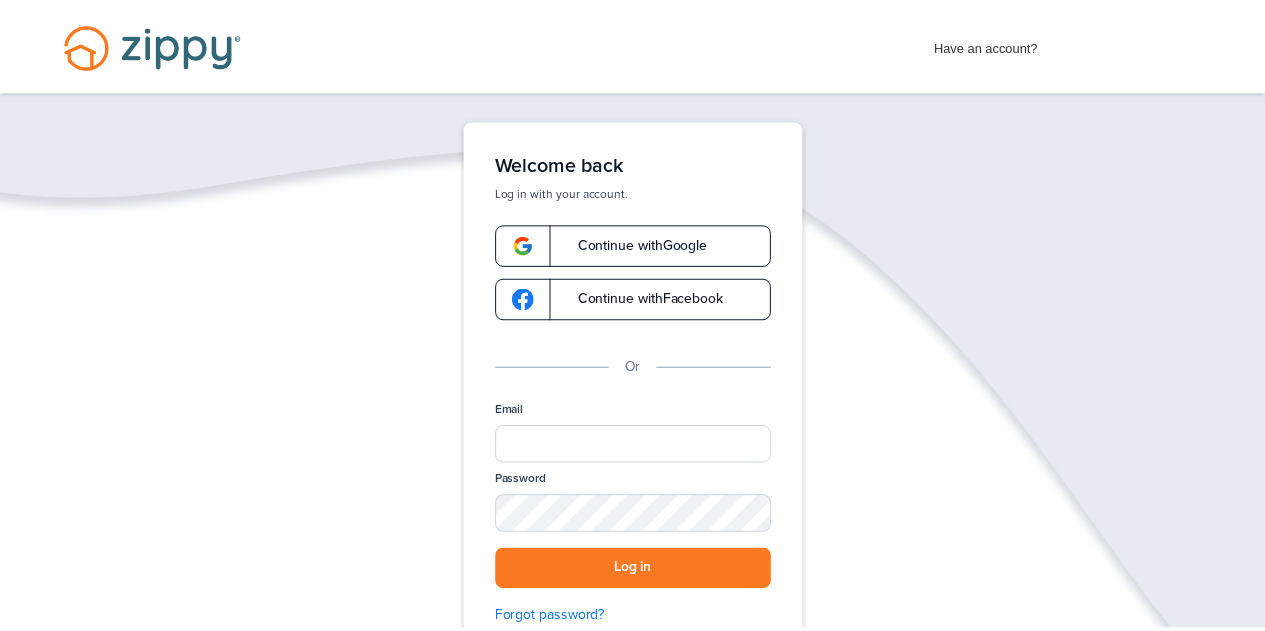 scroll, scrollTop: 0, scrollLeft: 0, axis: both 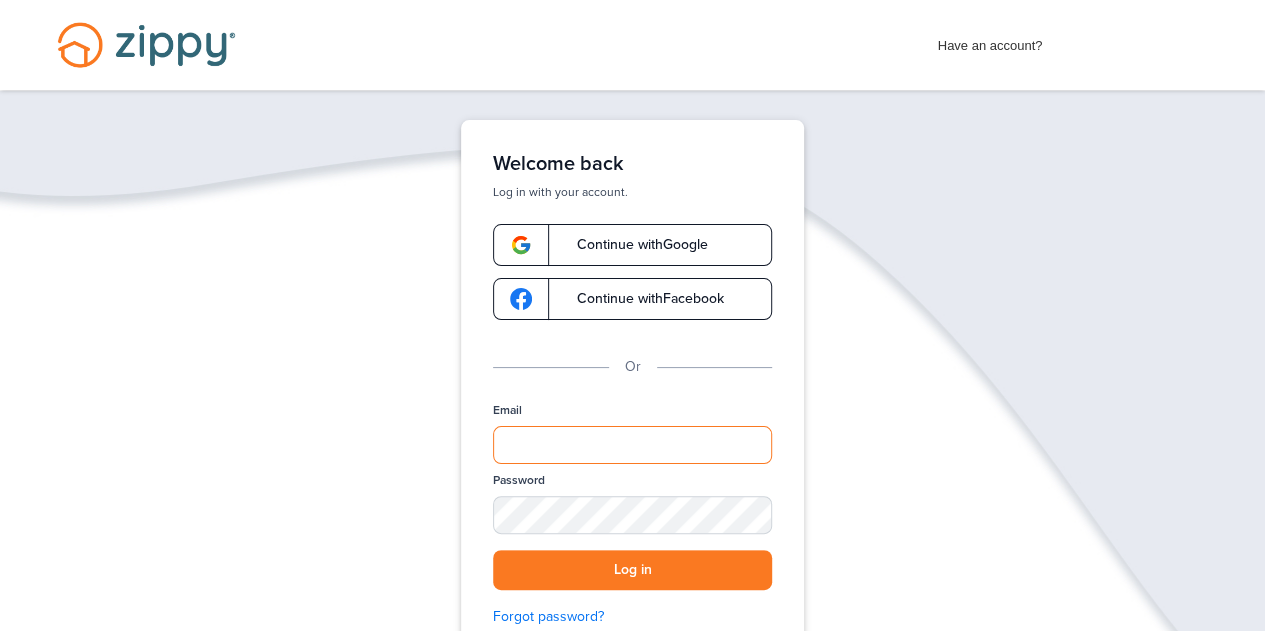 click on "Email" at bounding box center (632, 445) 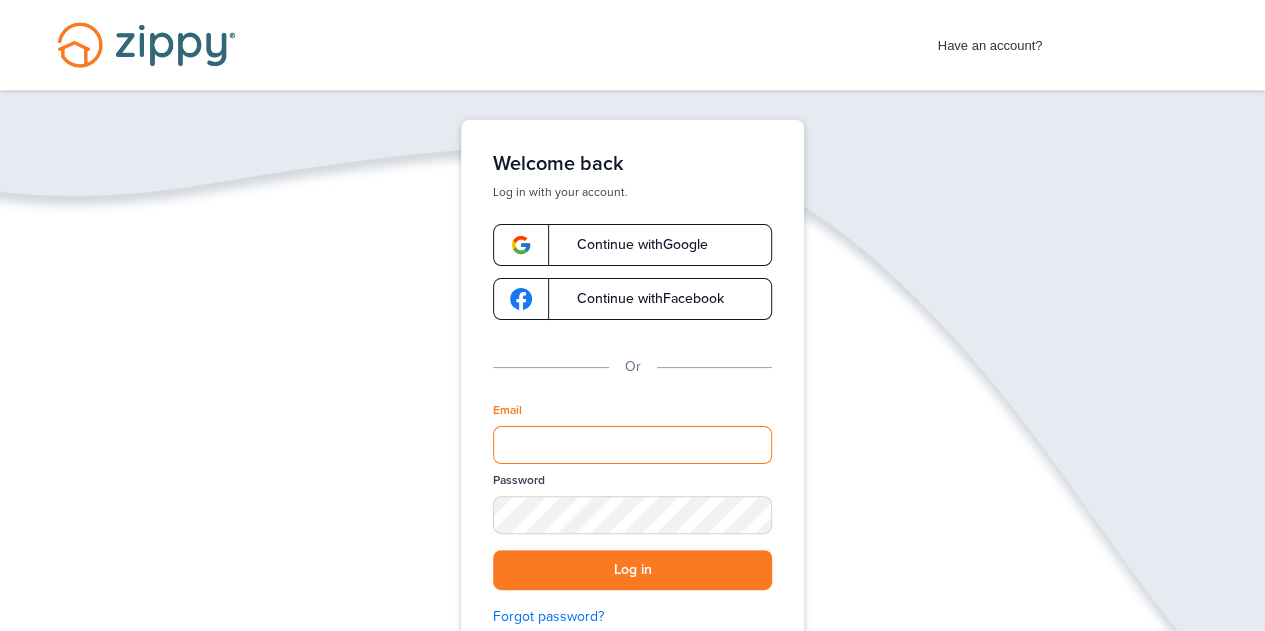 type on "**********" 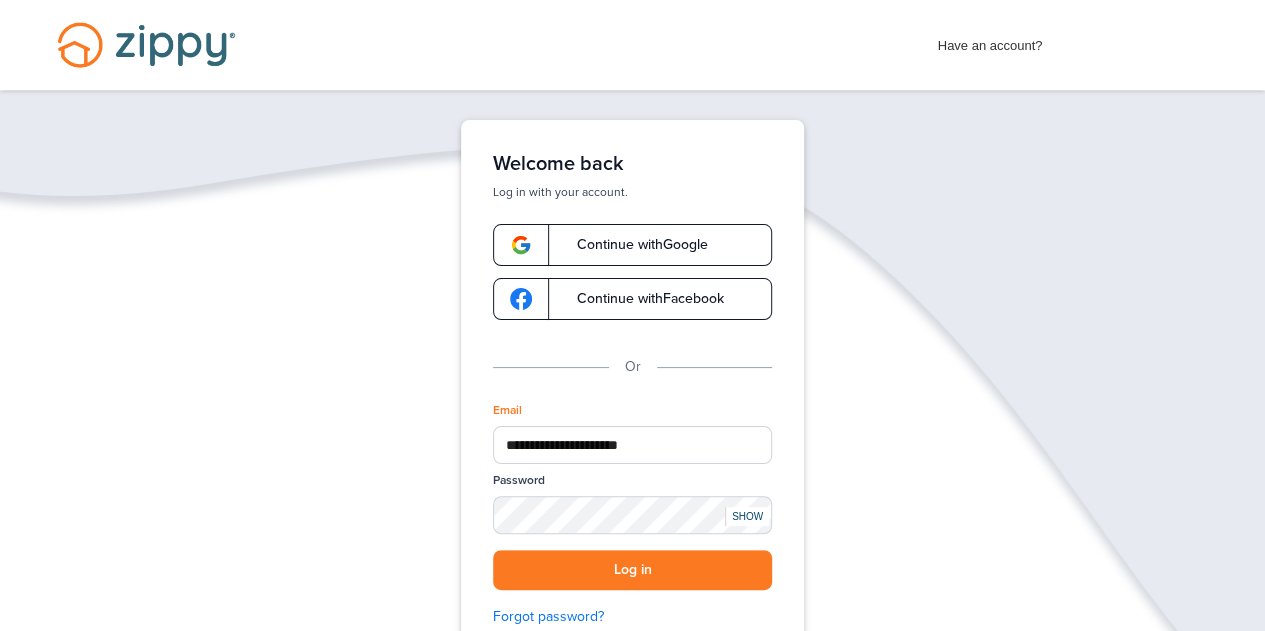 click on "SHOW" at bounding box center [747, 516] 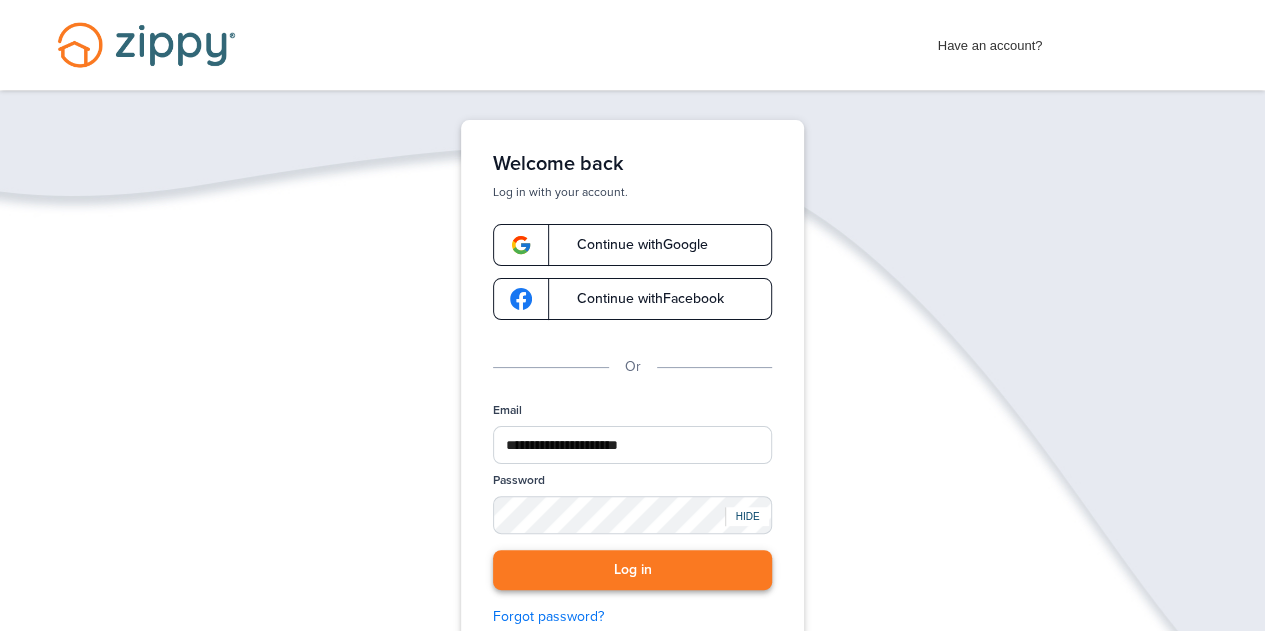 click on "Log in" at bounding box center [632, 570] 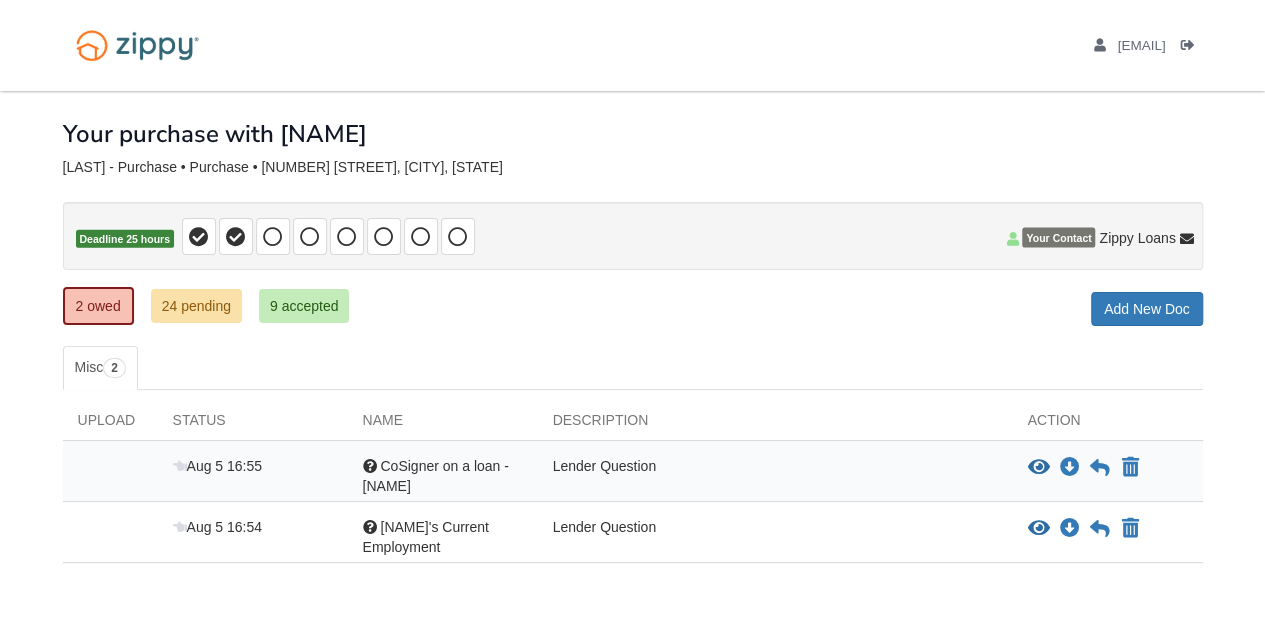 scroll, scrollTop: 87, scrollLeft: 0, axis: vertical 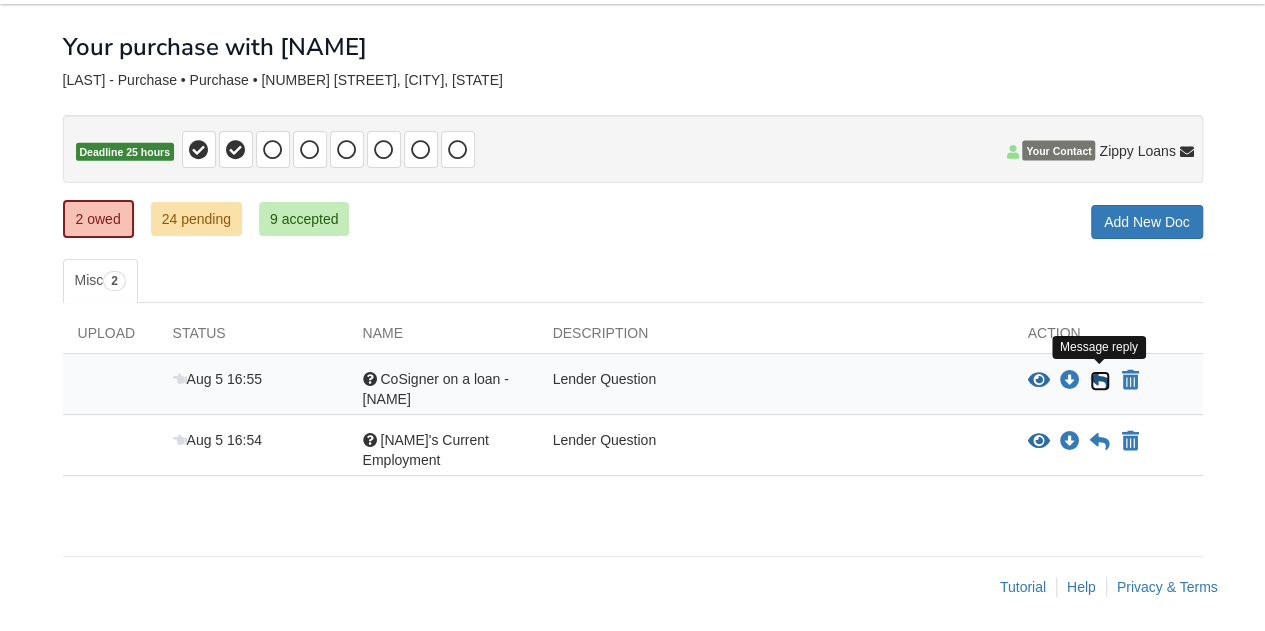 click at bounding box center [1100, 381] 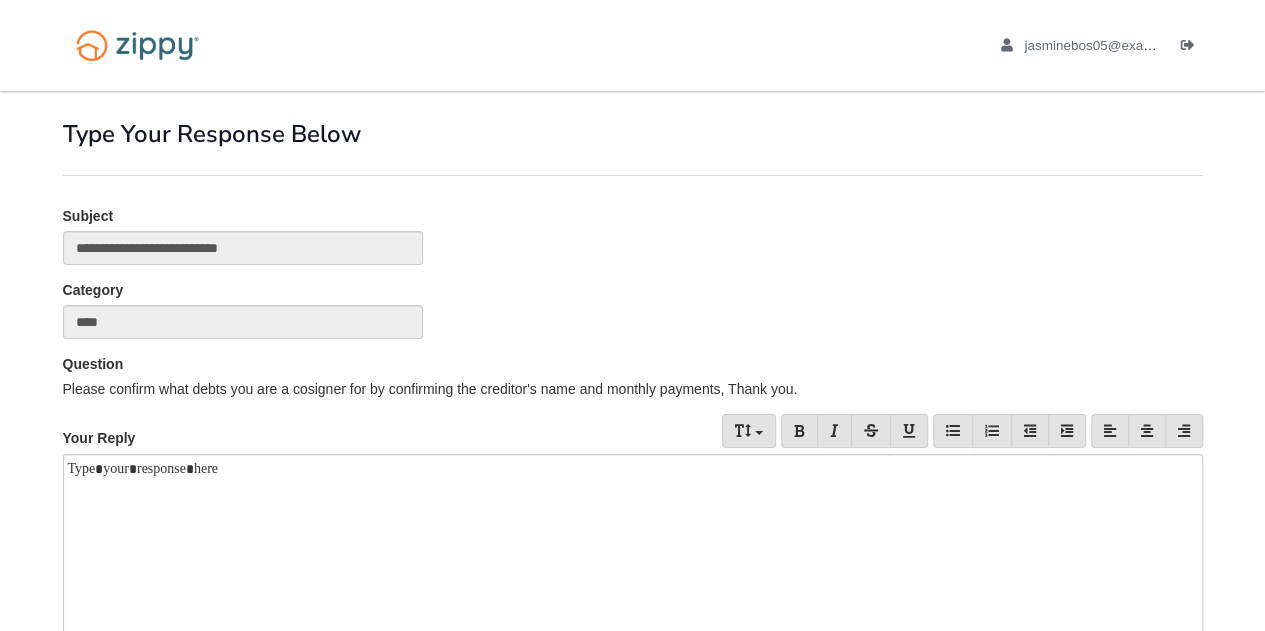 scroll, scrollTop: 255, scrollLeft: 0, axis: vertical 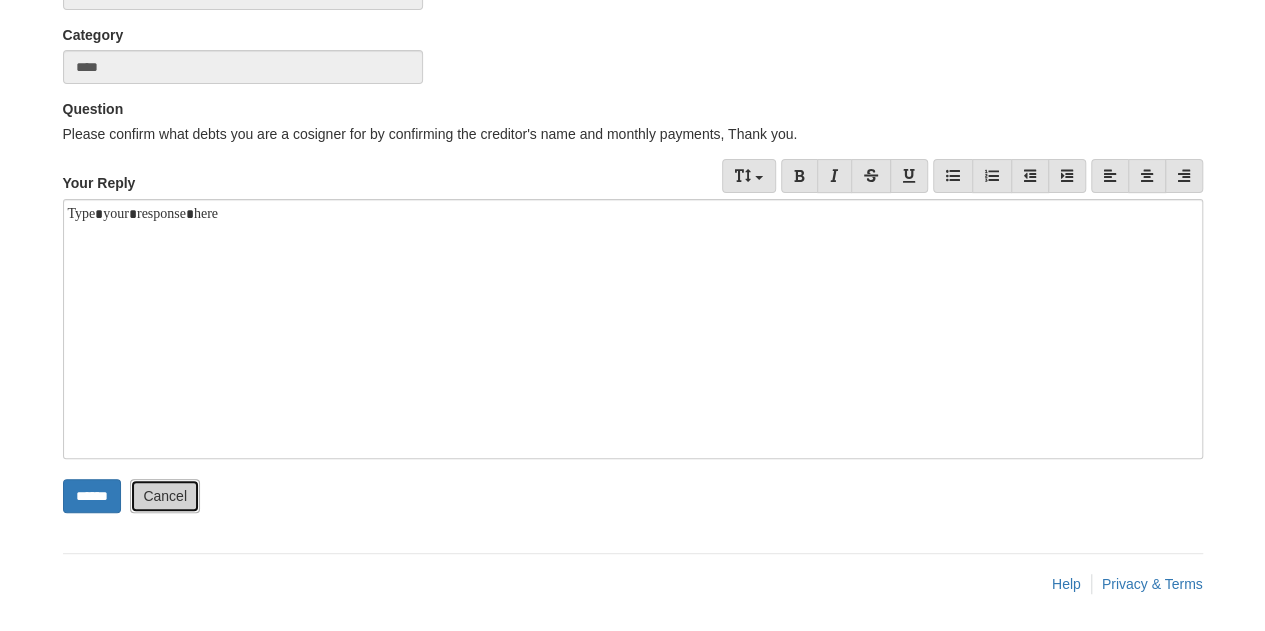 click on "Cancel" at bounding box center [165, 496] 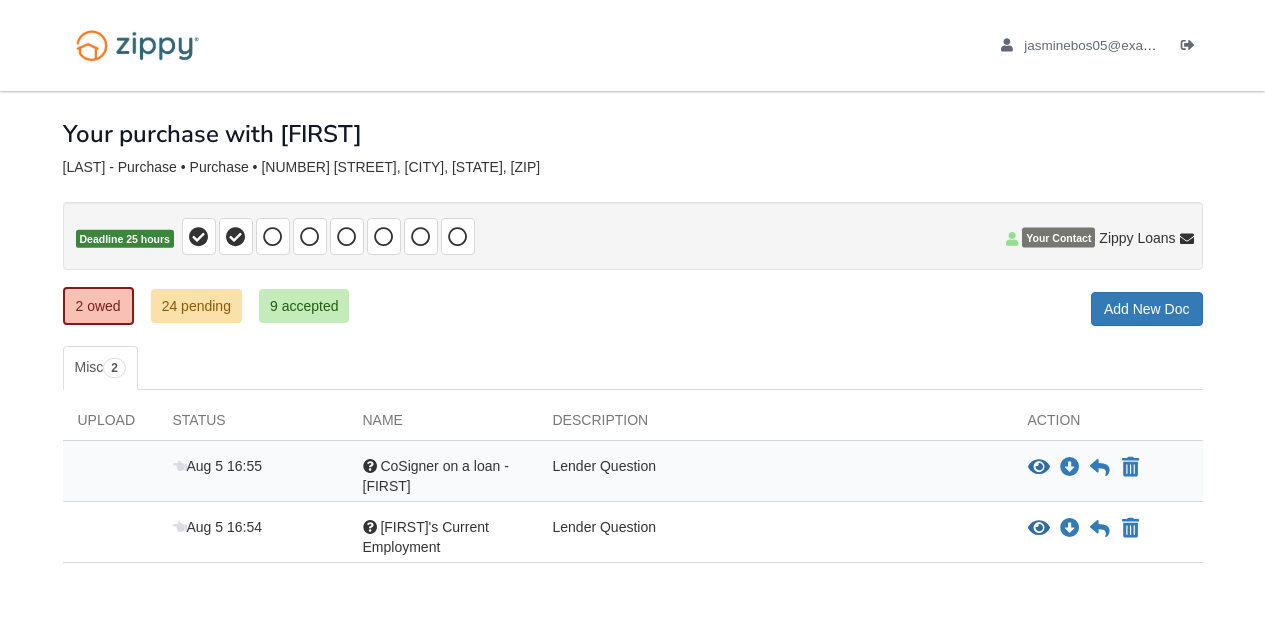 scroll, scrollTop: 0, scrollLeft: 0, axis: both 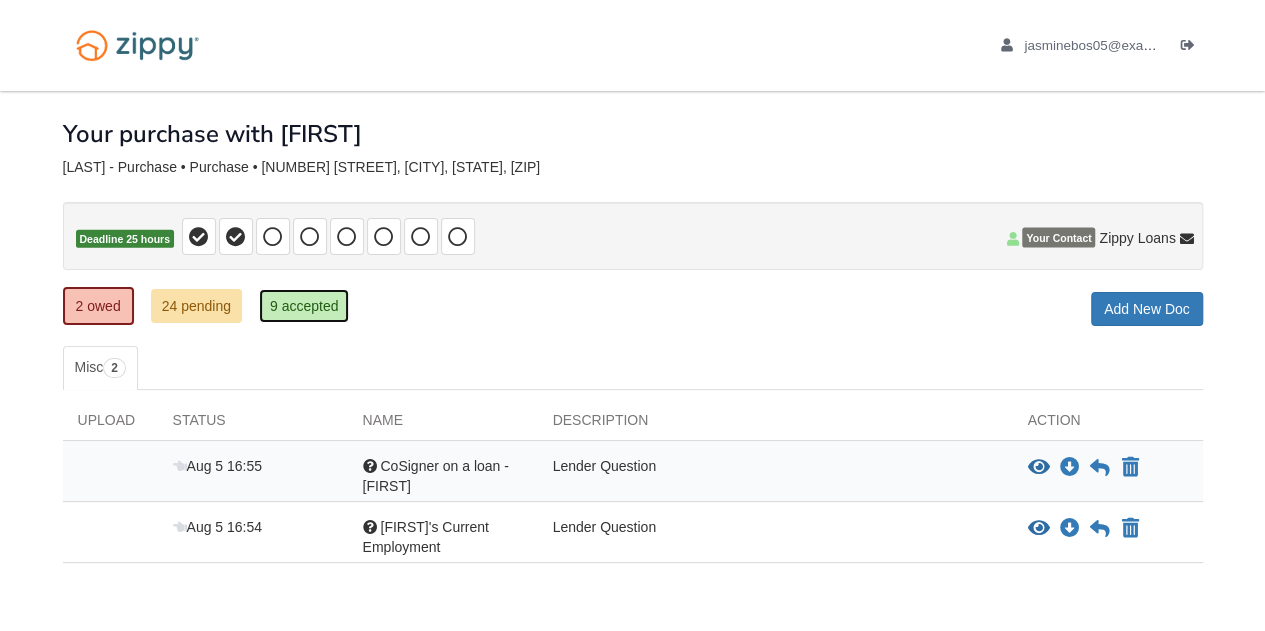 click on "9 accepted" at bounding box center [304, 306] 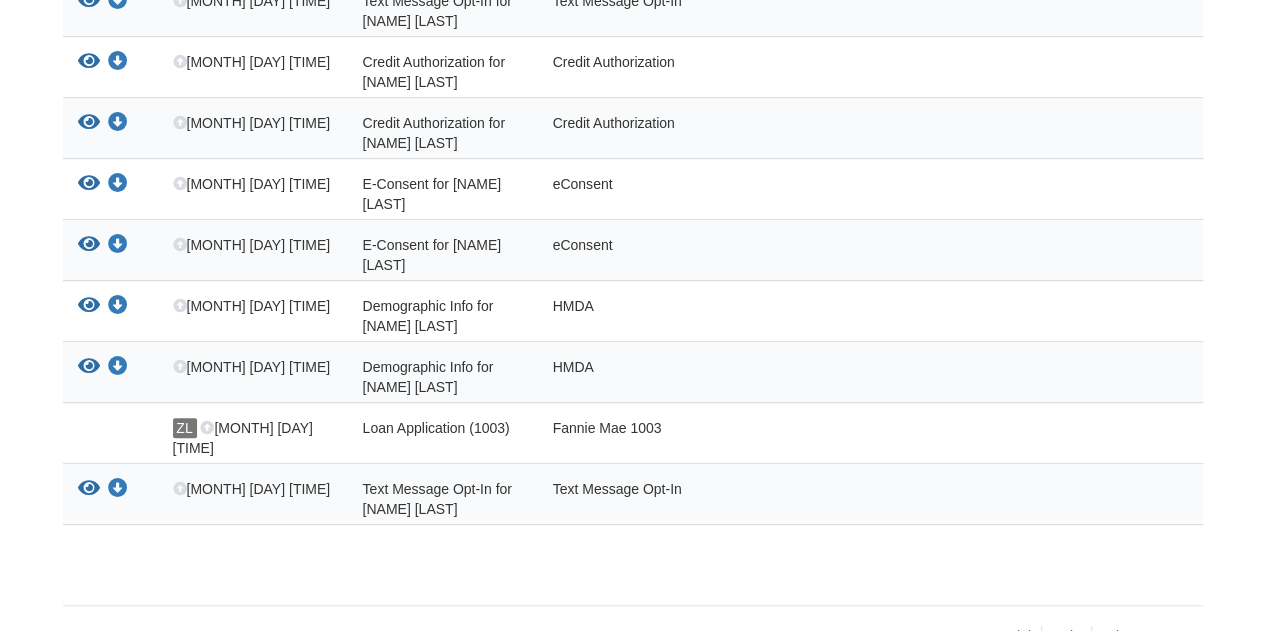 scroll, scrollTop: 469, scrollLeft: 0, axis: vertical 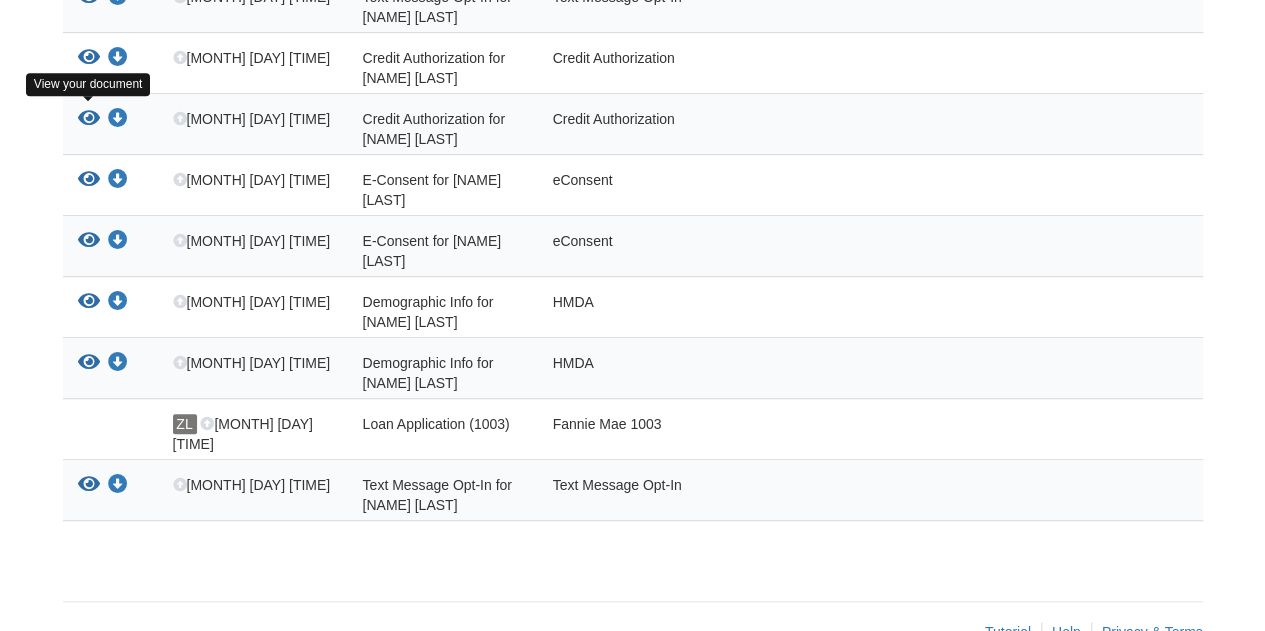 click at bounding box center [89, 119] 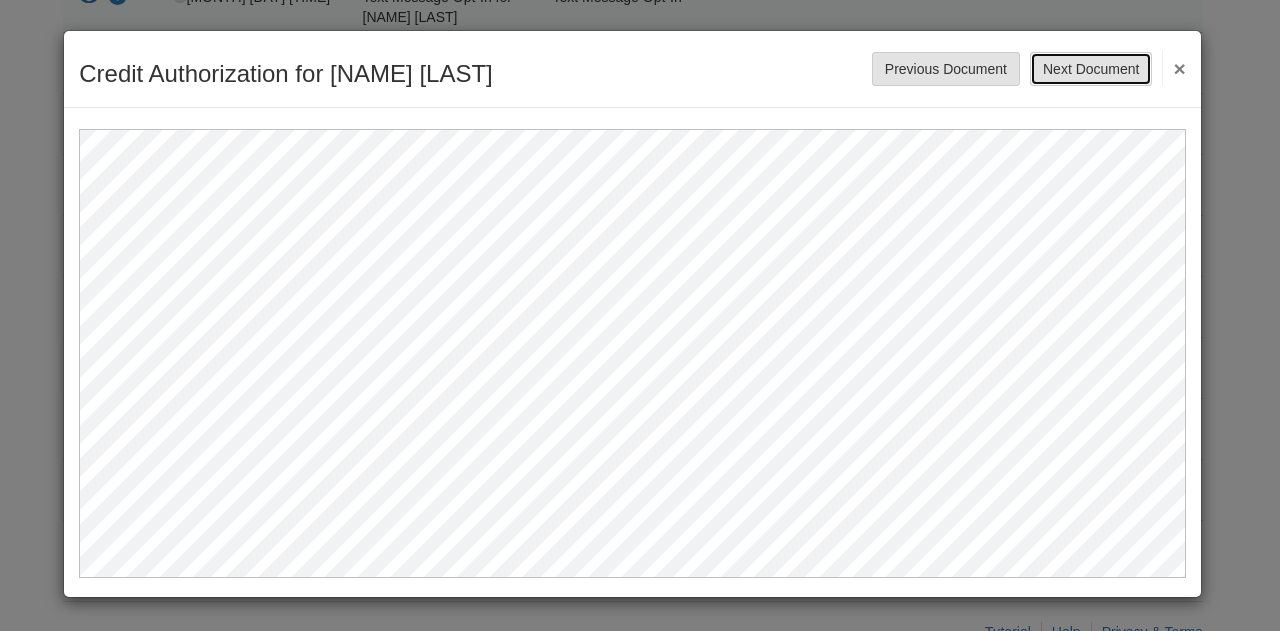 click on "Next Document" at bounding box center [1091, 69] 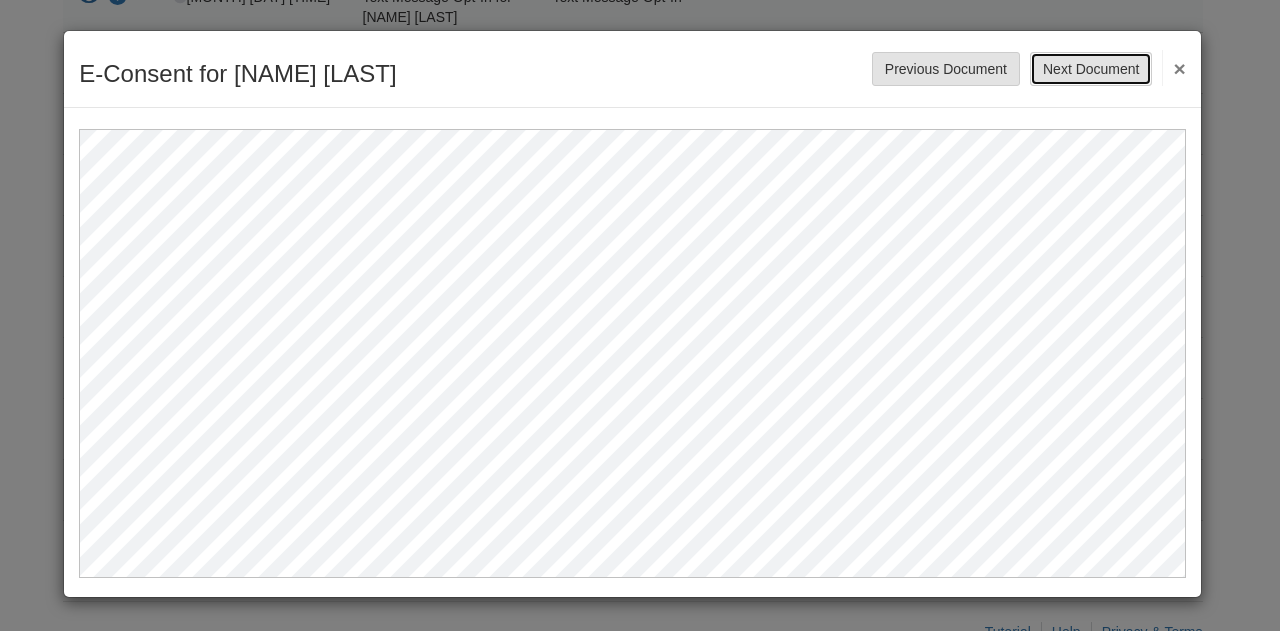 click on "Next Document" at bounding box center [1091, 69] 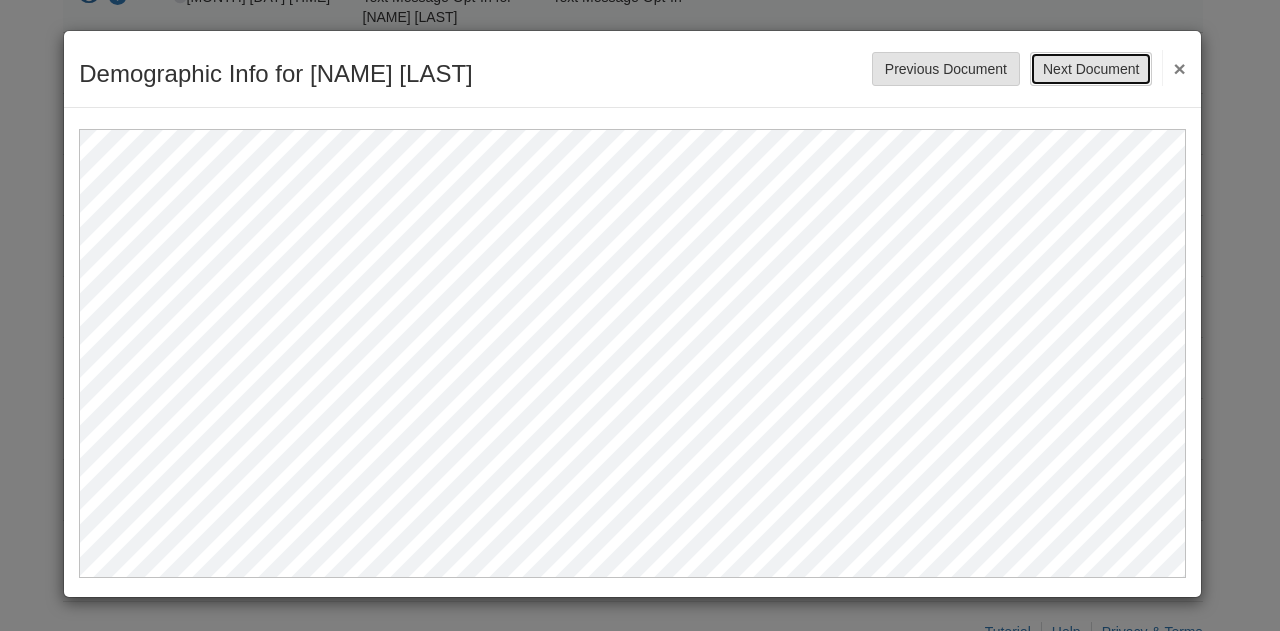 click on "Next Document" at bounding box center (1091, 69) 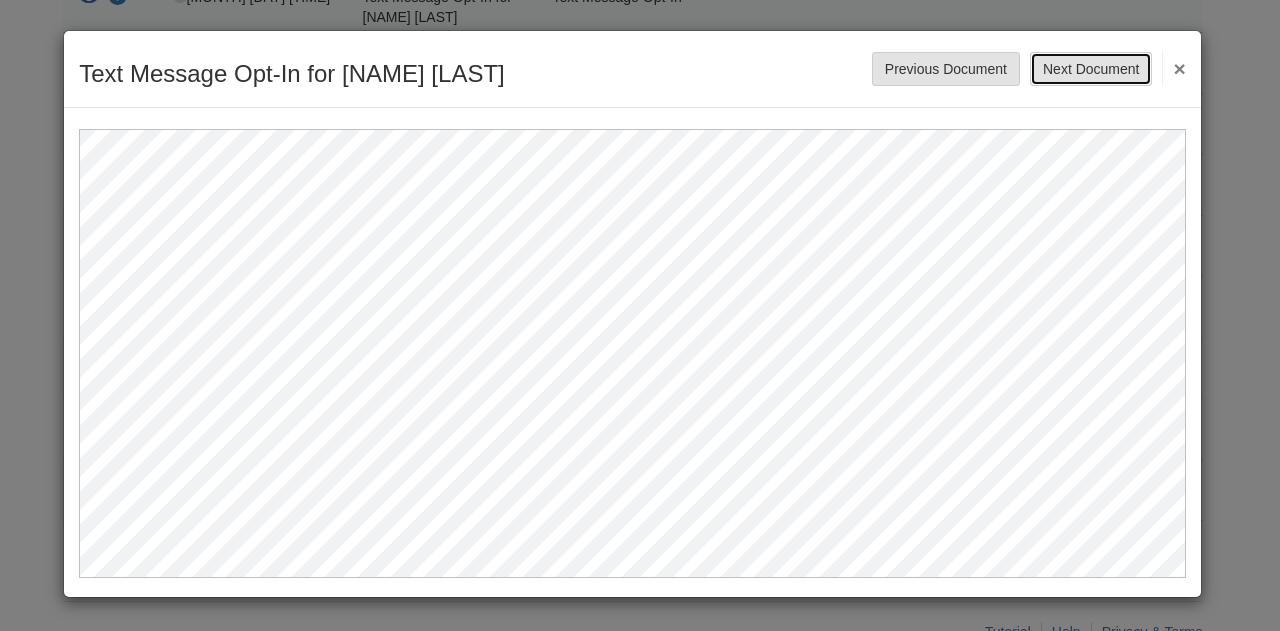 click on "Next Document" at bounding box center [1091, 69] 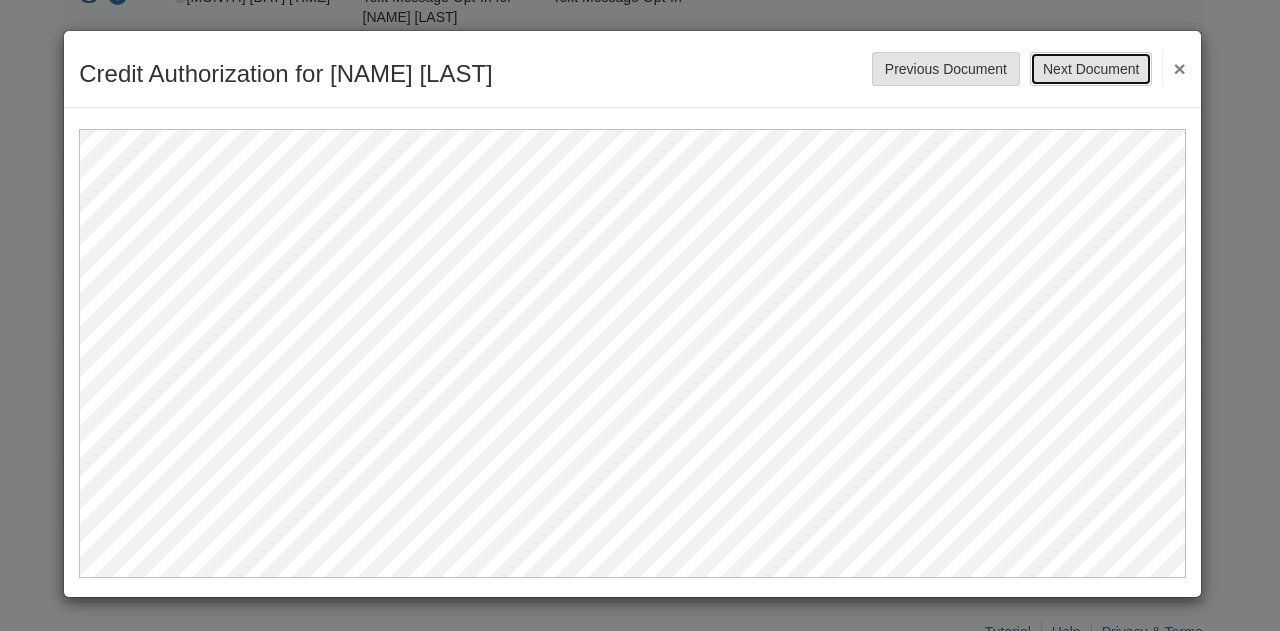 click on "Next Document" at bounding box center (1091, 69) 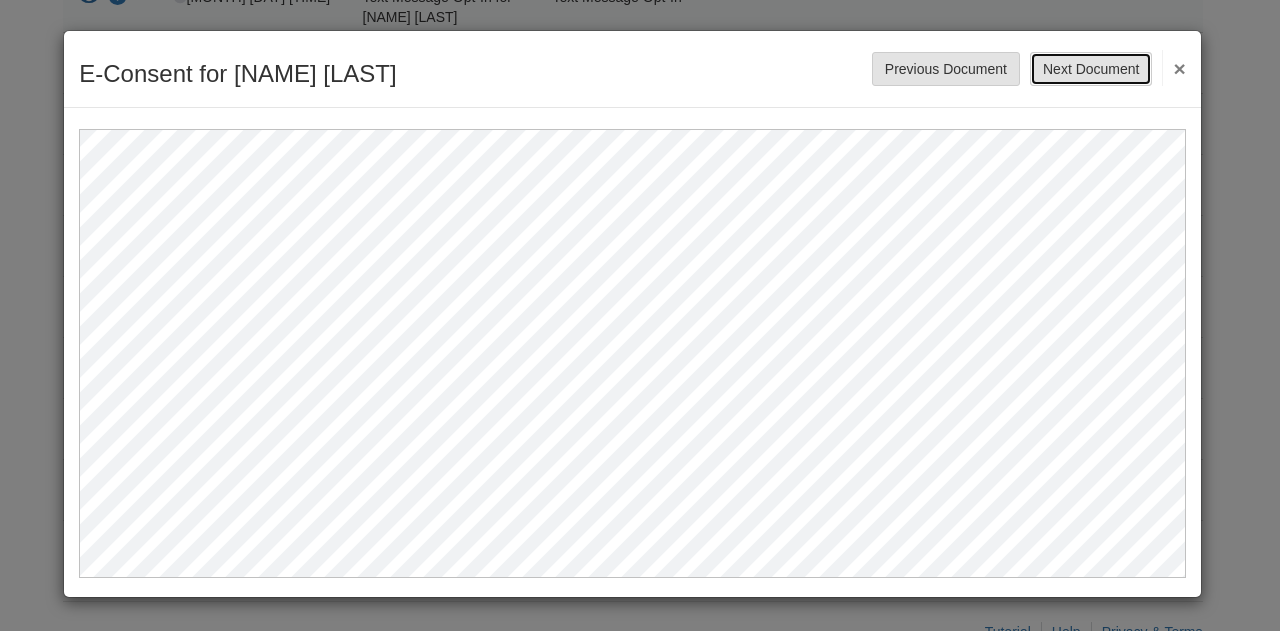 click on "Next Document" at bounding box center (1091, 69) 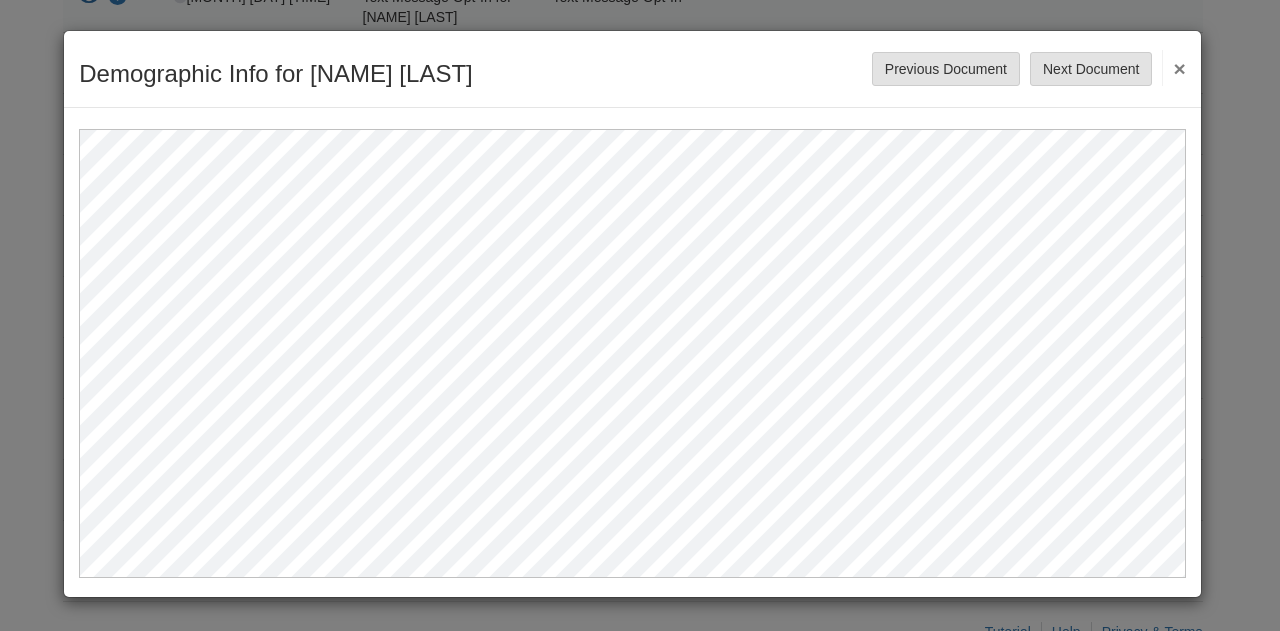 click on "×" at bounding box center (1173, 68) 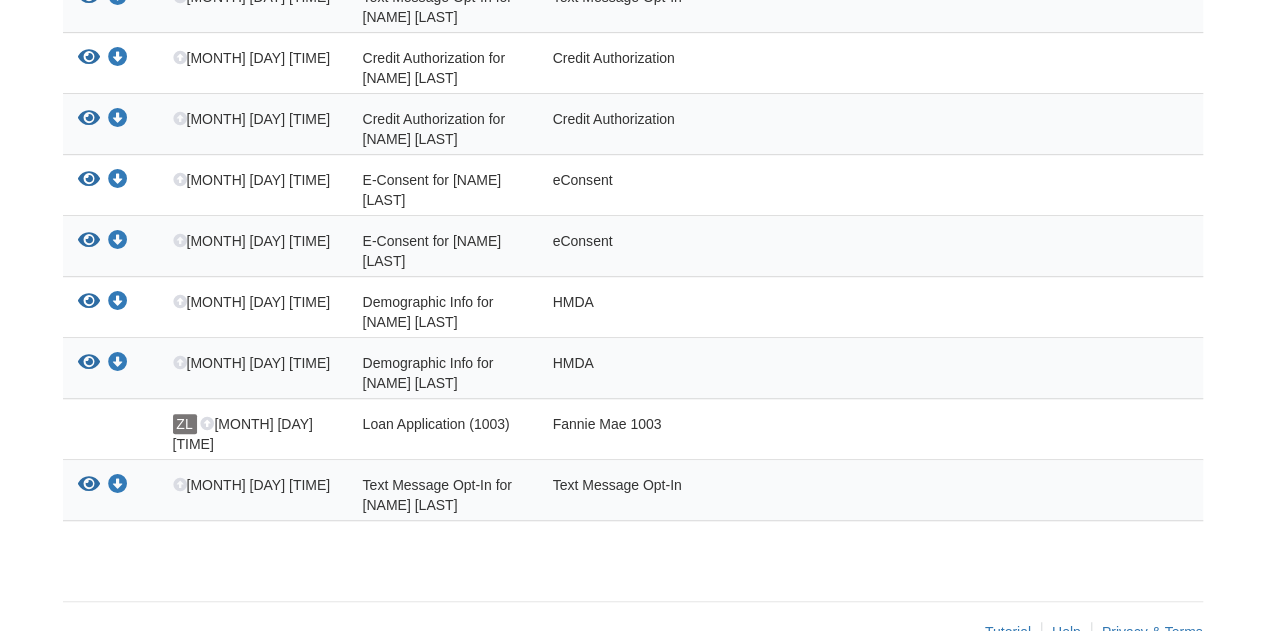 scroll, scrollTop: 492, scrollLeft: 0, axis: vertical 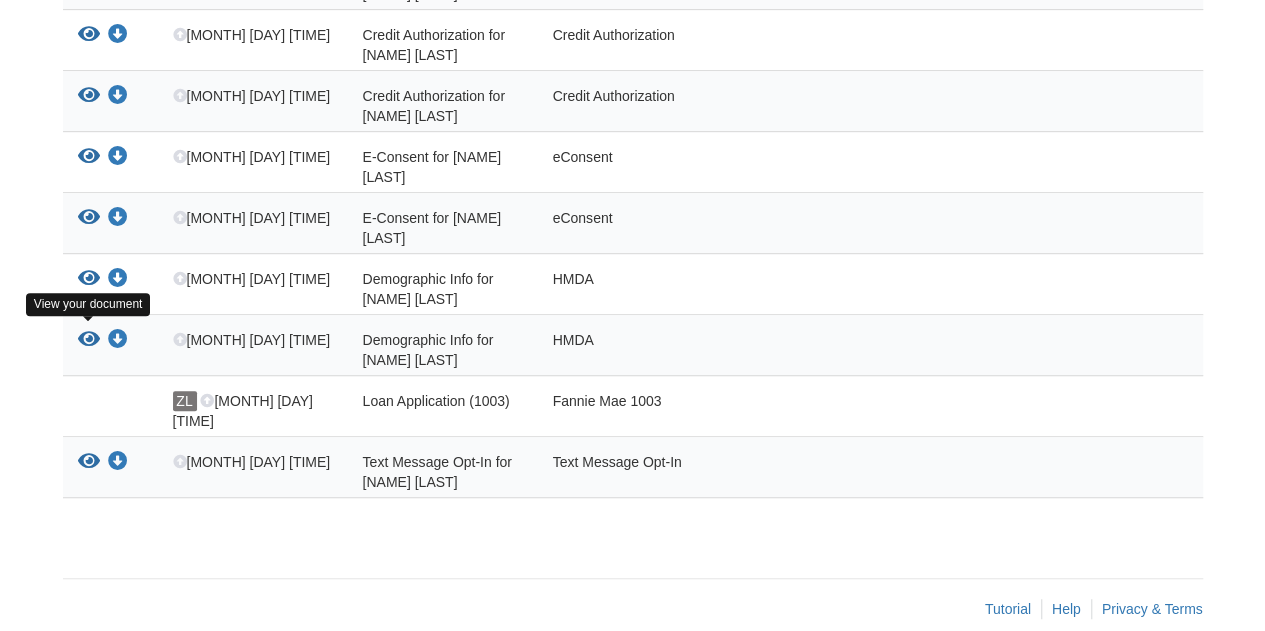 click at bounding box center (89, 340) 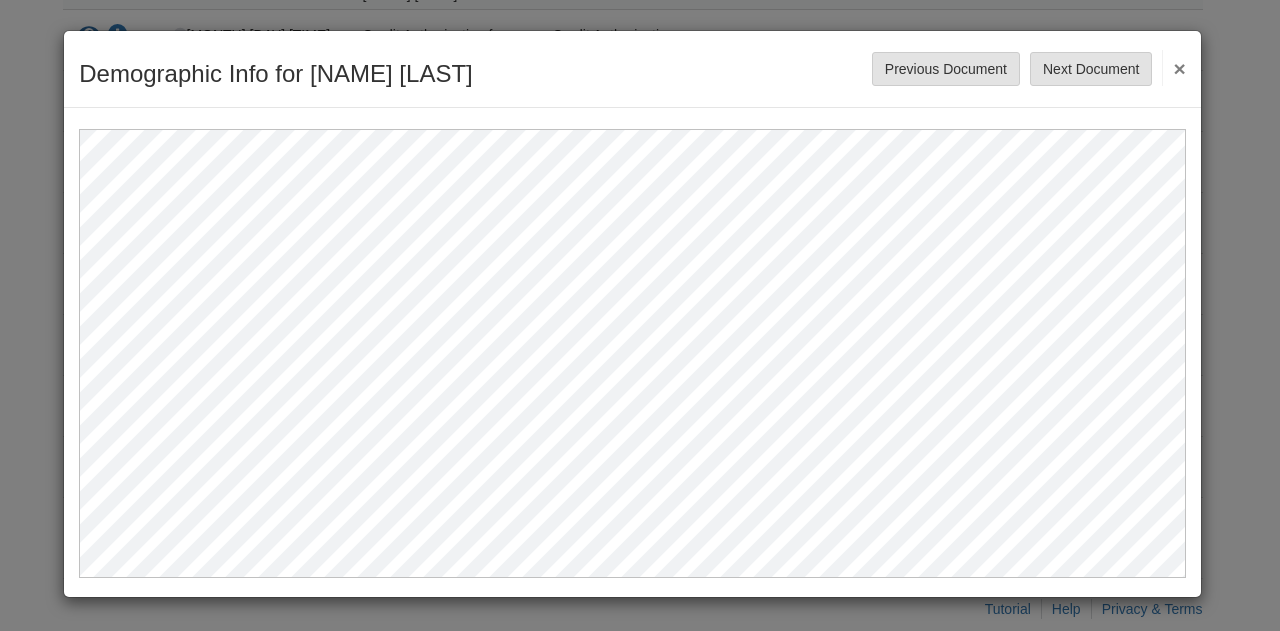 click on "Demographic Info for Jasmine peterson
Save
Cancel
Previous Document
Next Document
×" at bounding box center [640, 315] 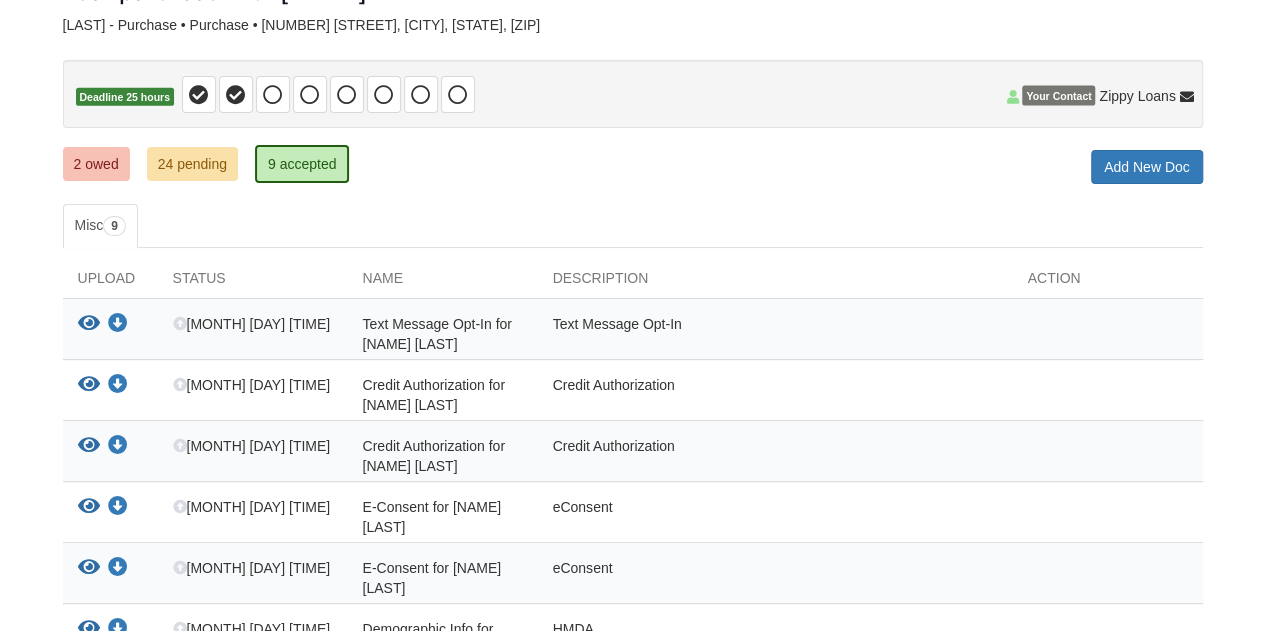 scroll, scrollTop: 0, scrollLeft: 0, axis: both 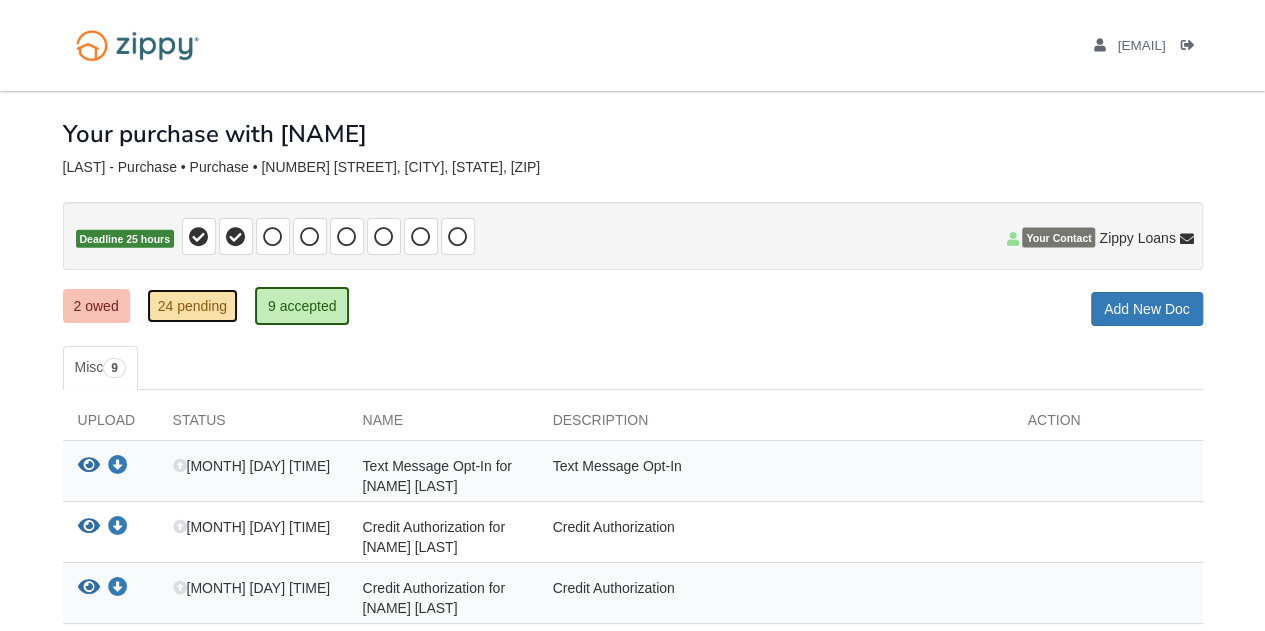 click on "24 pending" at bounding box center [192, 306] 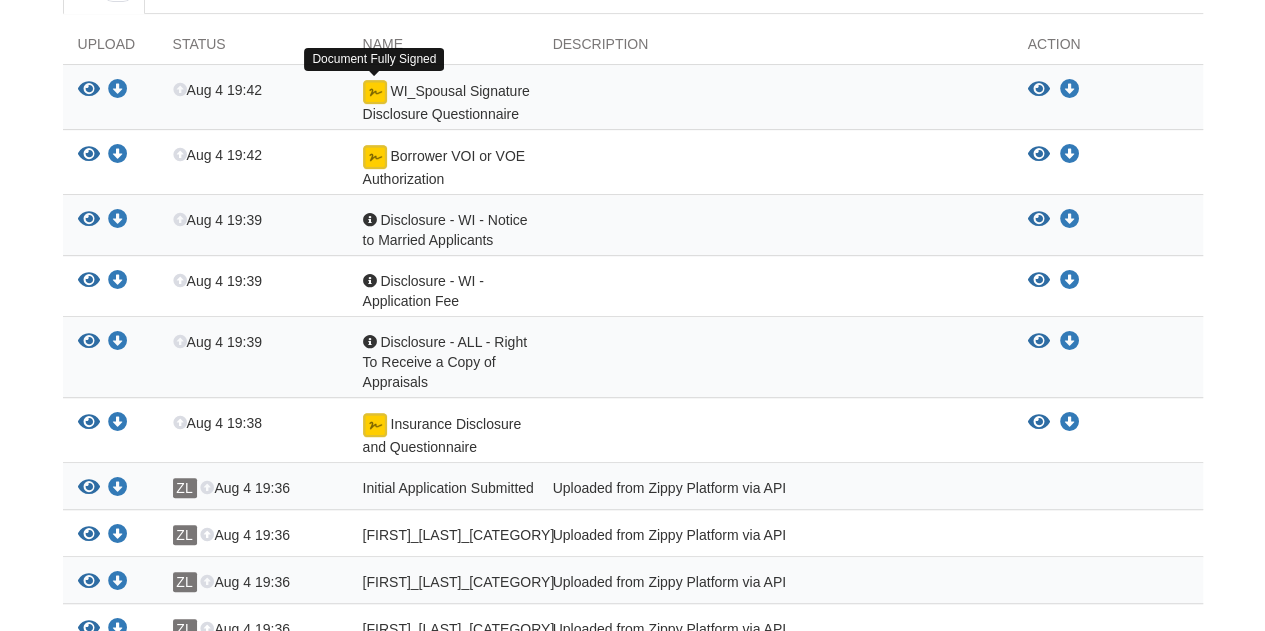 scroll, scrollTop: 378, scrollLeft: 0, axis: vertical 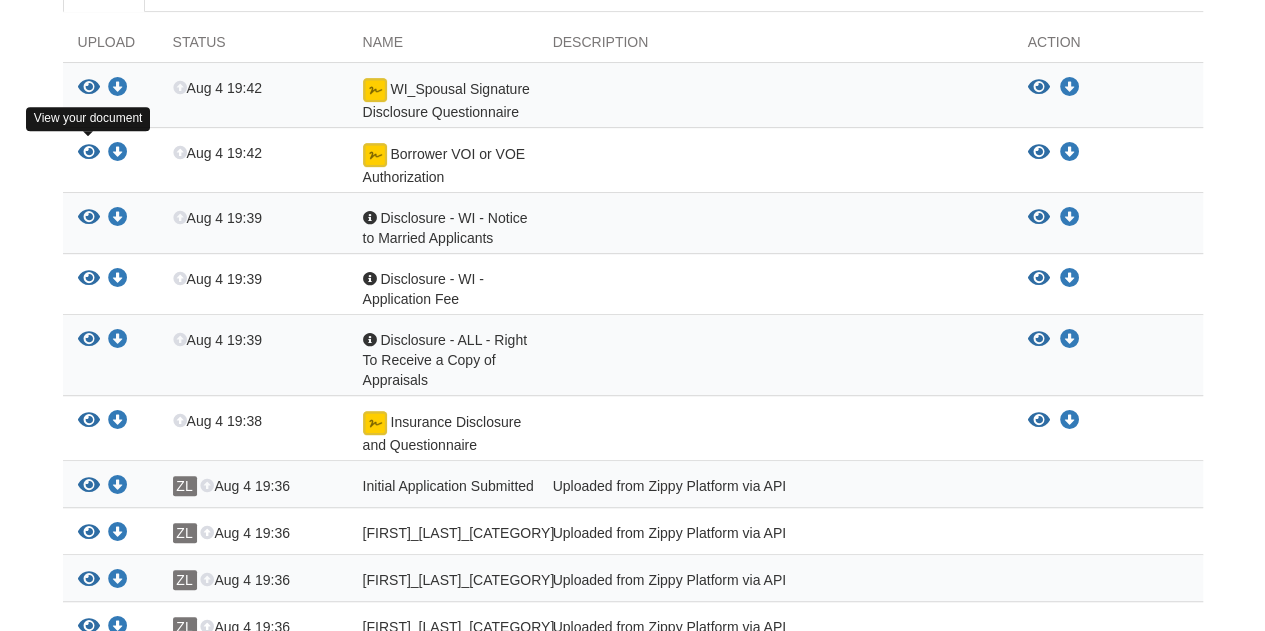 click at bounding box center (89, 153) 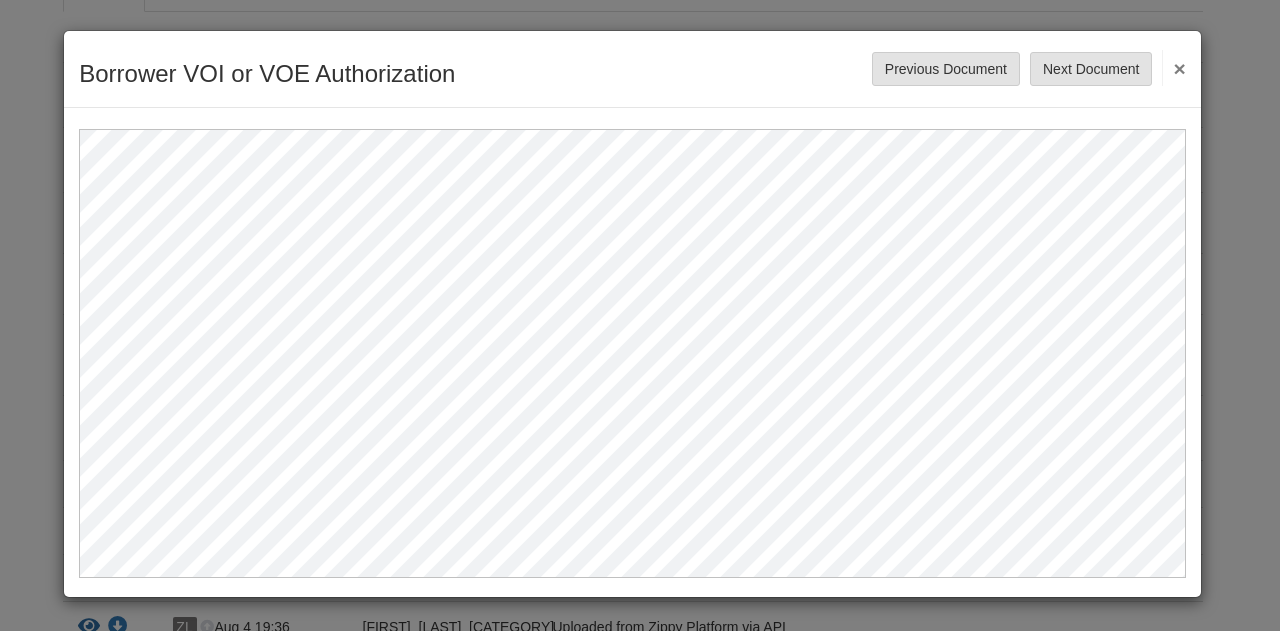 click on "×" at bounding box center [1173, 68] 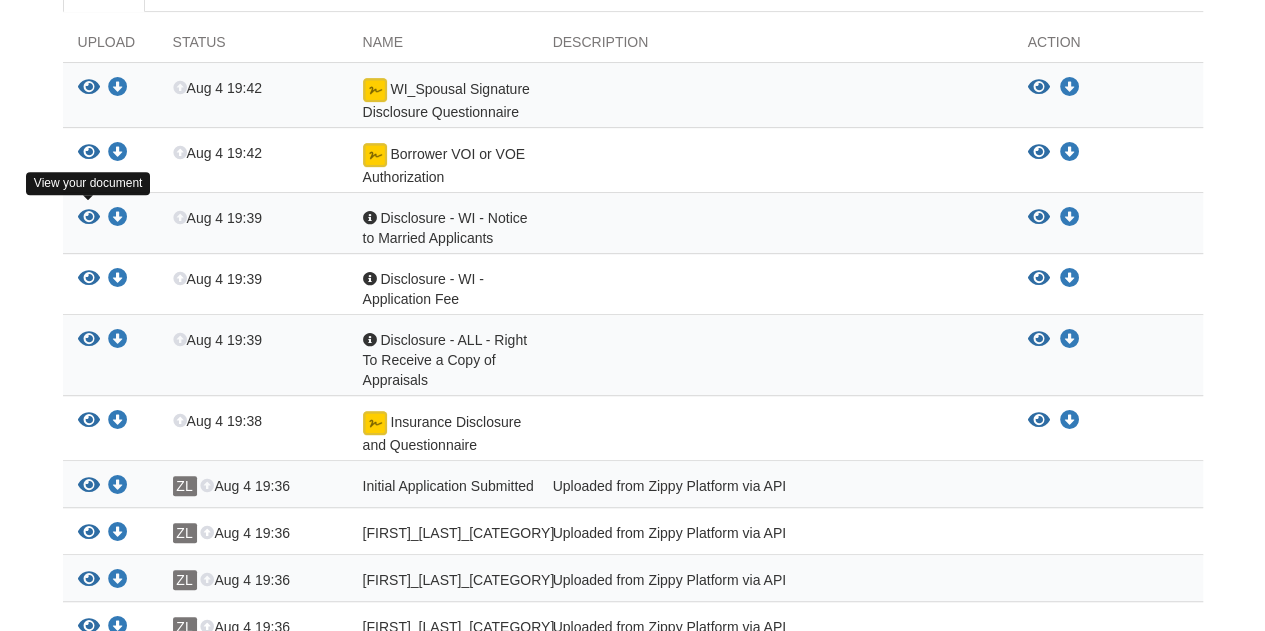 click at bounding box center [89, 218] 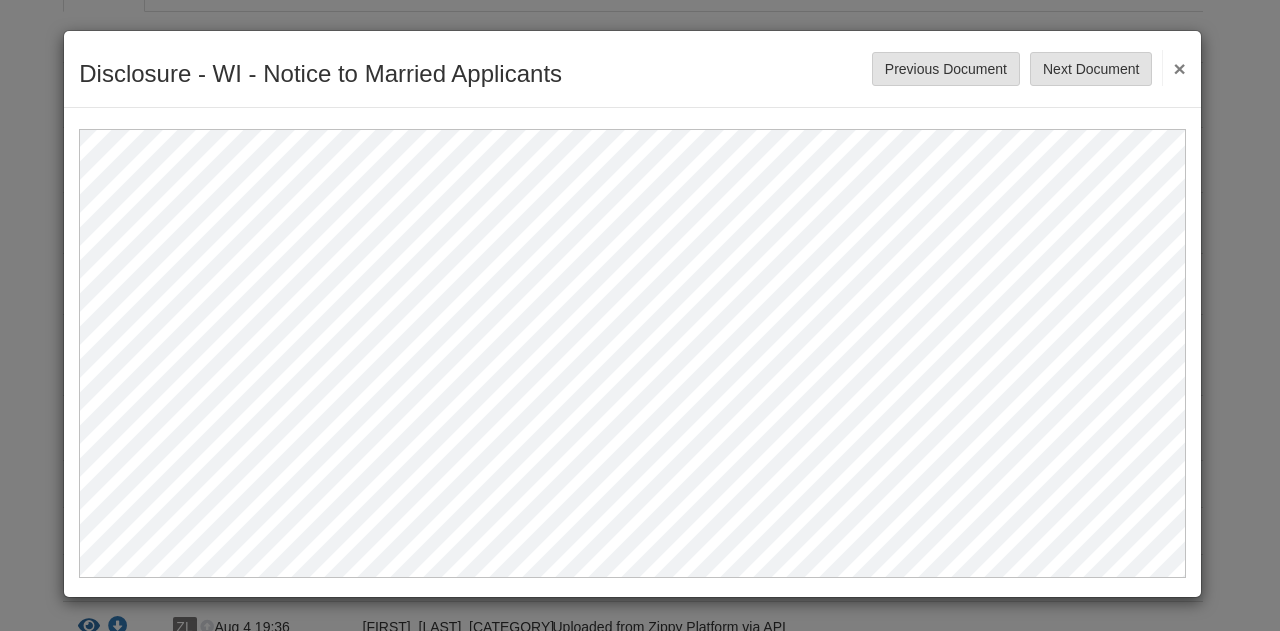 click on "Disclosure - WI - Notice to Married Applicants
Save
Cancel
Previous Document
Next Document
×" at bounding box center [640, 315] 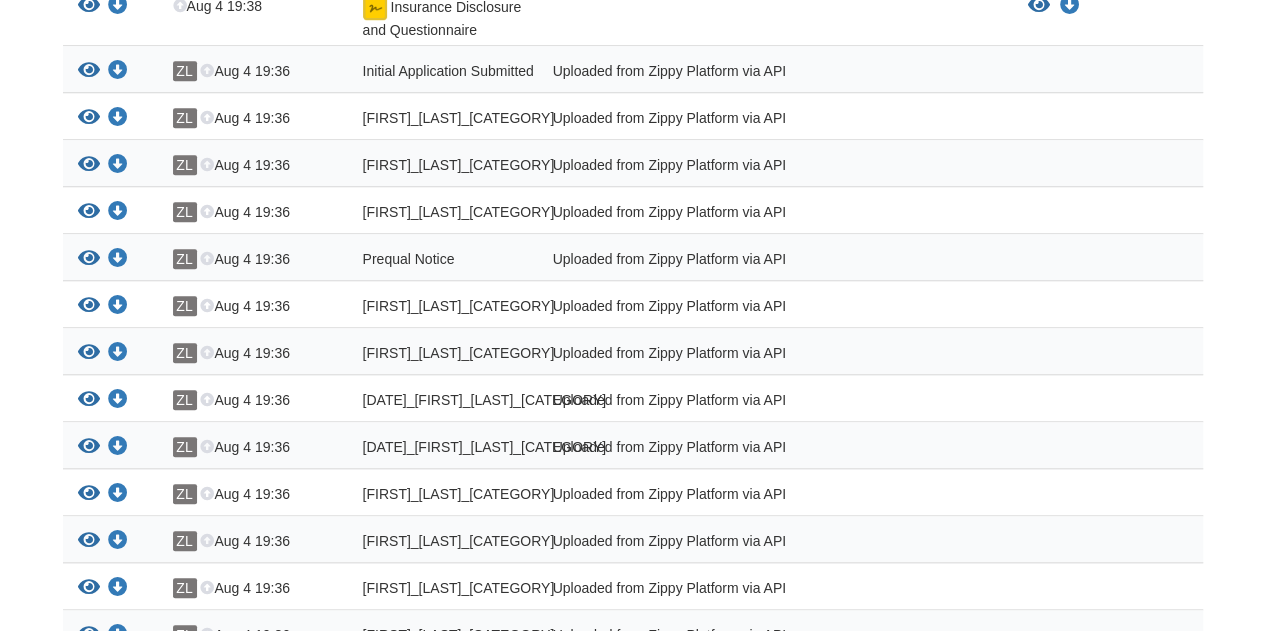 scroll, scrollTop: 794, scrollLeft: 0, axis: vertical 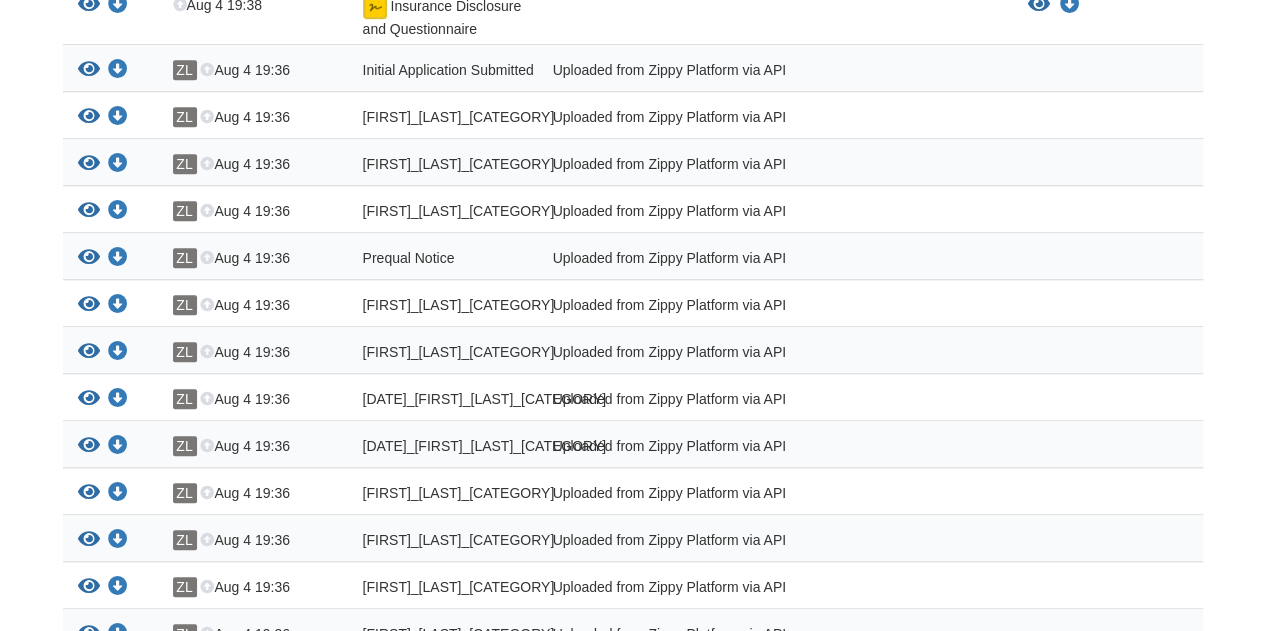 click on "Jasmine_peterson_joint_credit" at bounding box center [448, 70] 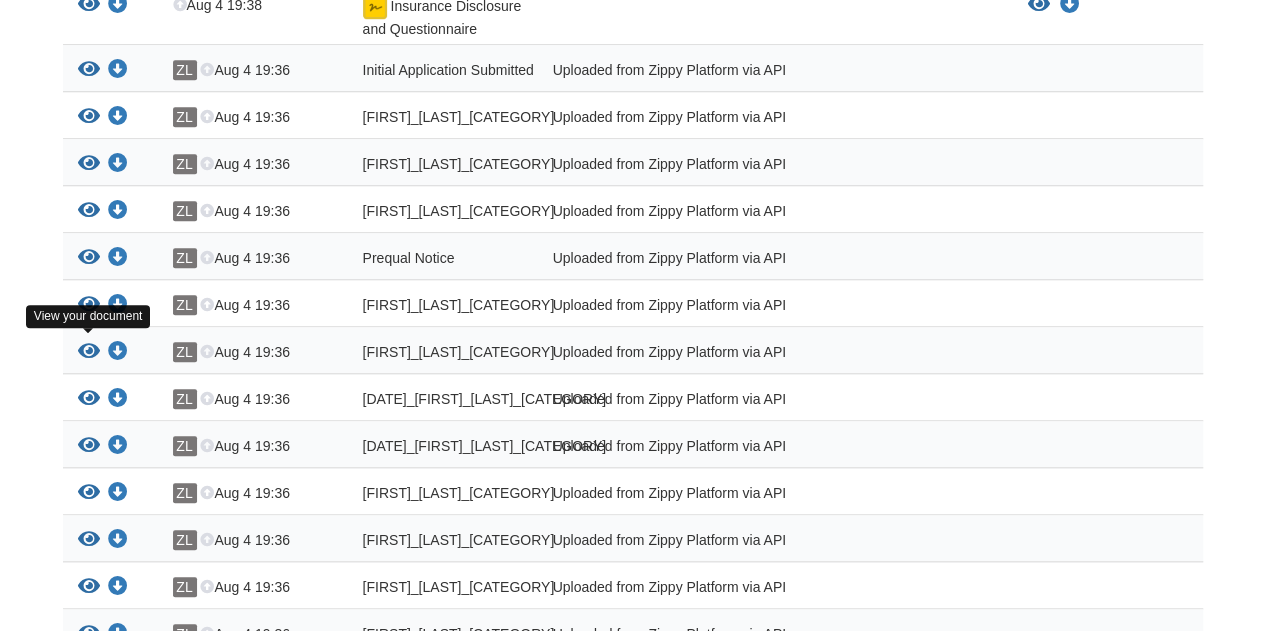 click at bounding box center [89, 352] 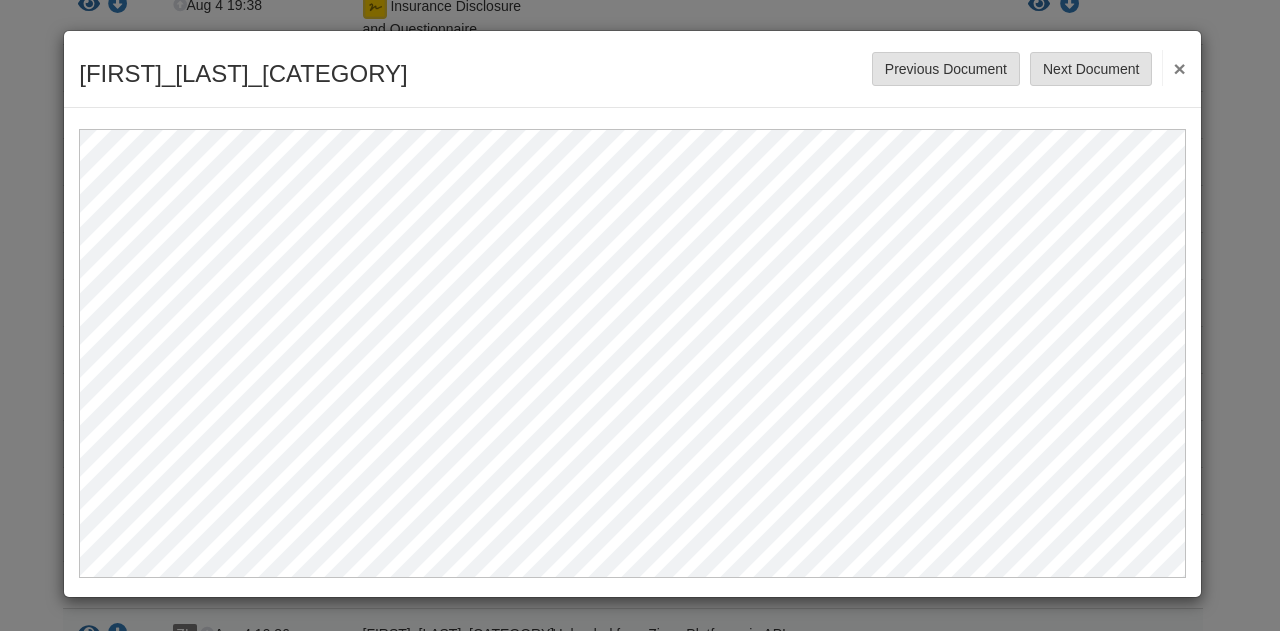 click on "Jasmine_peterson_joint_credit
Save
Cancel
Previous Document
Next Document
×" at bounding box center [640, 315] 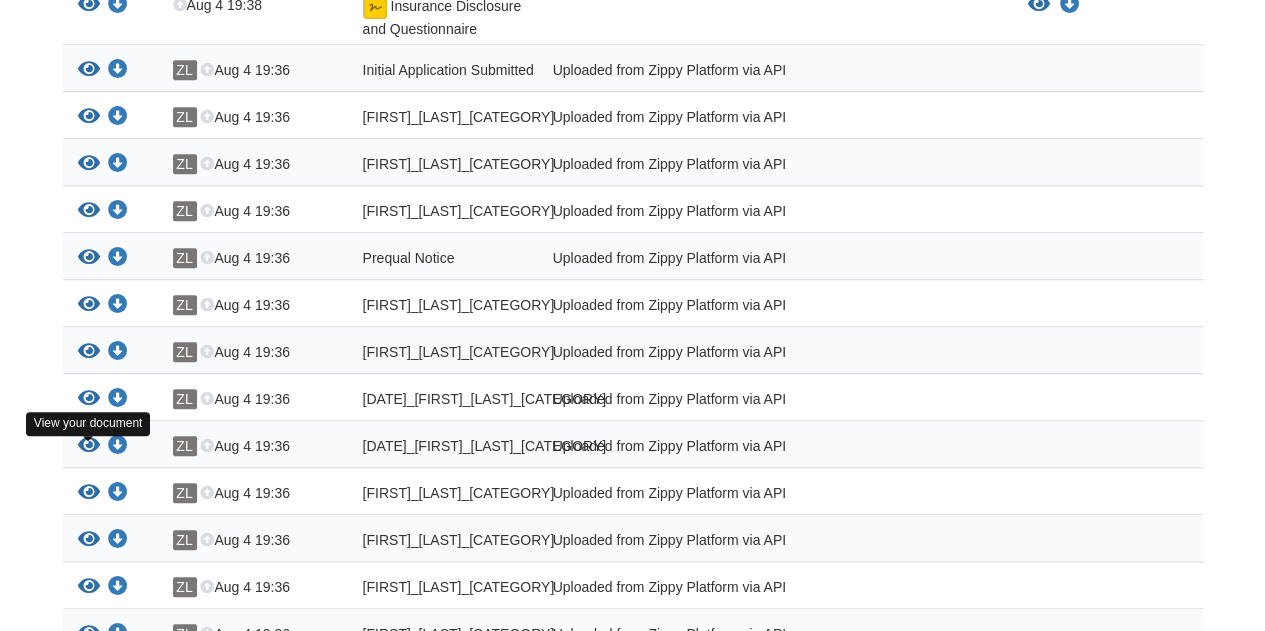 click at bounding box center [89, 446] 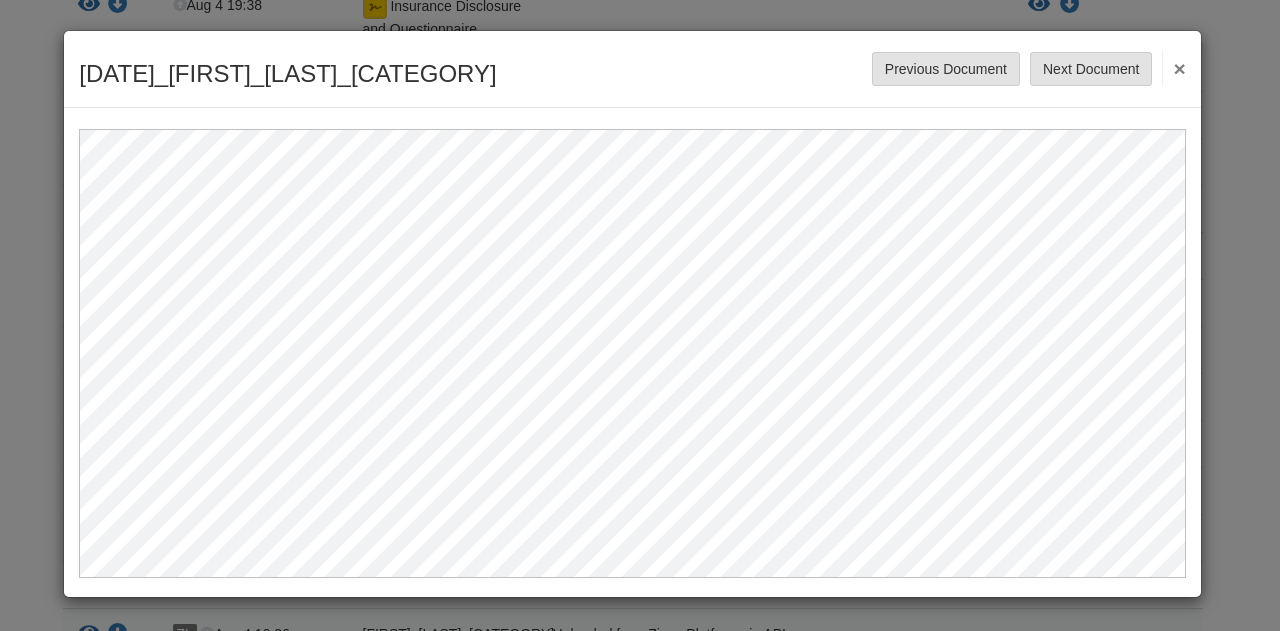 click on "×" at bounding box center (1173, 68) 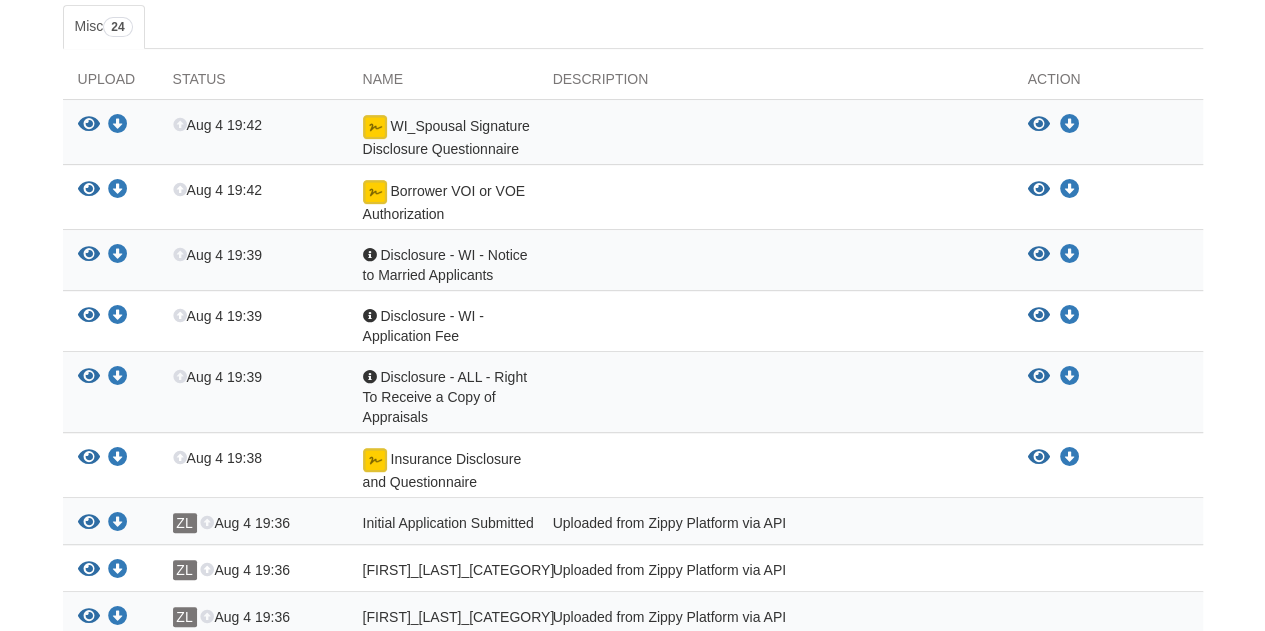 scroll, scrollTop: 340, scrollLeft: 0, axis: vertical 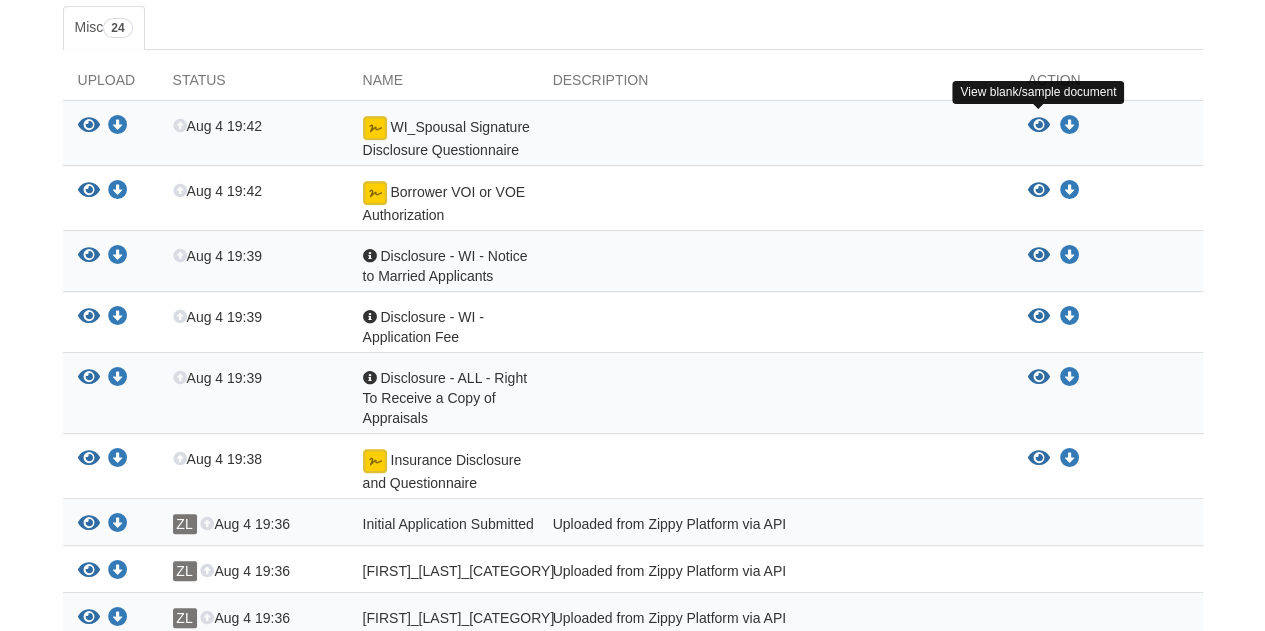 click at bounding box center [1039, 126] 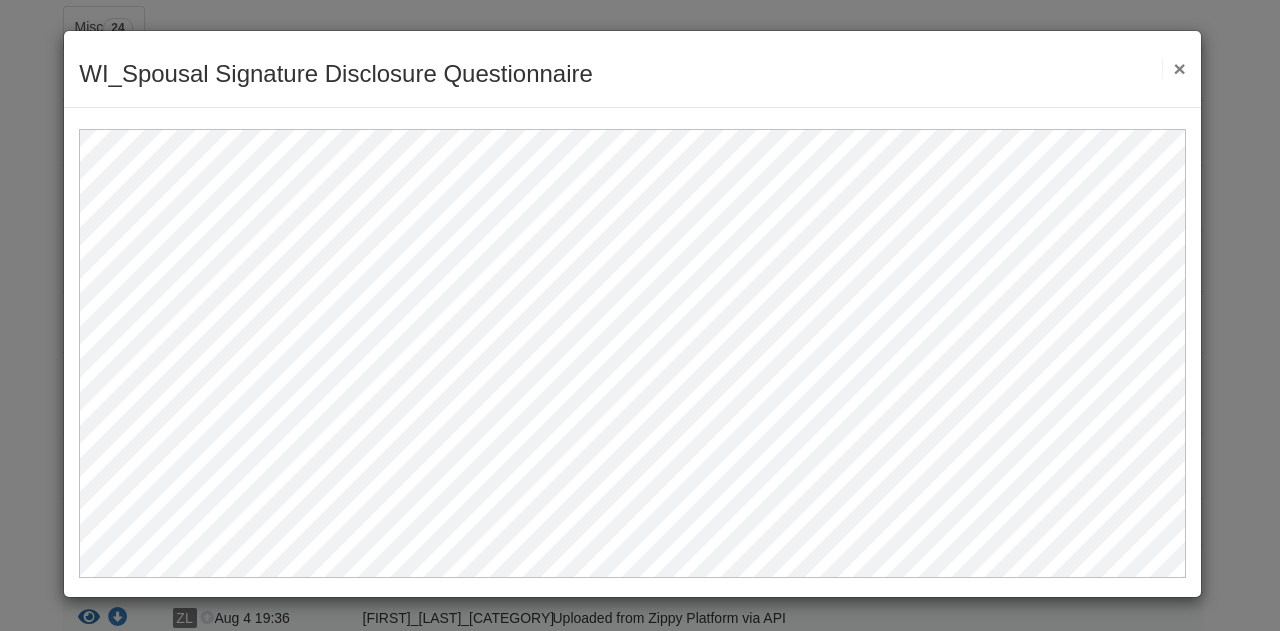 click on "×" at bounding box center (1173, 68) 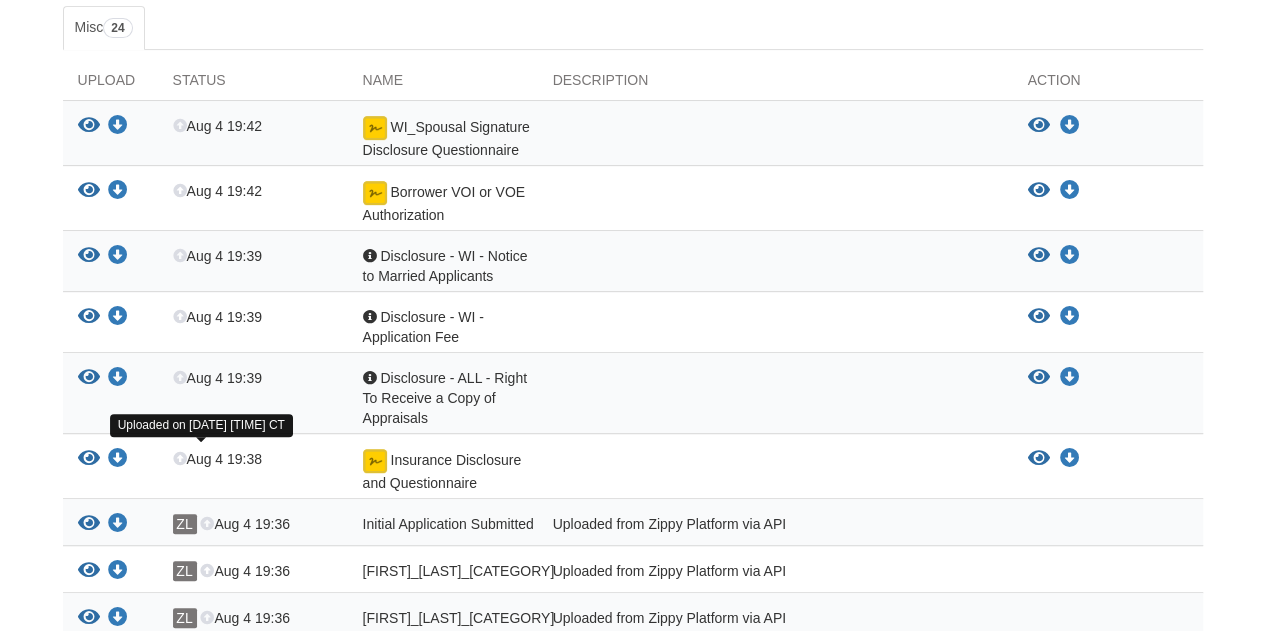 click on "Aug 4 19:38" at bounding box center (218, 459) 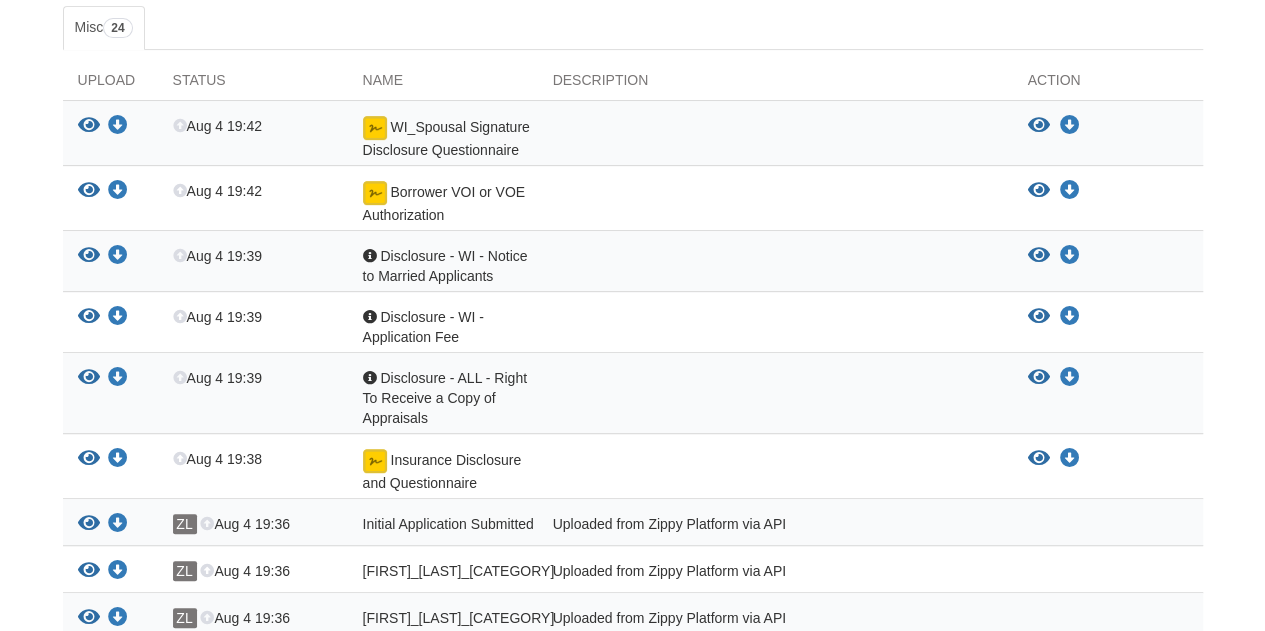 click at bounding box center [180, 460] 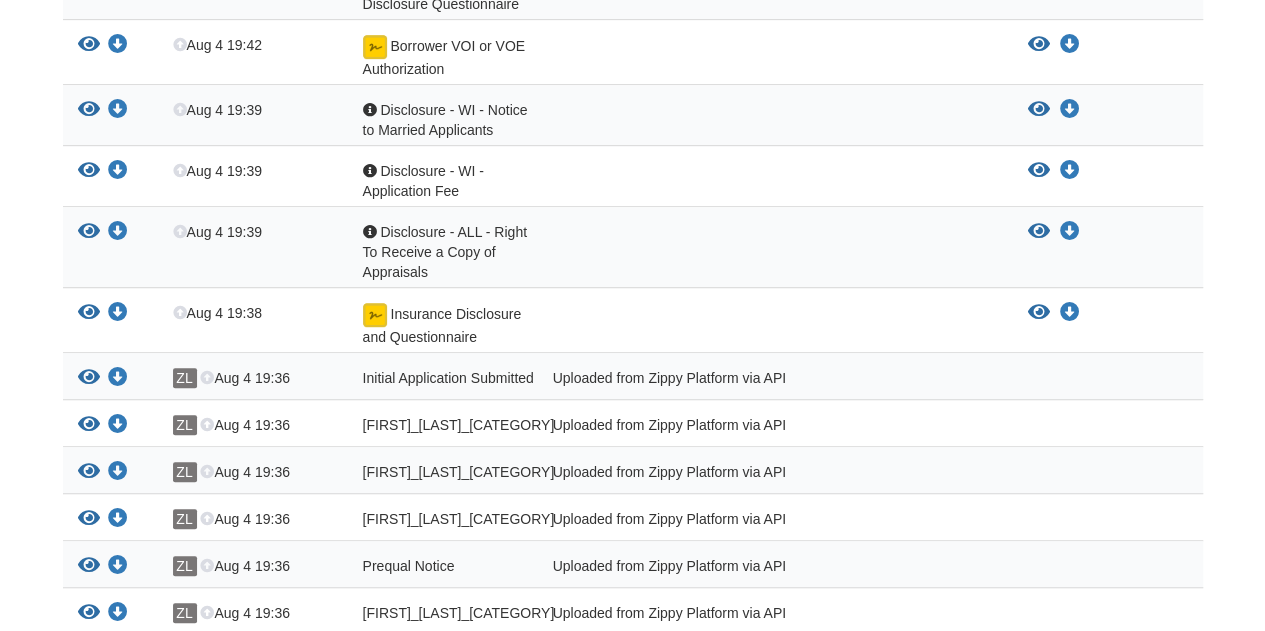 scroll, scrollTop: 489, scrollLeft: 0, axis: vertical 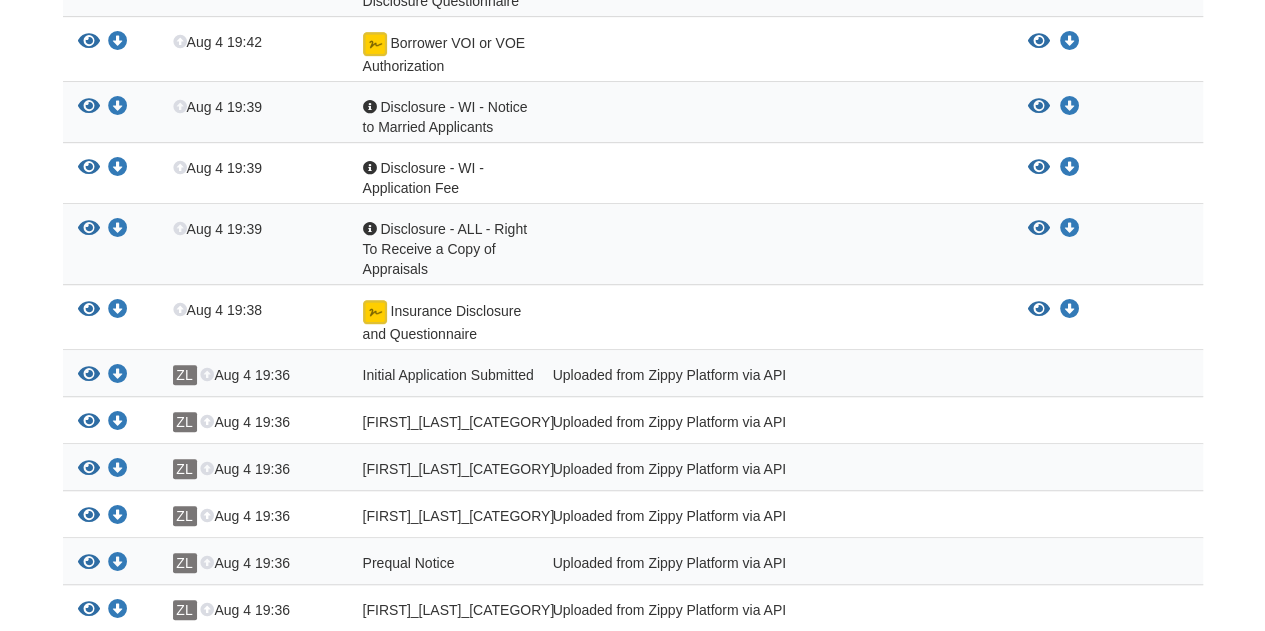 click on "ZL    Aug 4 19:36" at bounding box center (253, 472) 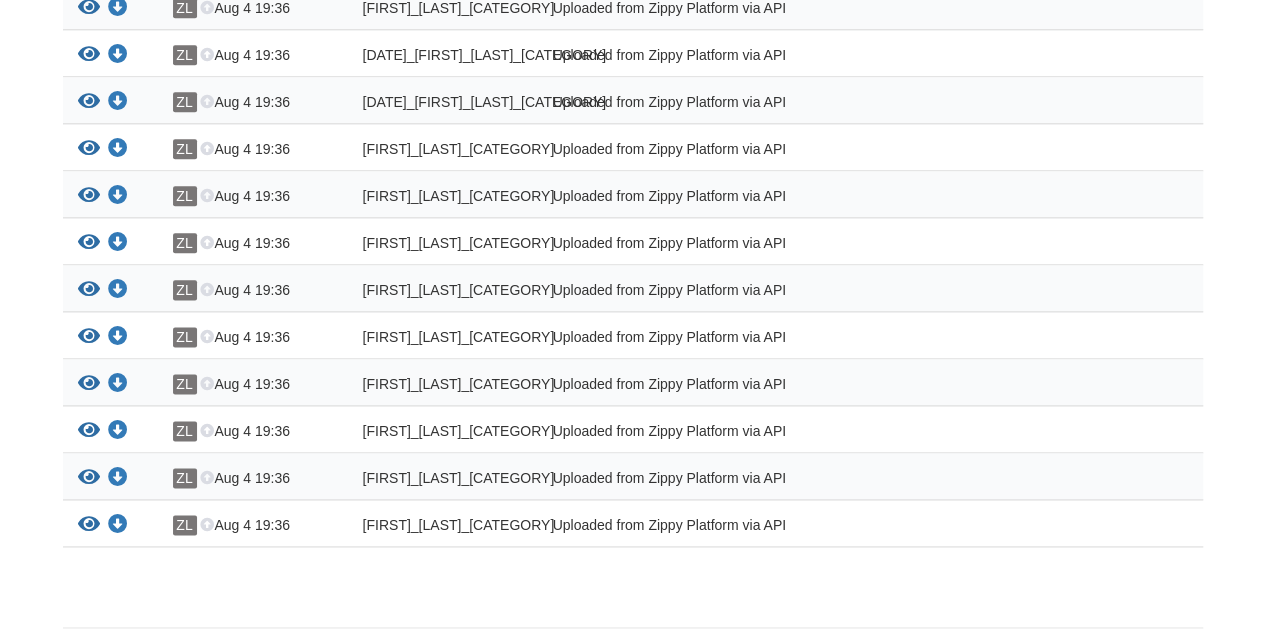 scroll, scrollTop: 1139, scrollLeft: 0, axis: vertical 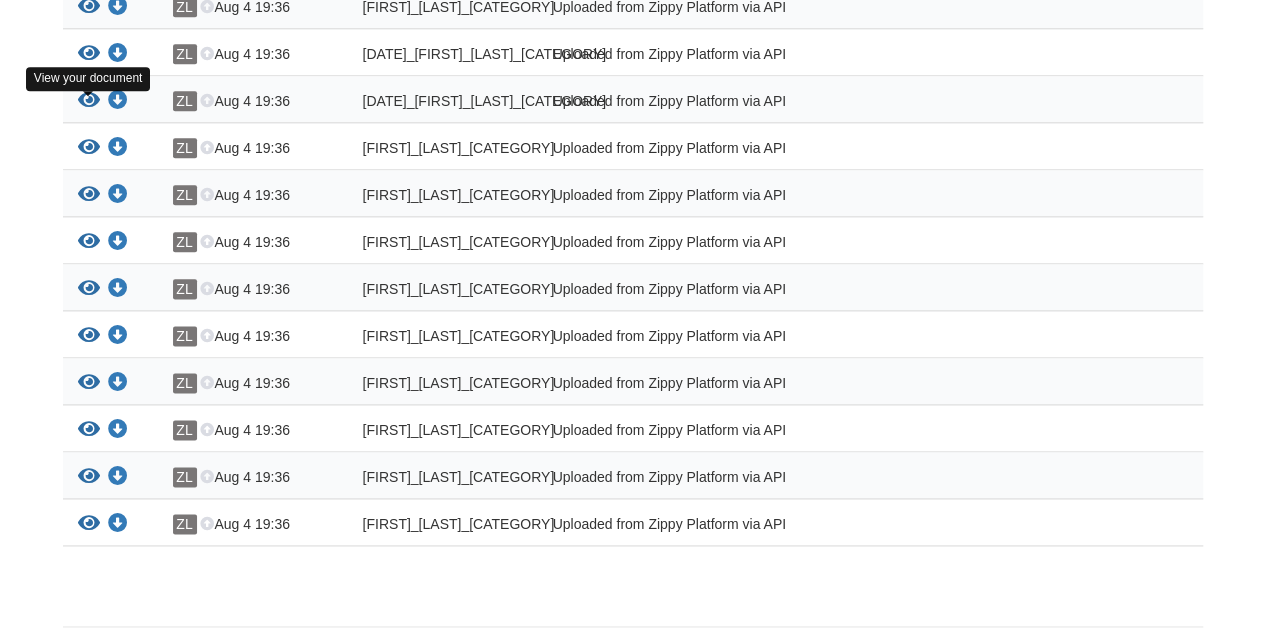 click at bounding box center (89, 101) 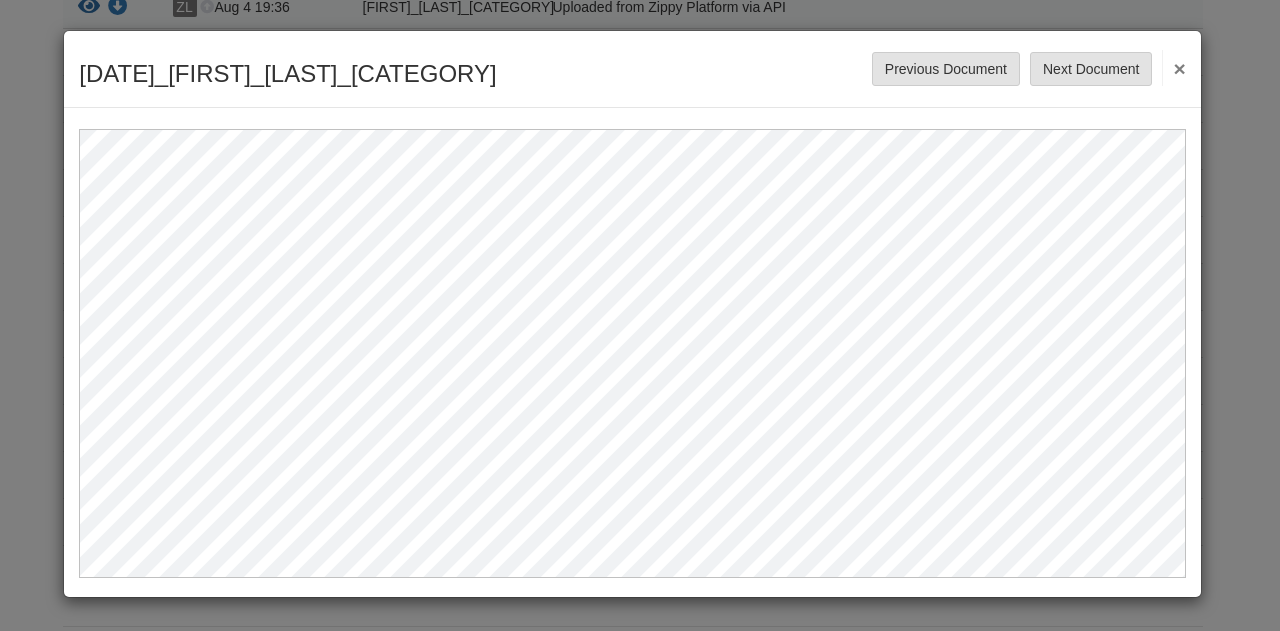 click on "08-05-2025_Jasmine_peterson_risk_based_pricing_h4
Save
Cancel
Previous Document
Next Document
×" at bounding box center (640, 315) 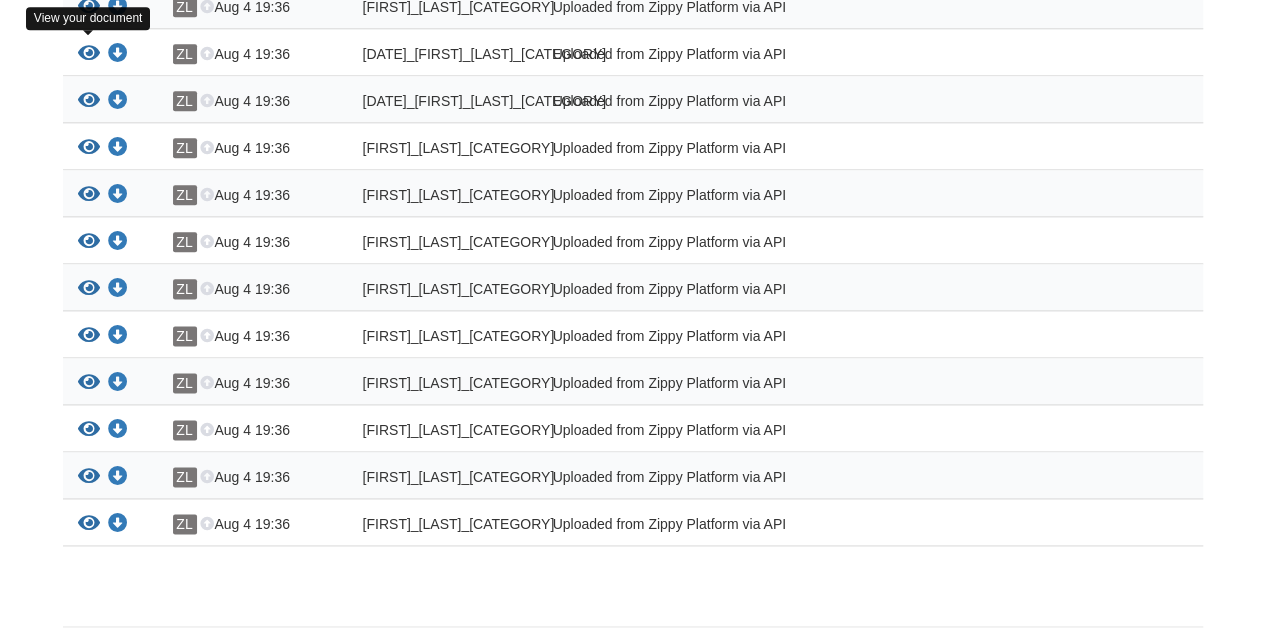 click at bounding box center [89, 54] 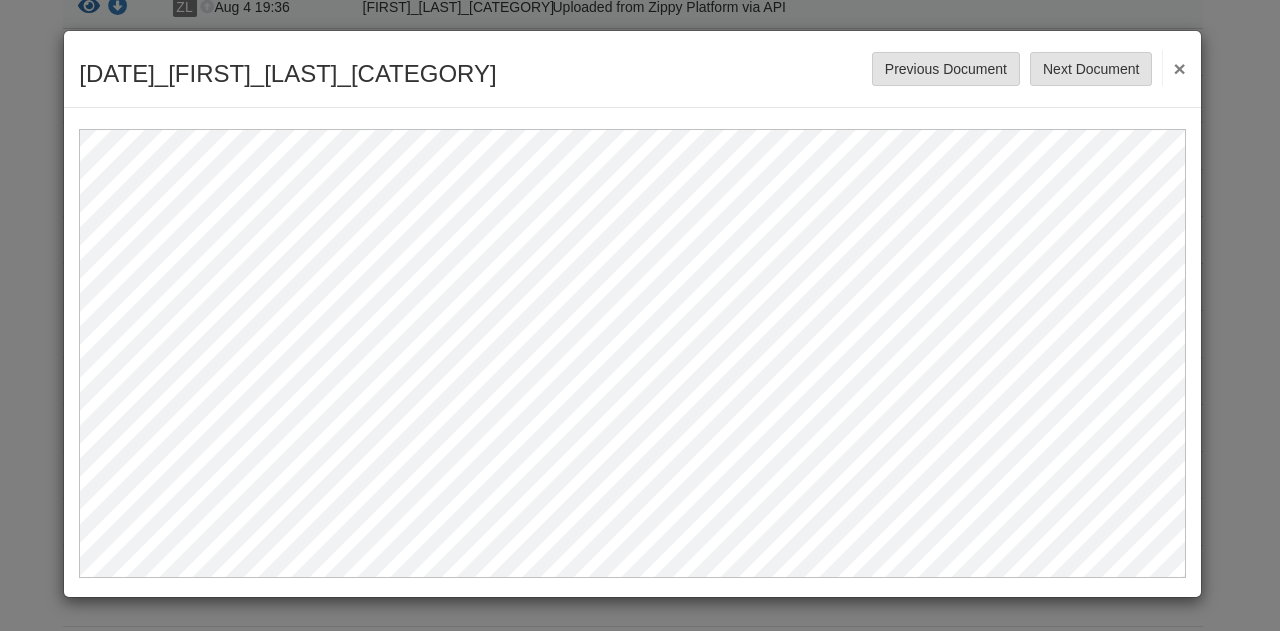 click on "08-05-2025_[LAST]_[LAST]_risk_based_pricing_h4
Save
Cancel
Previous Document
Next Document
×" at bounding box center (640, 315) 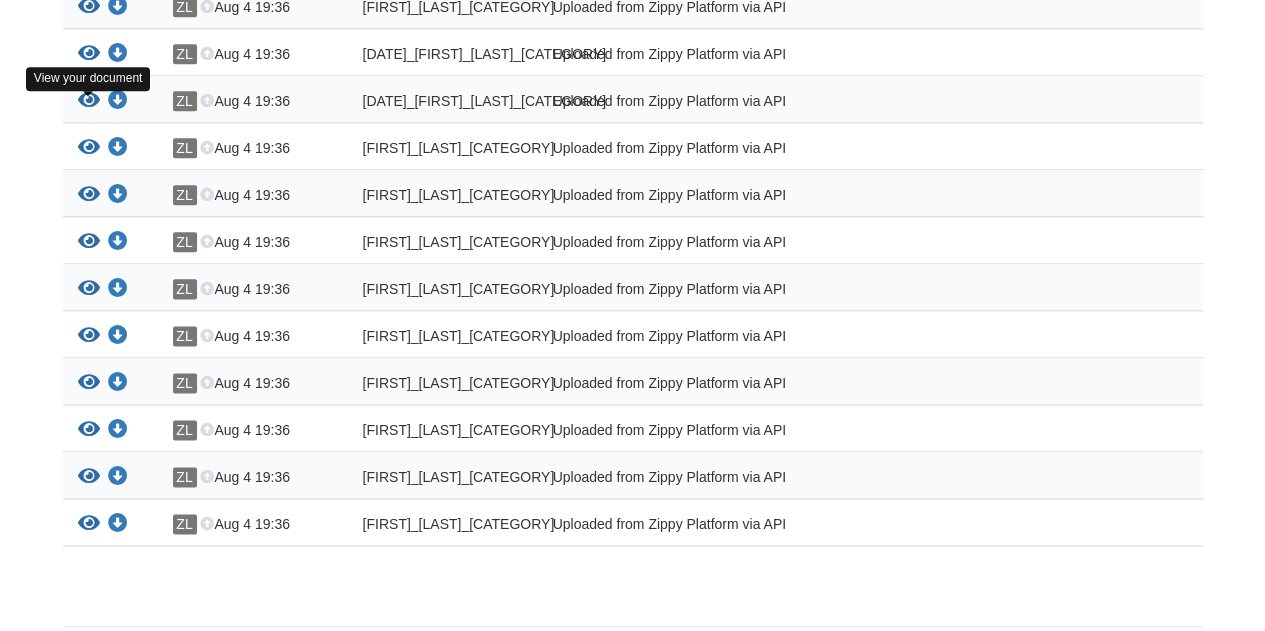 click at bounding box center [89, 101] 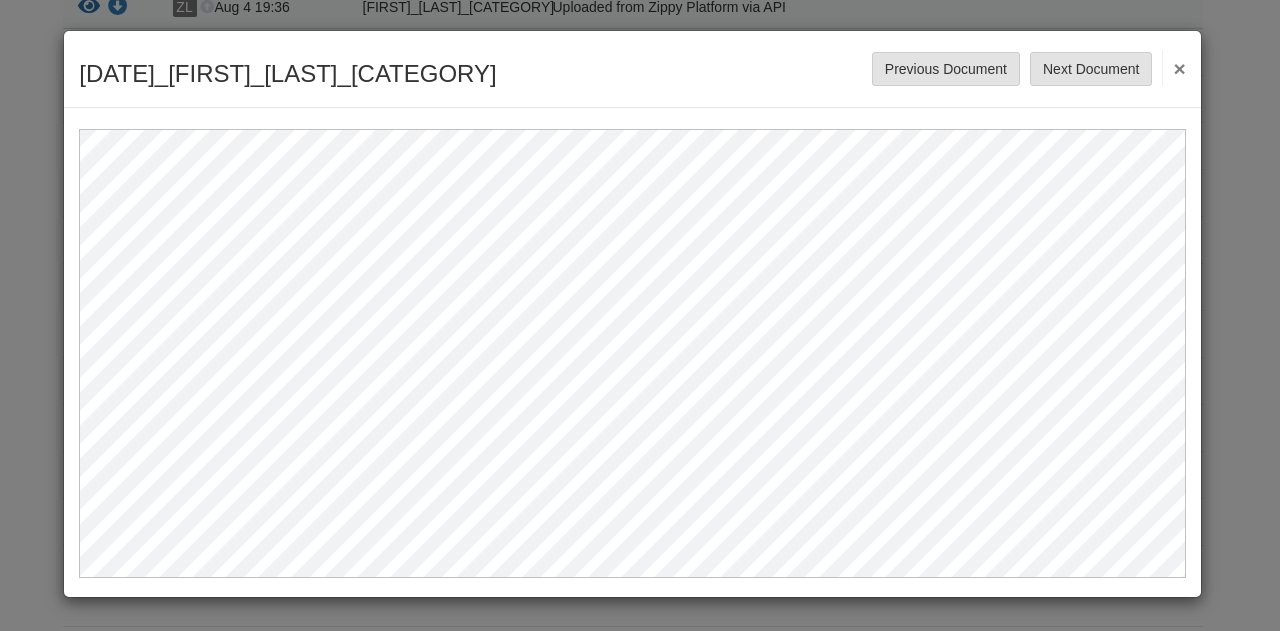 click on "08-05-2025_Jasmine_peterson_risk_based_pricing_h4
Save
Cancel
Previous Document
Next Document
×" at bounding box center (640, 315) 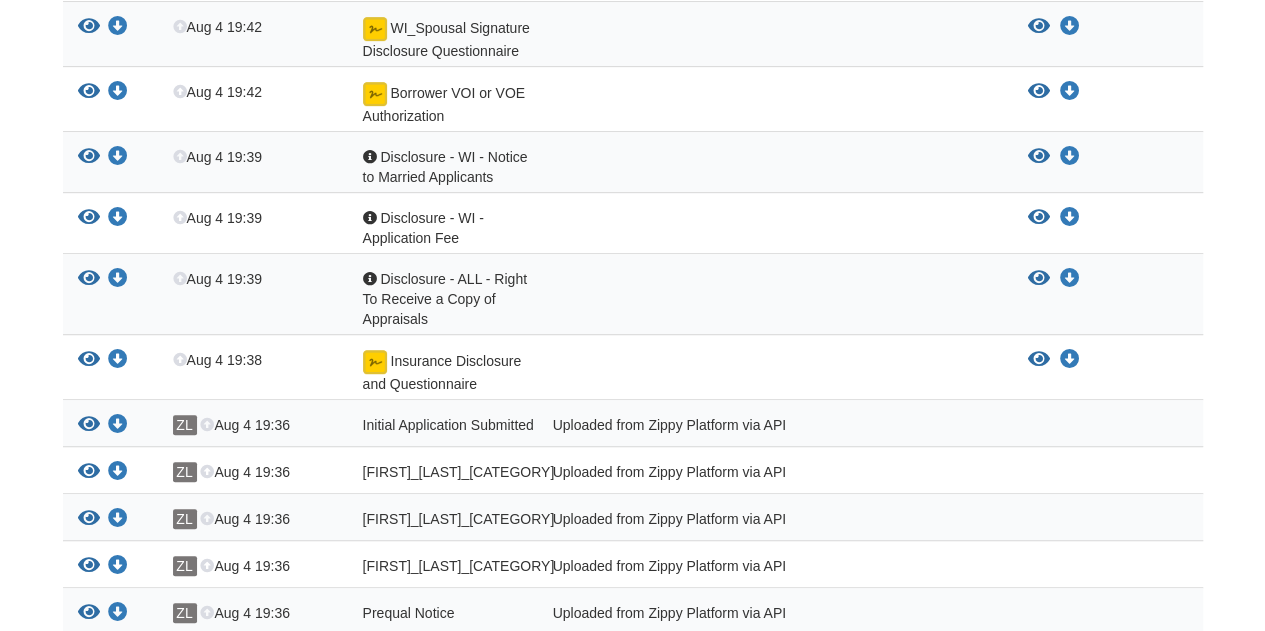 scroll, scrollTop: 0, scrollLeft: 0, axis: both 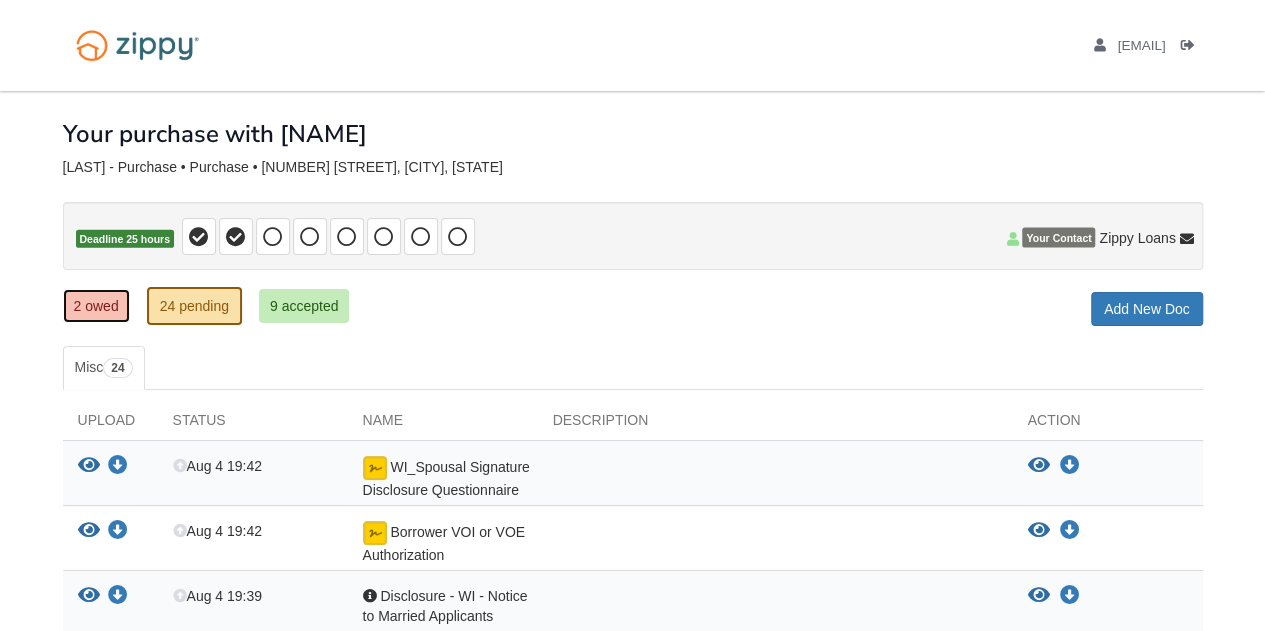 click on "2 owed" at bounding box center (96, 306) 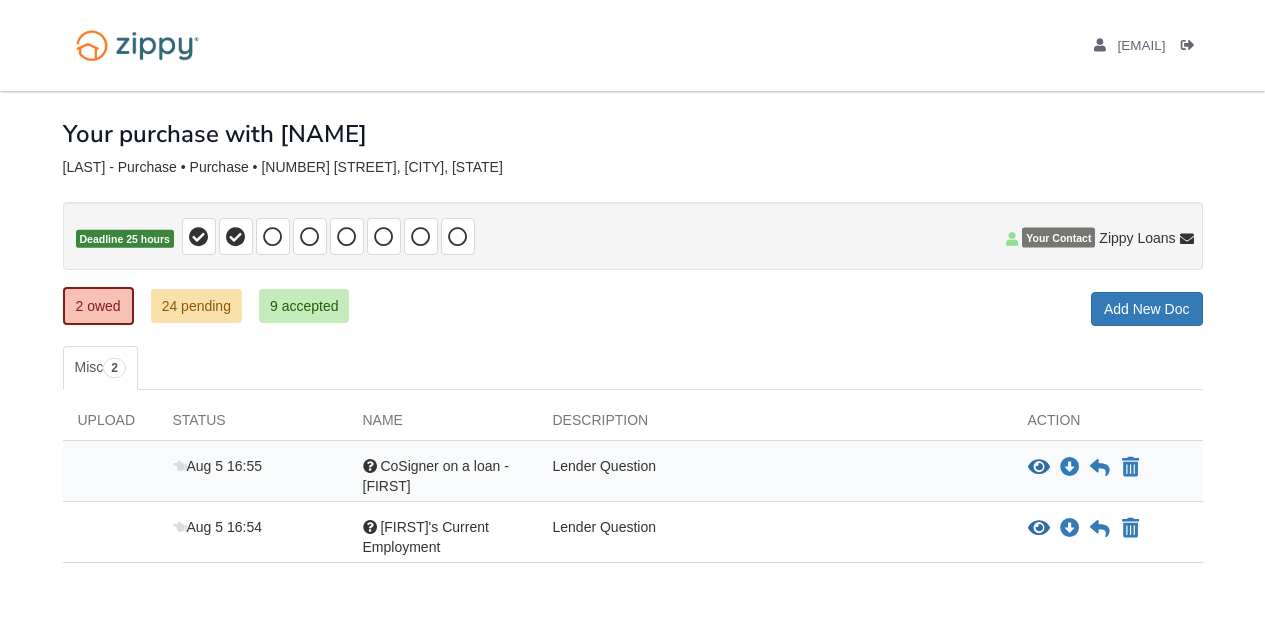 scroll, scrollTop: 0, scrollLeft: 0, axis: both 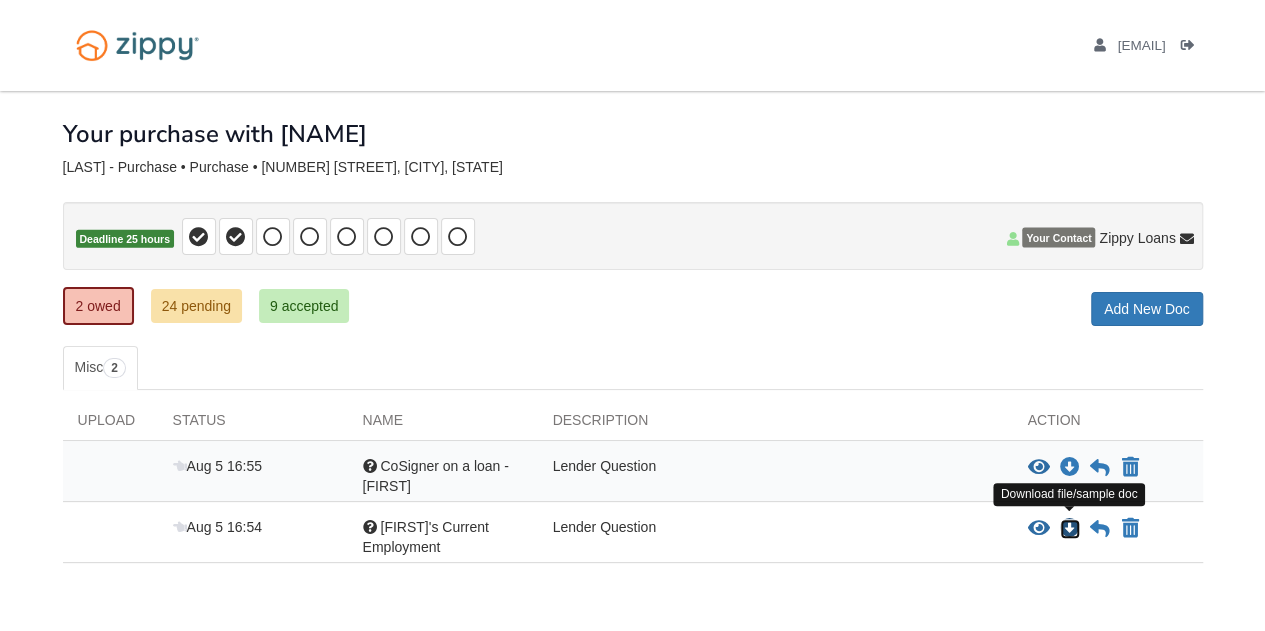 click at bounding box center (1070, 529) 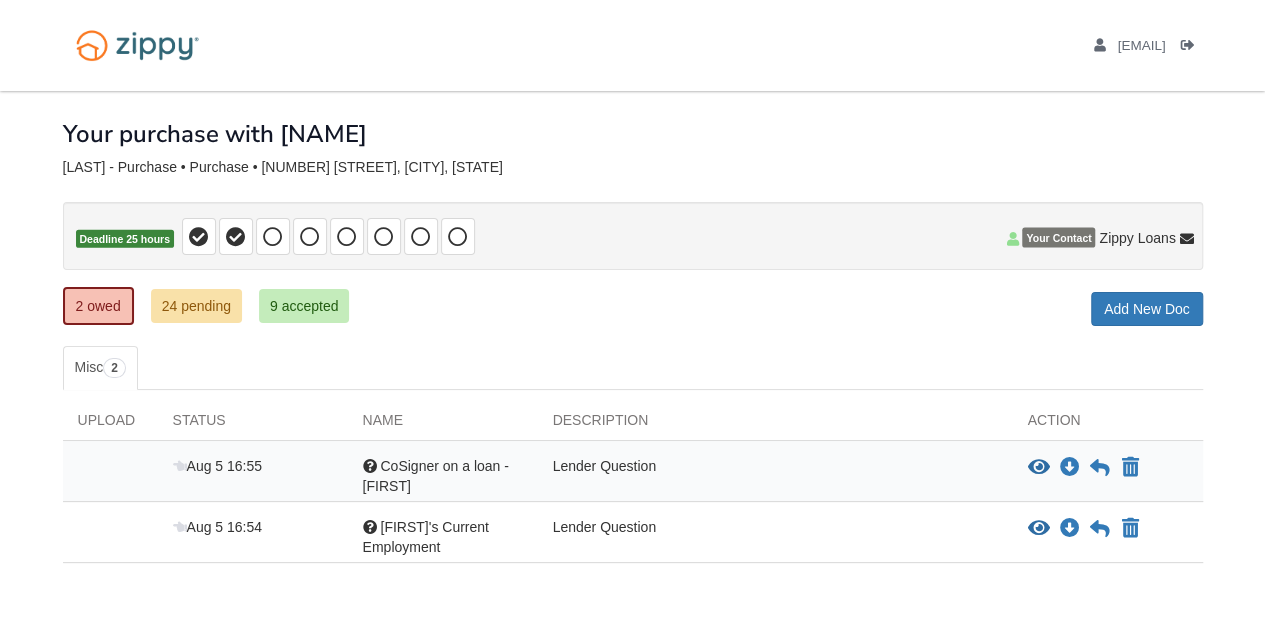 click on "jasminebos05@gmail.com
Logout" at bounding box center (633, 45) 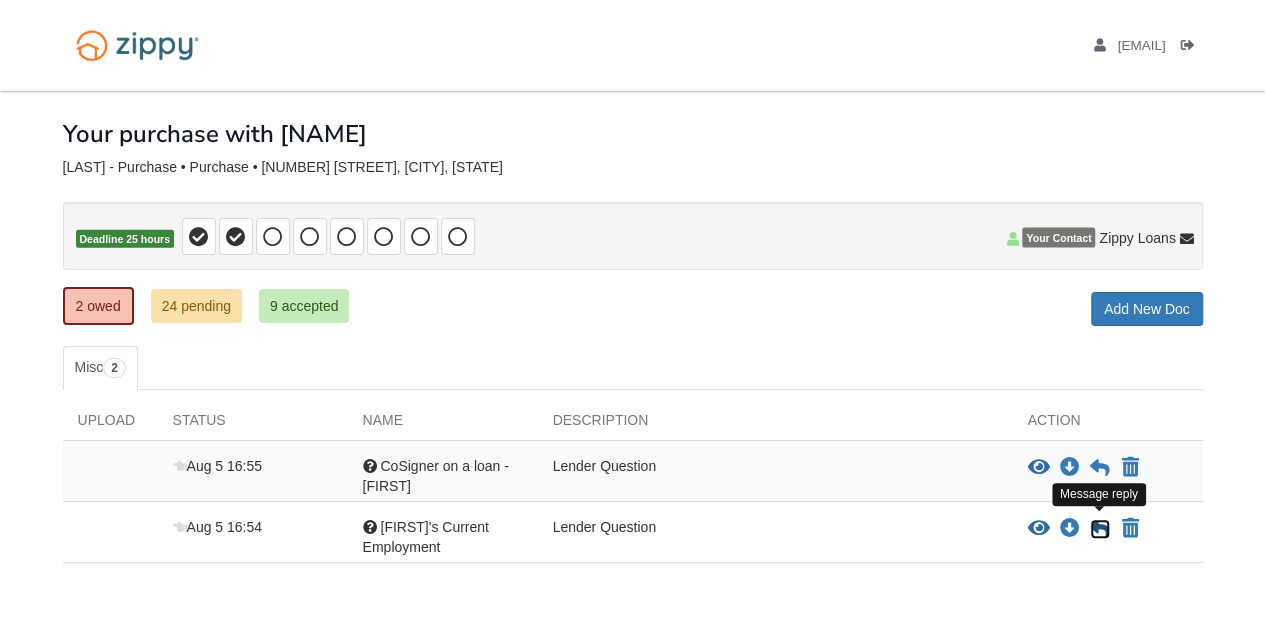 click at bounding box center [1100, 529] 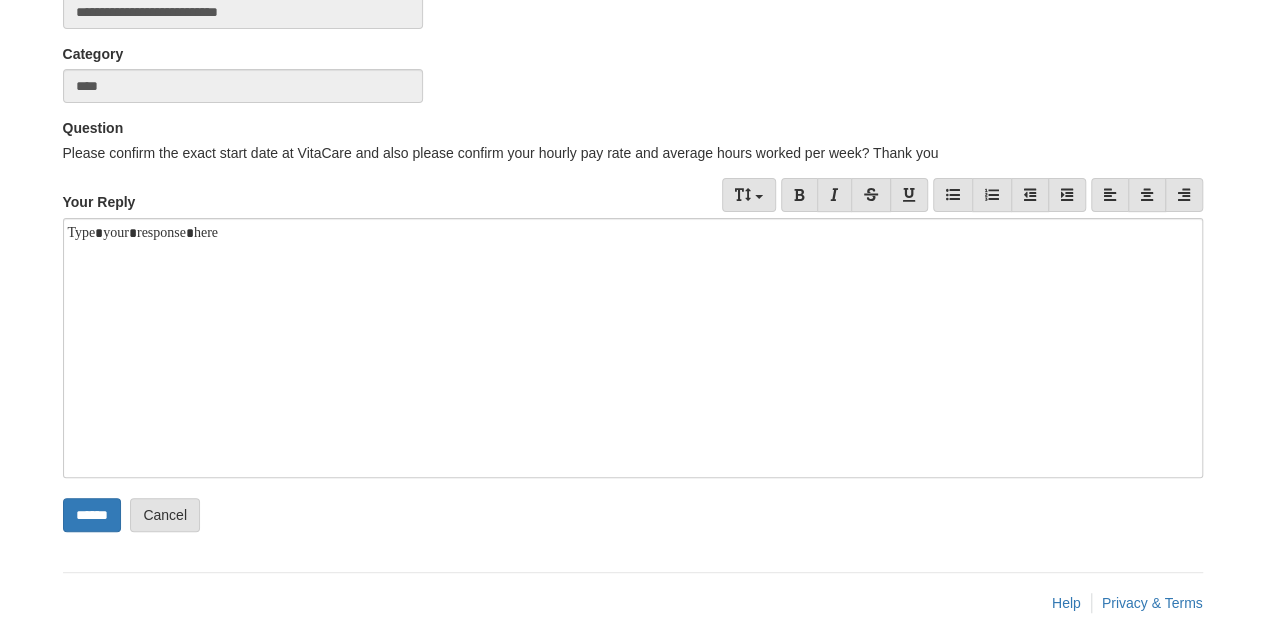 scroll, scrollTop: 240, scrollLeft: 0, axis: vertical 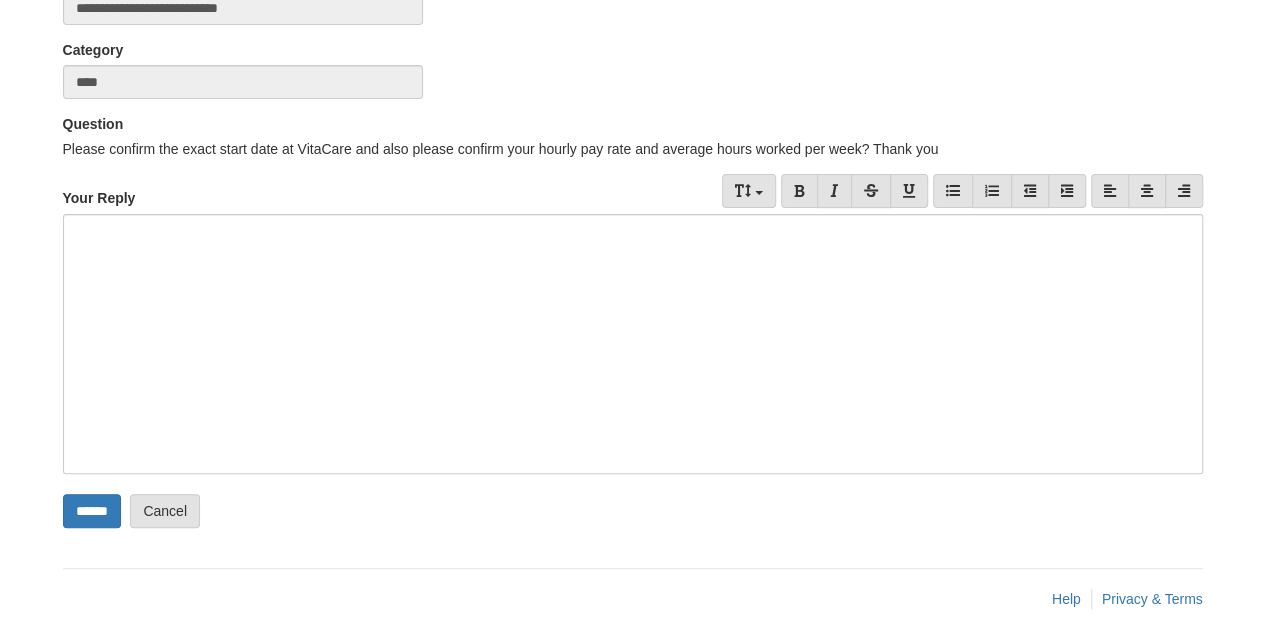 click at bounding box center (633, 344) 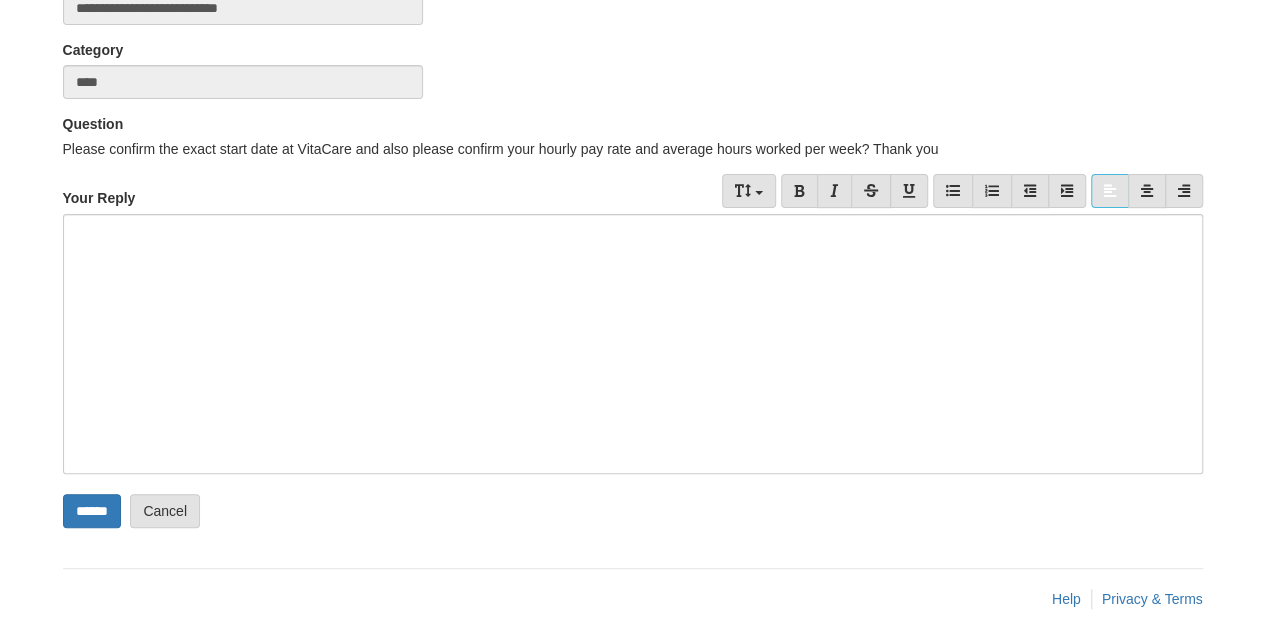 type 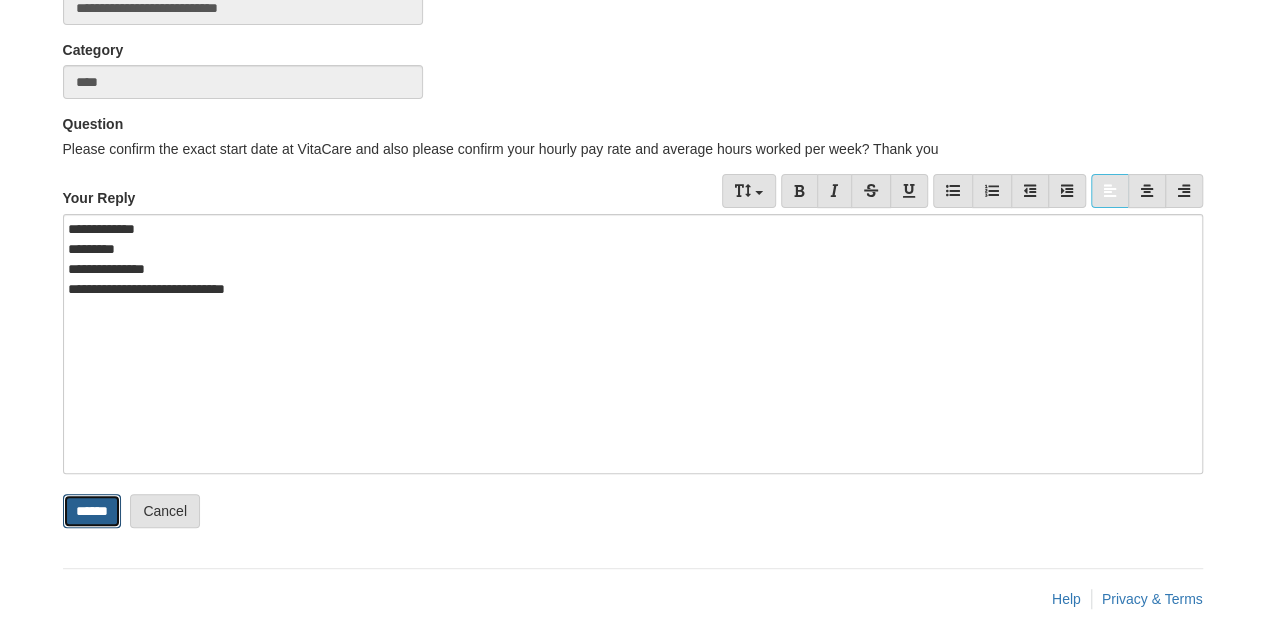 click on "******" at bounding box center [92, 511] 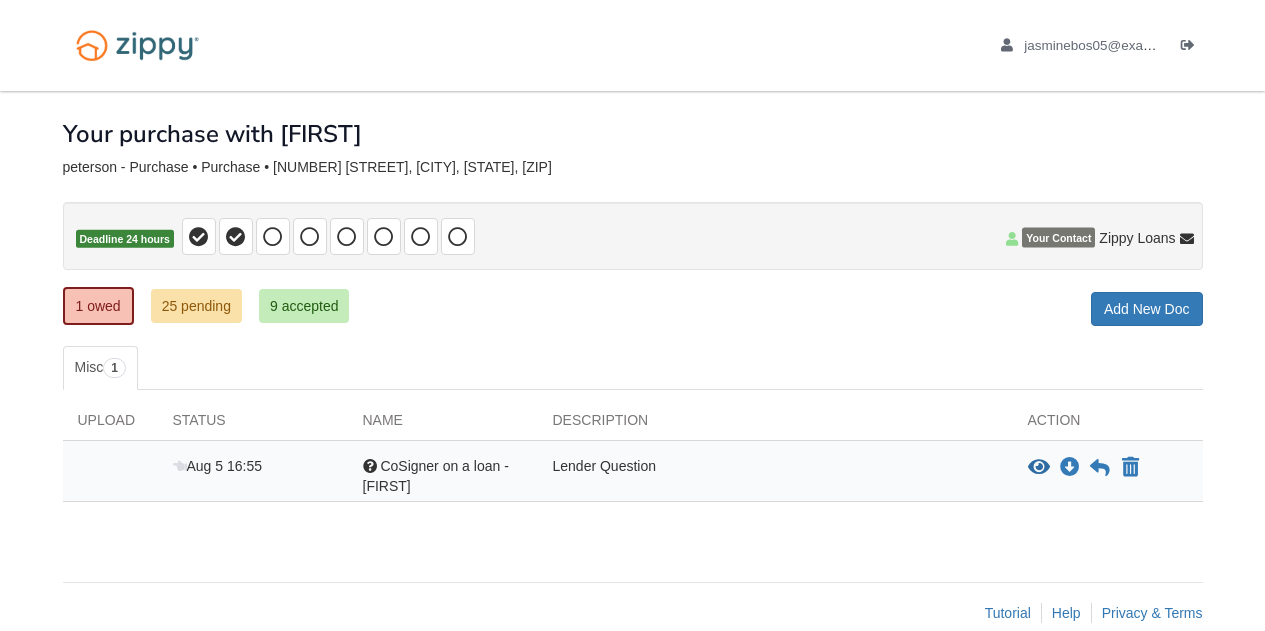 scroll, scrollTop: 0, scrollLeft: 0, axis: both 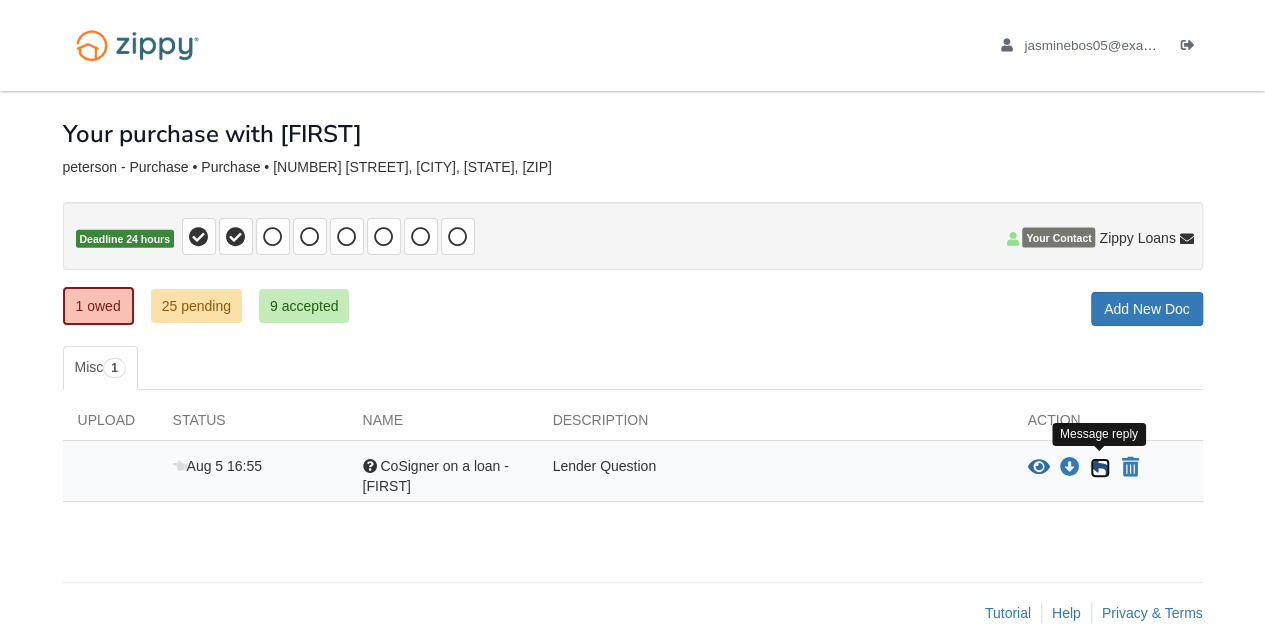 click at bounding box center (1100, 468) 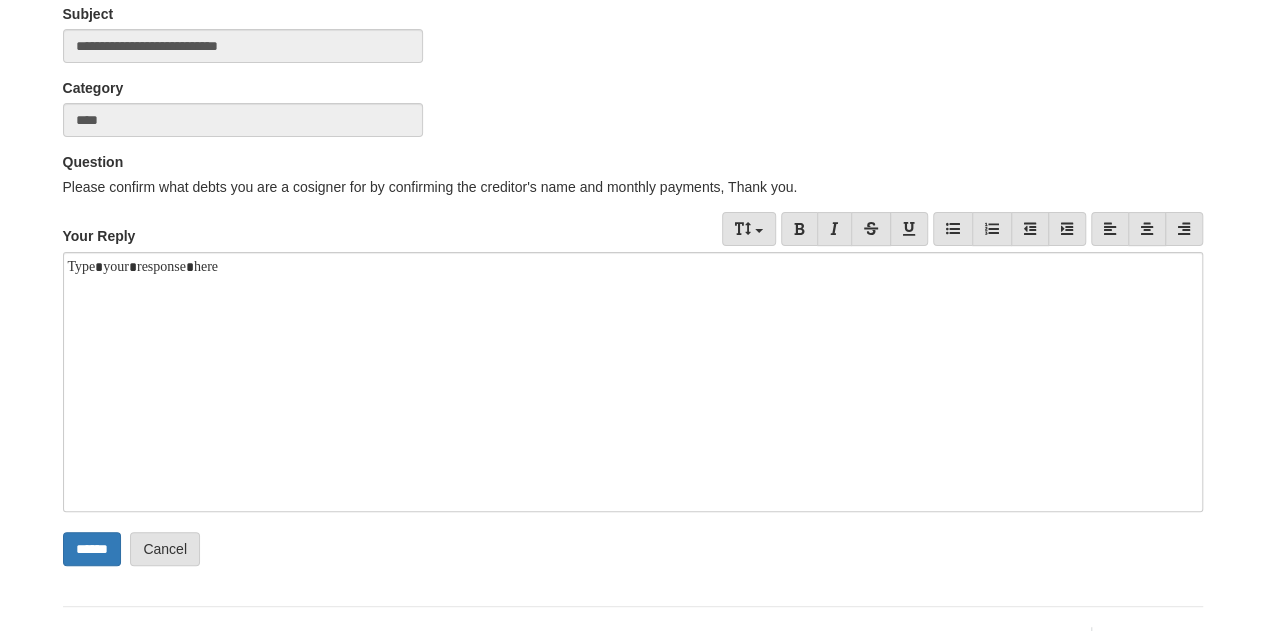 scroll, scrollTop: 226, scrollLeft: 0, axis: vertical 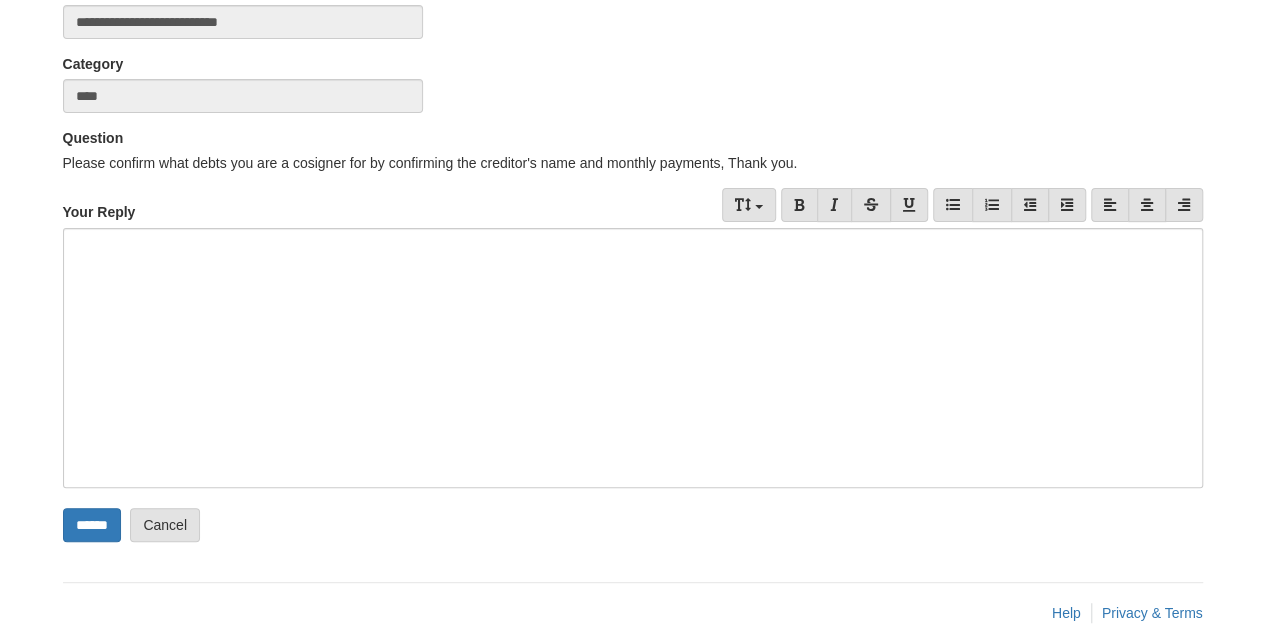 click at bounding box center [633, 358] 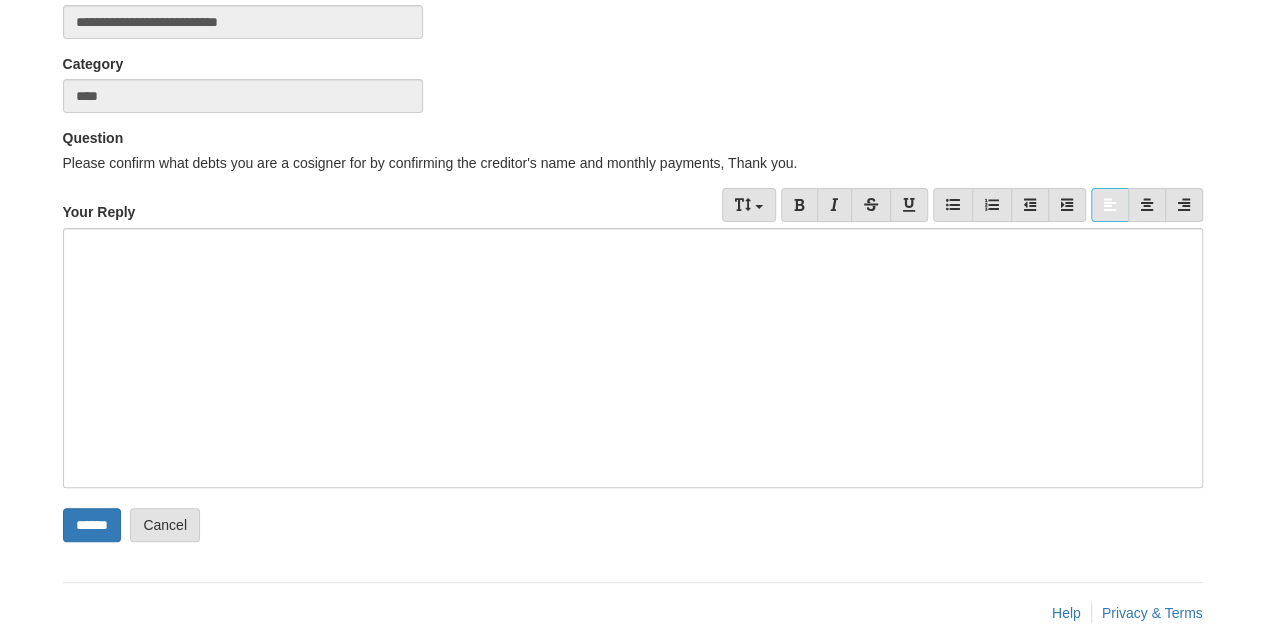 type 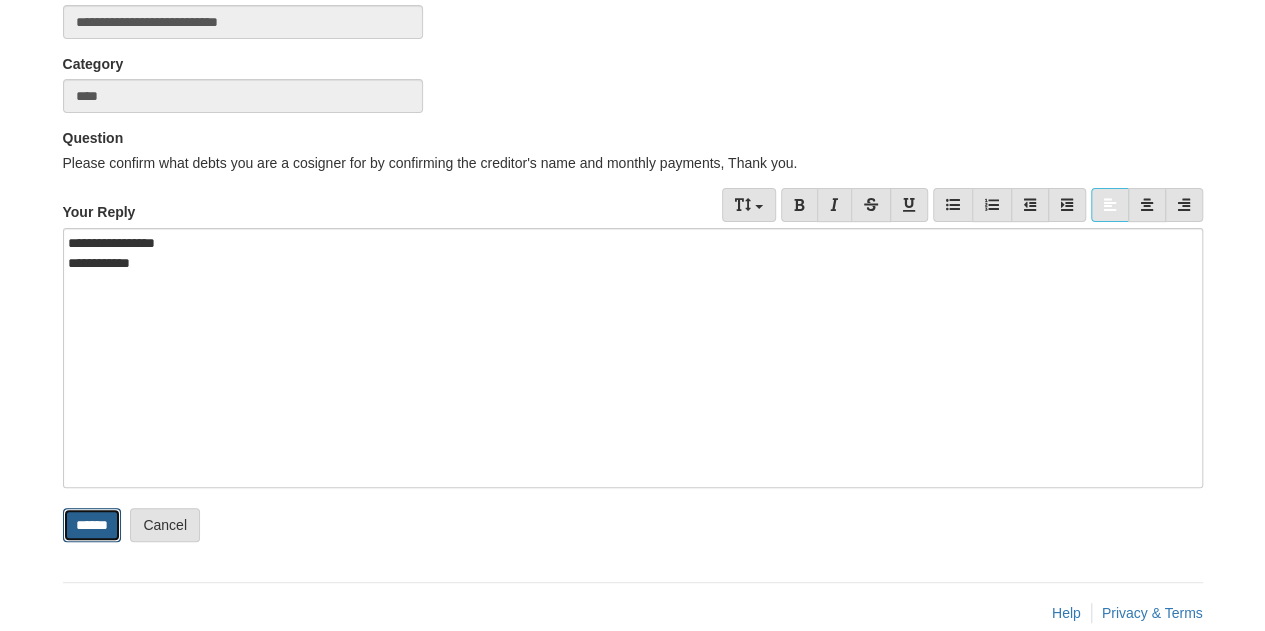 click on "******" at bounding box center [92, 525] 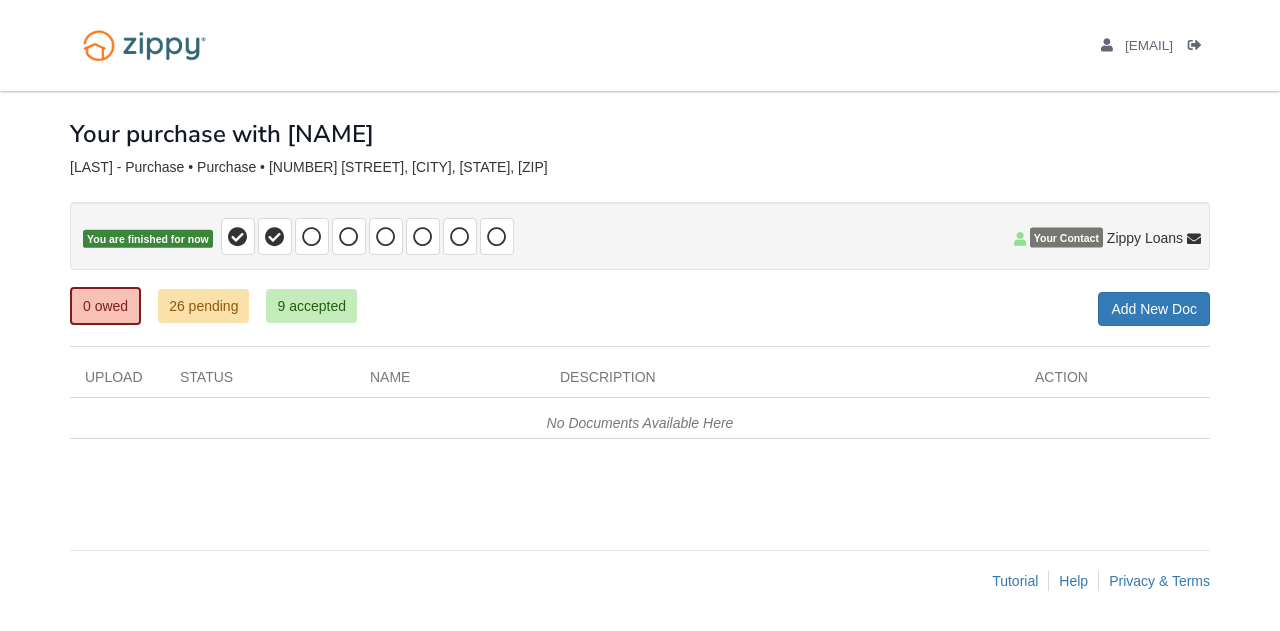 scroll, scrollTop: 0, scrollLeft: 0, axis: both 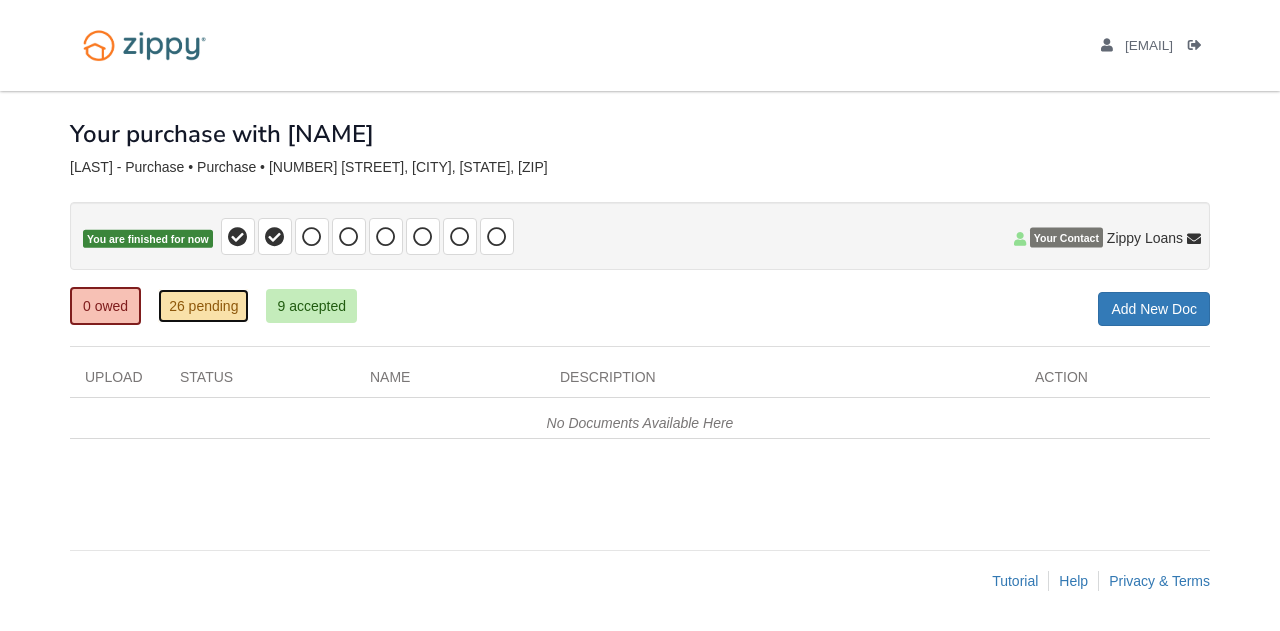 click on "26 pending" at bounding box center (203, 306) 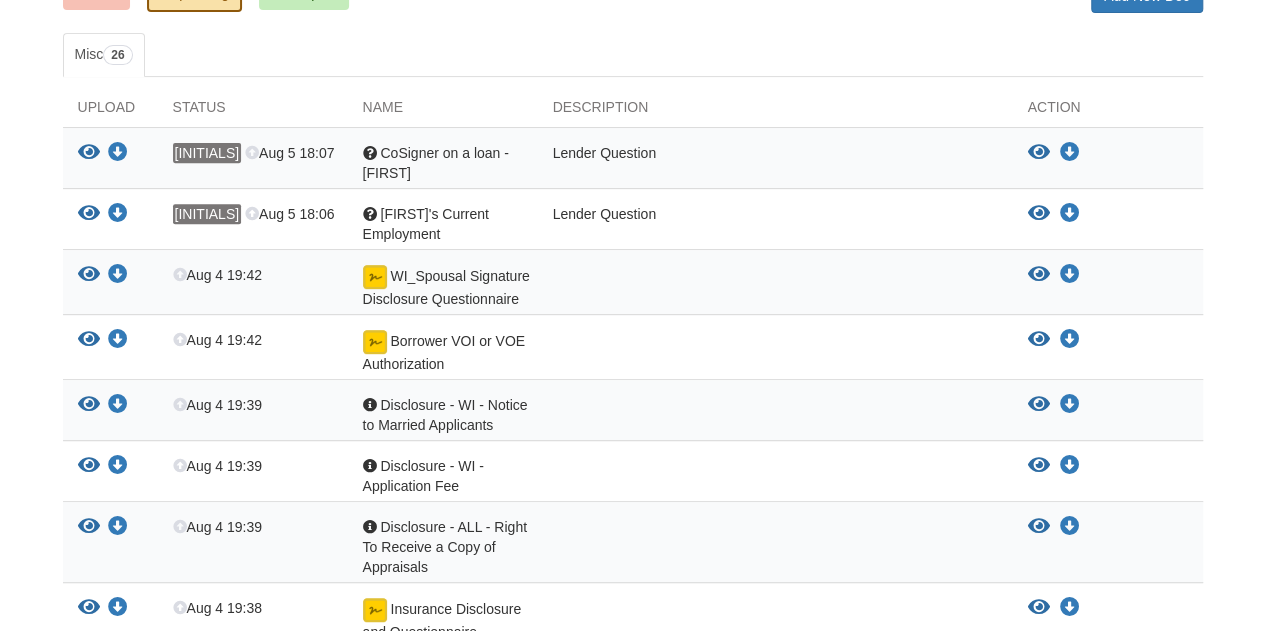 scroll, scrollTop: 329, scrollLeft: 0, axis: vertical 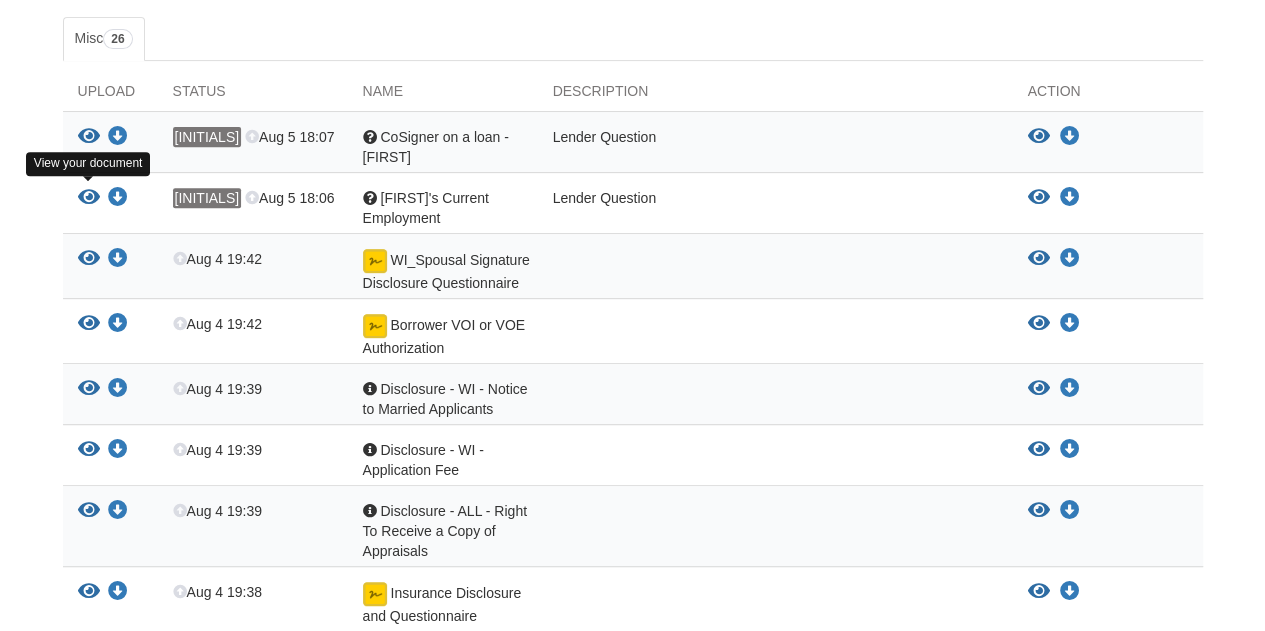 click at bounding box center [89, 198] 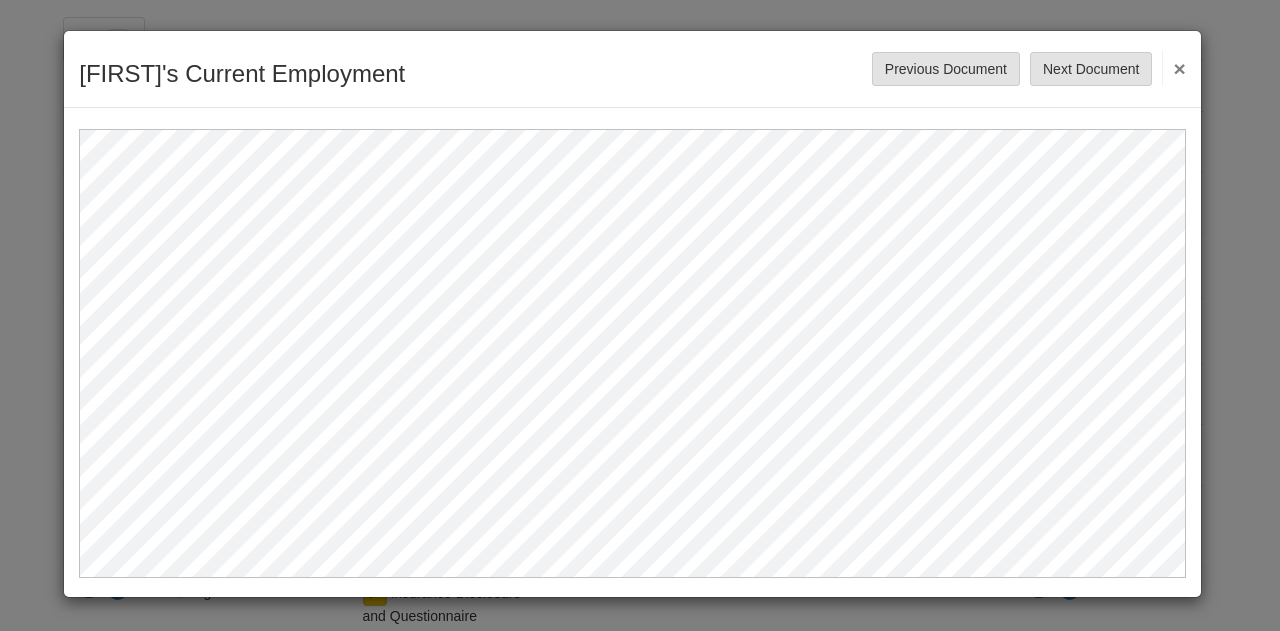 click on "×" at bounding box center (1173, 68) 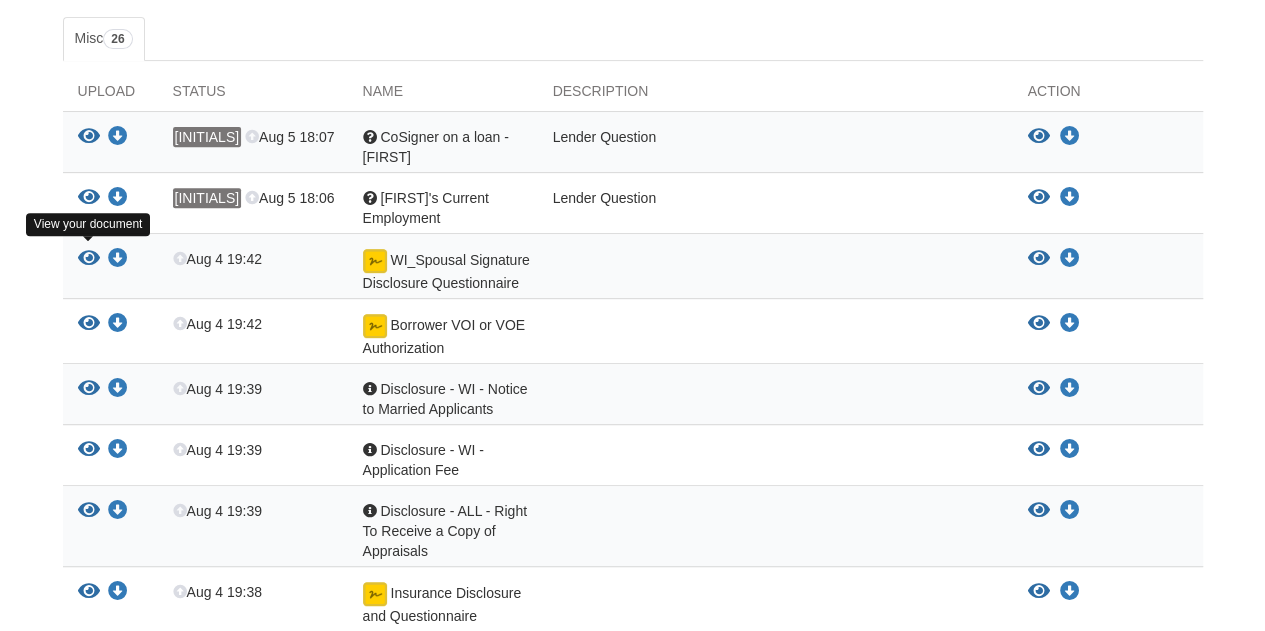 click at bounding box center (89, 259) 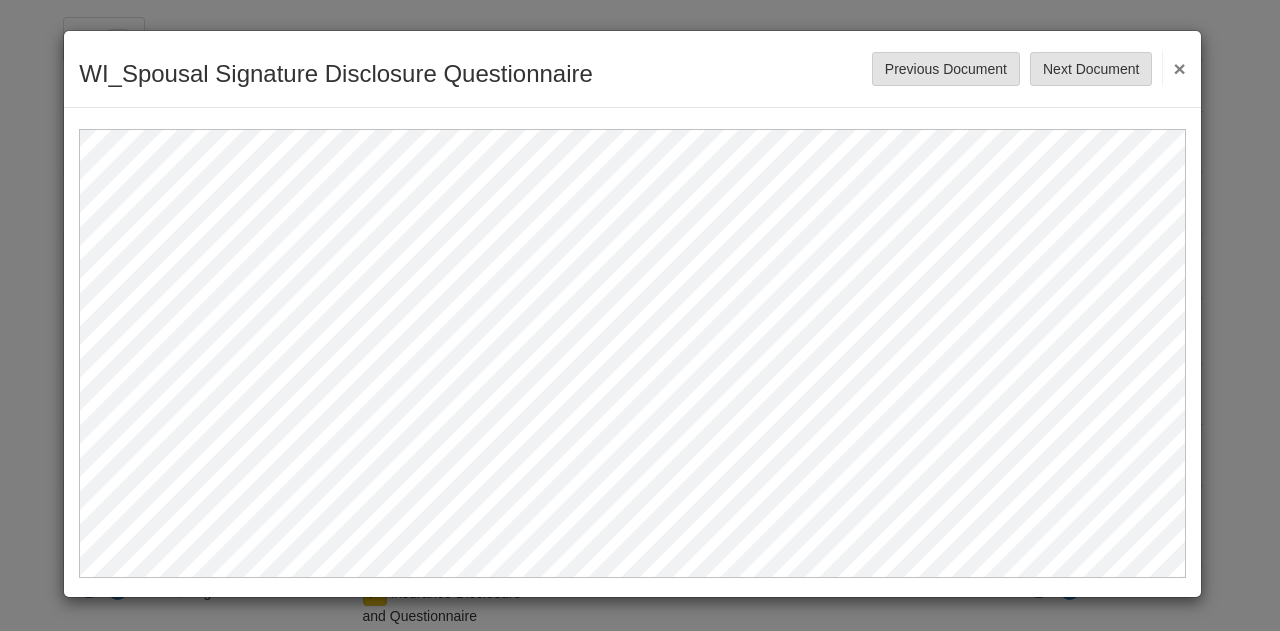 click on "WI_Spousal Signature Disclosure Questionnaire
Save
Cancel
Previous Document
Next Document
×" at bounding box center [640, 315] 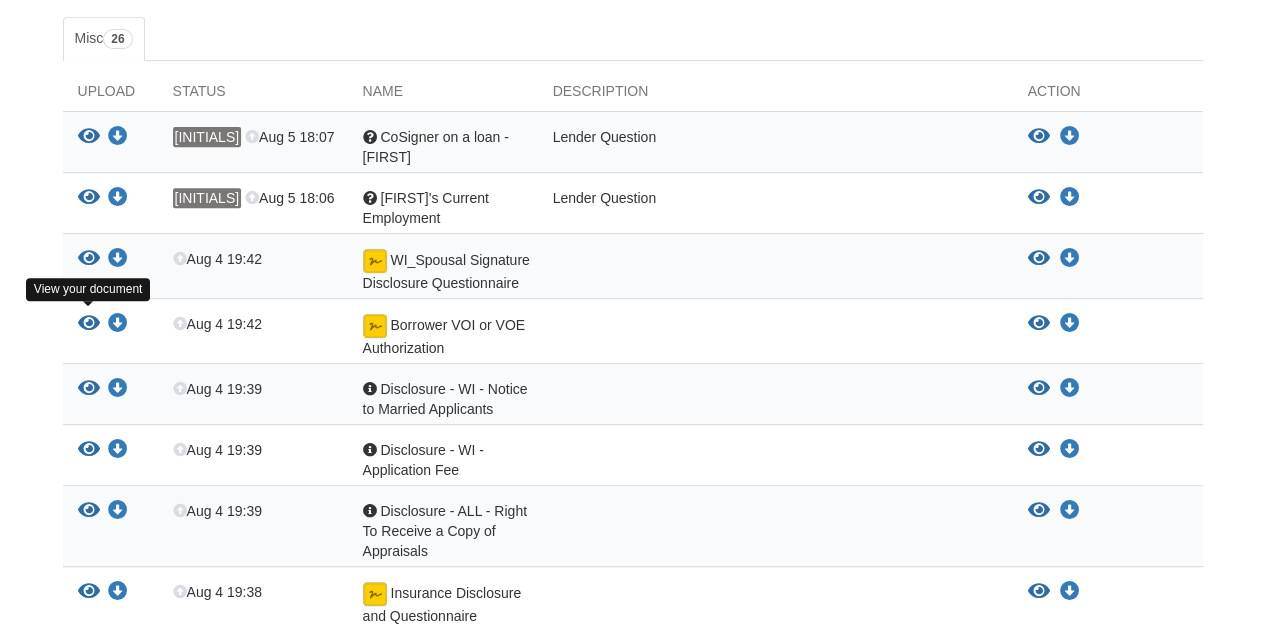 click at bounding box center (89, 324) 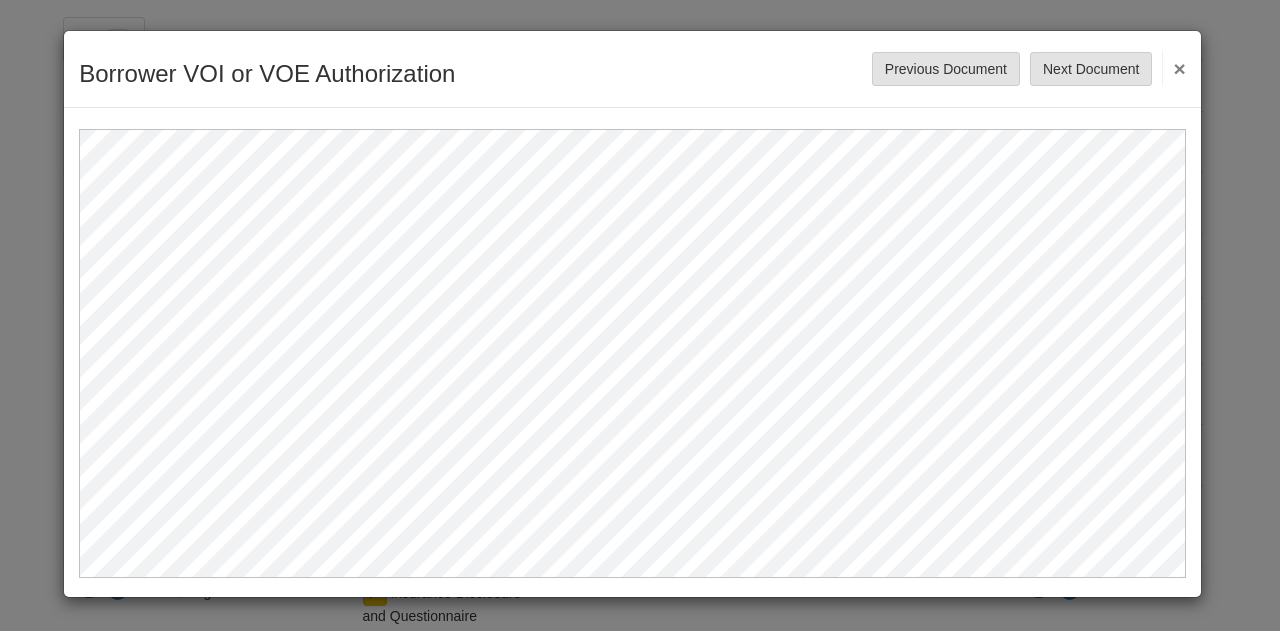 click on "Borrower VOI or VOE Authorization
Save
Cancel
Previous Document
Next Document
×" at bounding box center (640, 315) 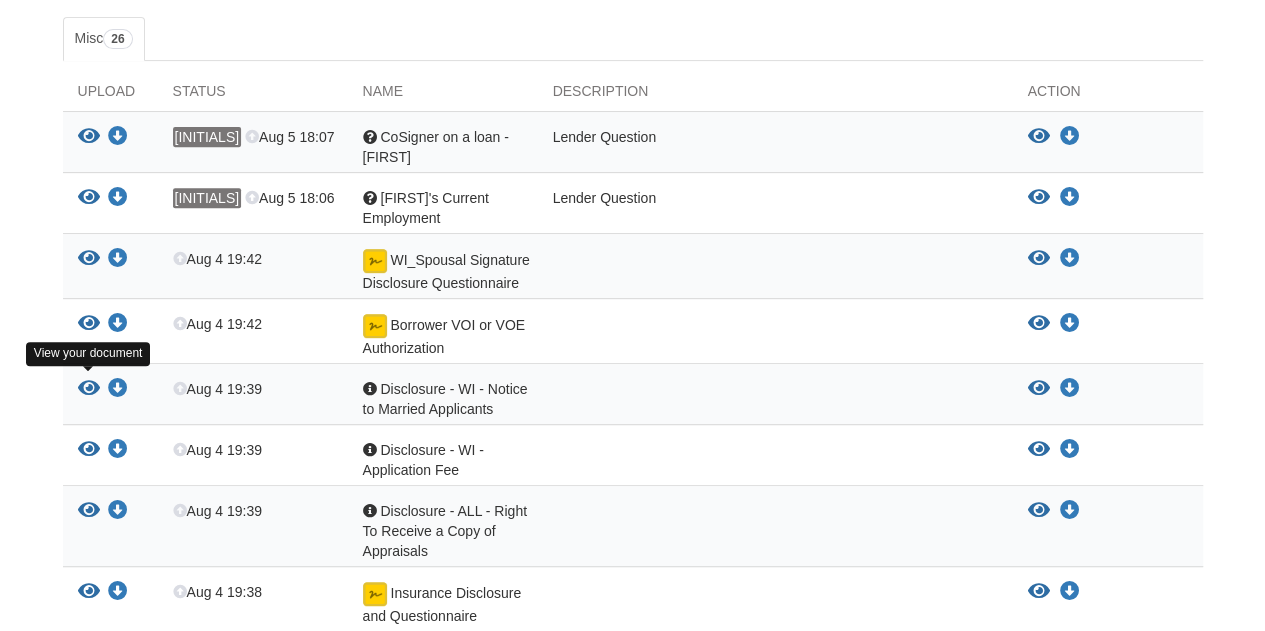 click at bounding box center (89, 389) 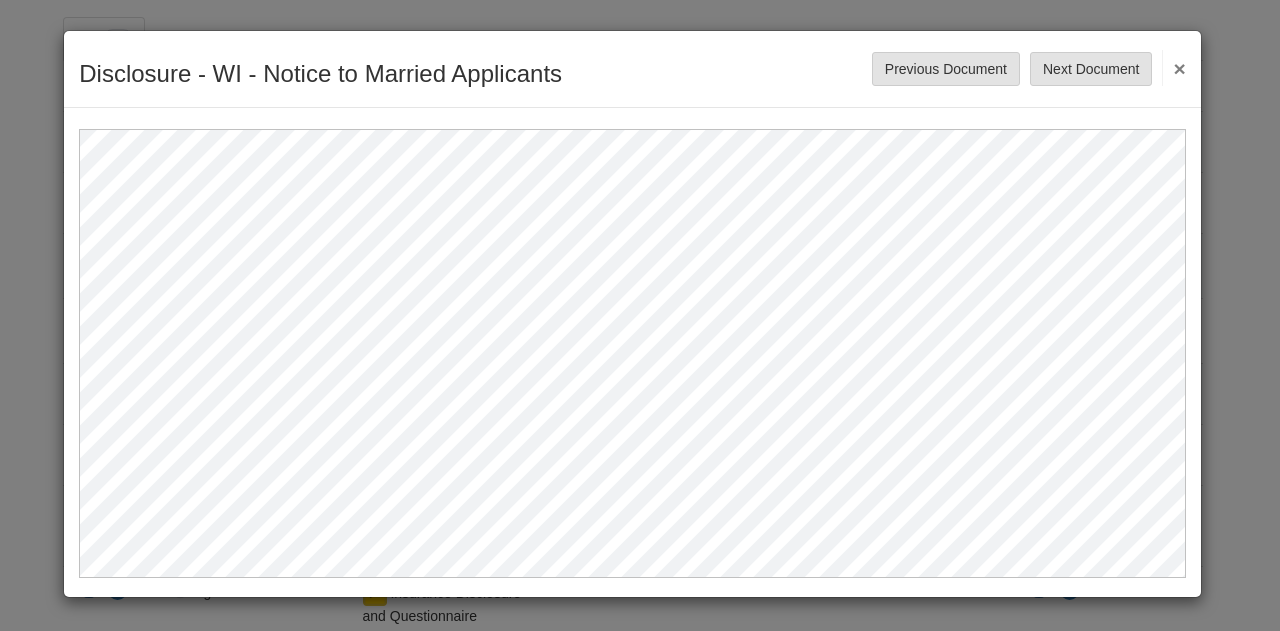 click on "Disclosure - WI - Notice to Married Applicants
Save
Cancel
Previous Document
Next Document
×" at bounding box center [640, 315] 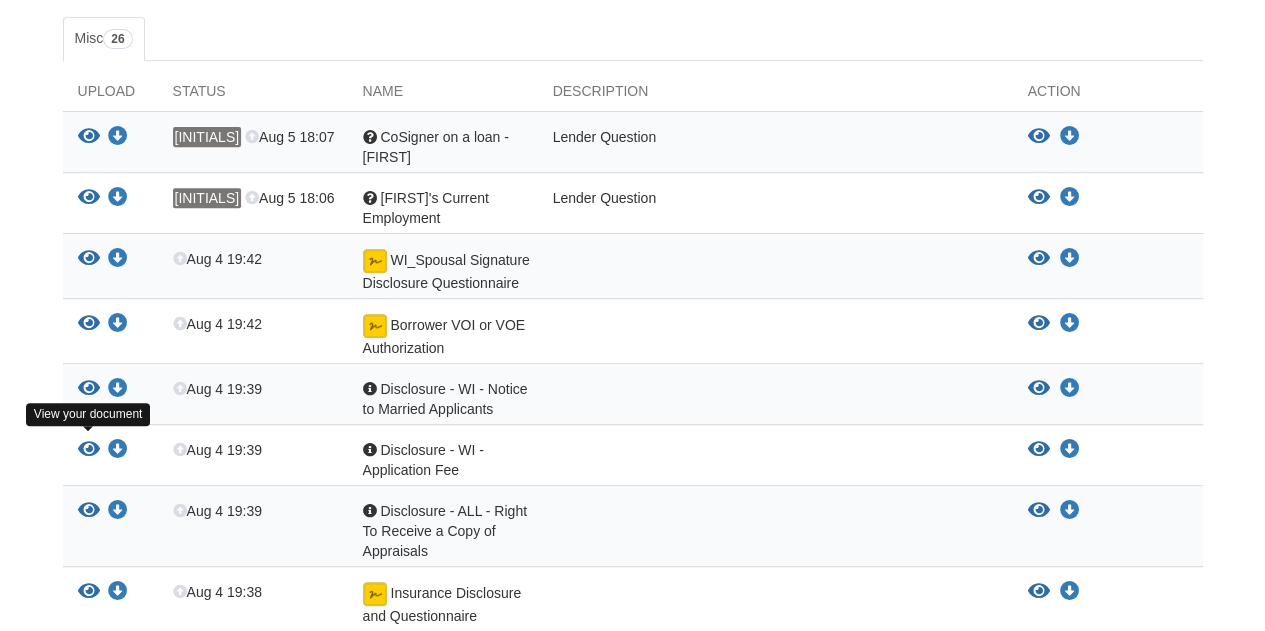 click at bounding box center (89, 450) 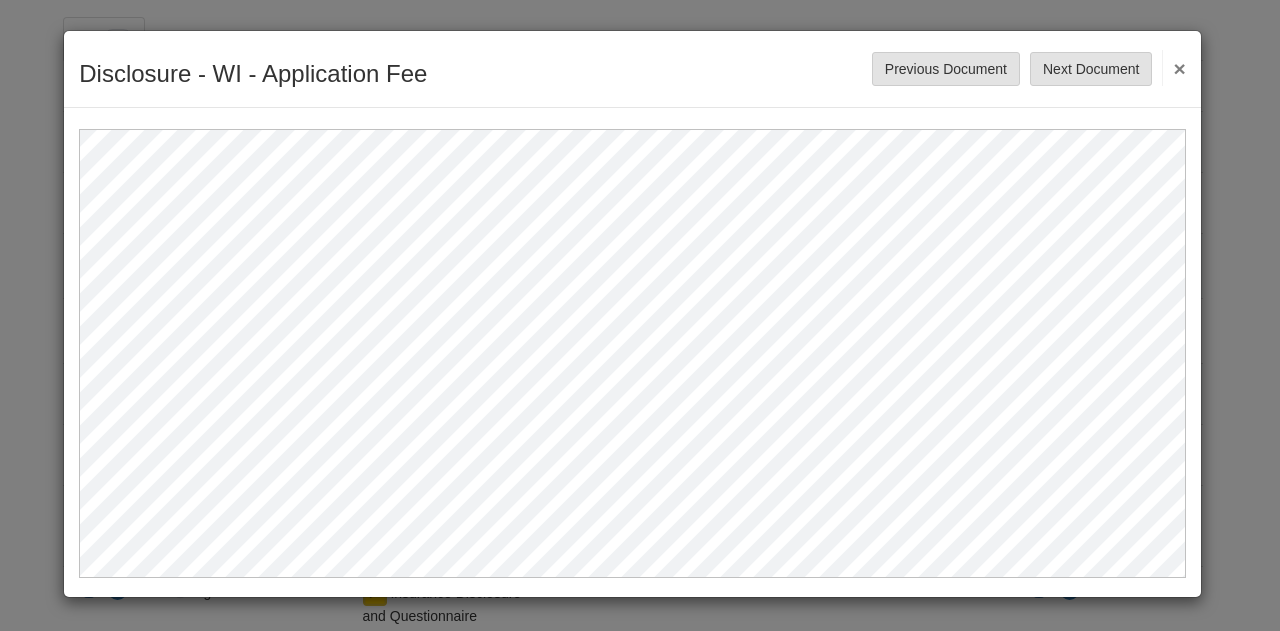 click on "Disclosure - WI - Application Fee
Save
Cancel
Previous Document
Next Document
×" at bounding box center [640, 315] 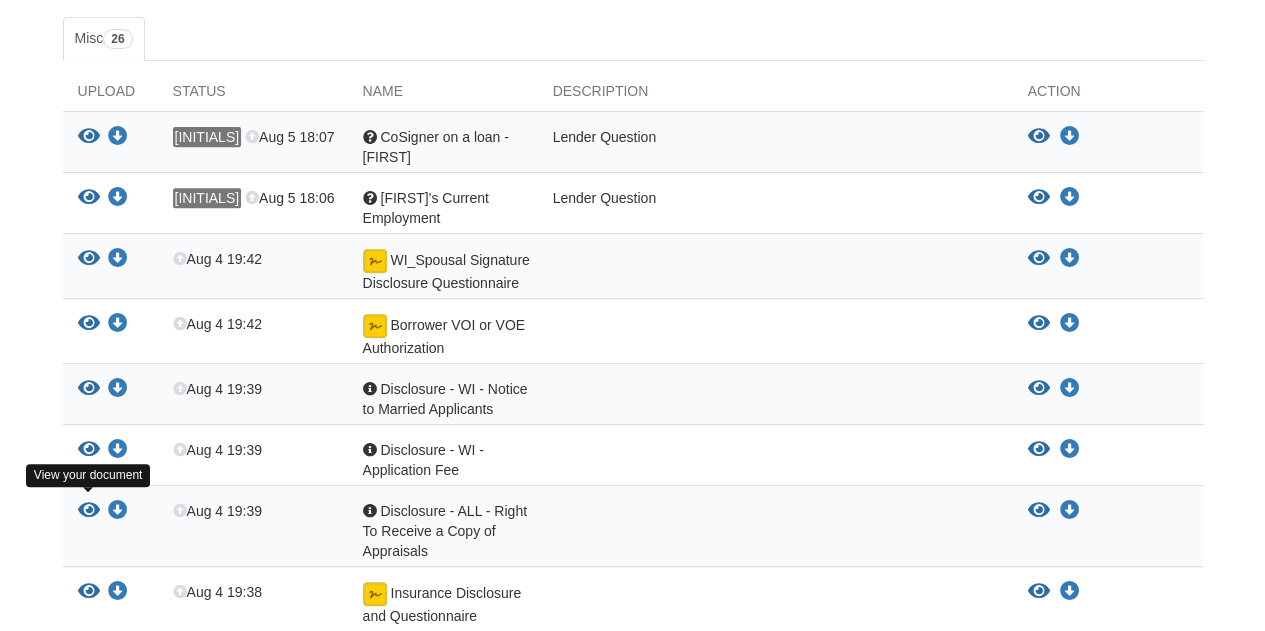 click at bounding box center (89, 511) 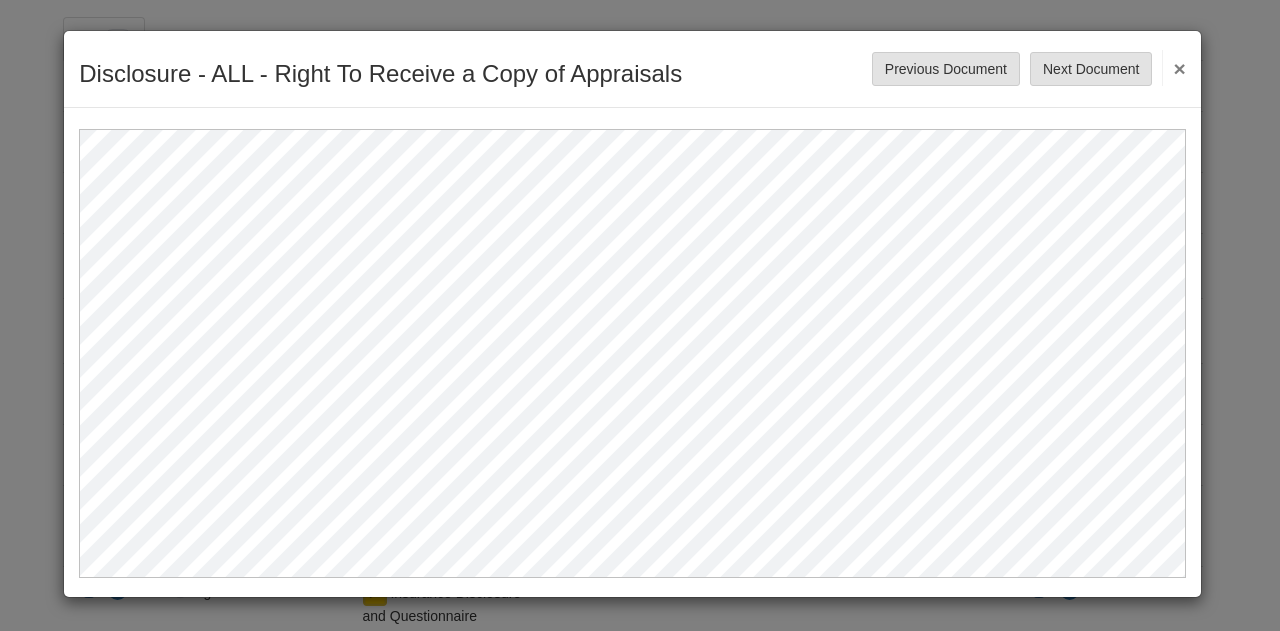 click on "Disclosure - ALL - Right To Receive a Copy of Appraisals
Save
Cancel
Previous Document
Next Document
×" at bounding box center (640, 315) 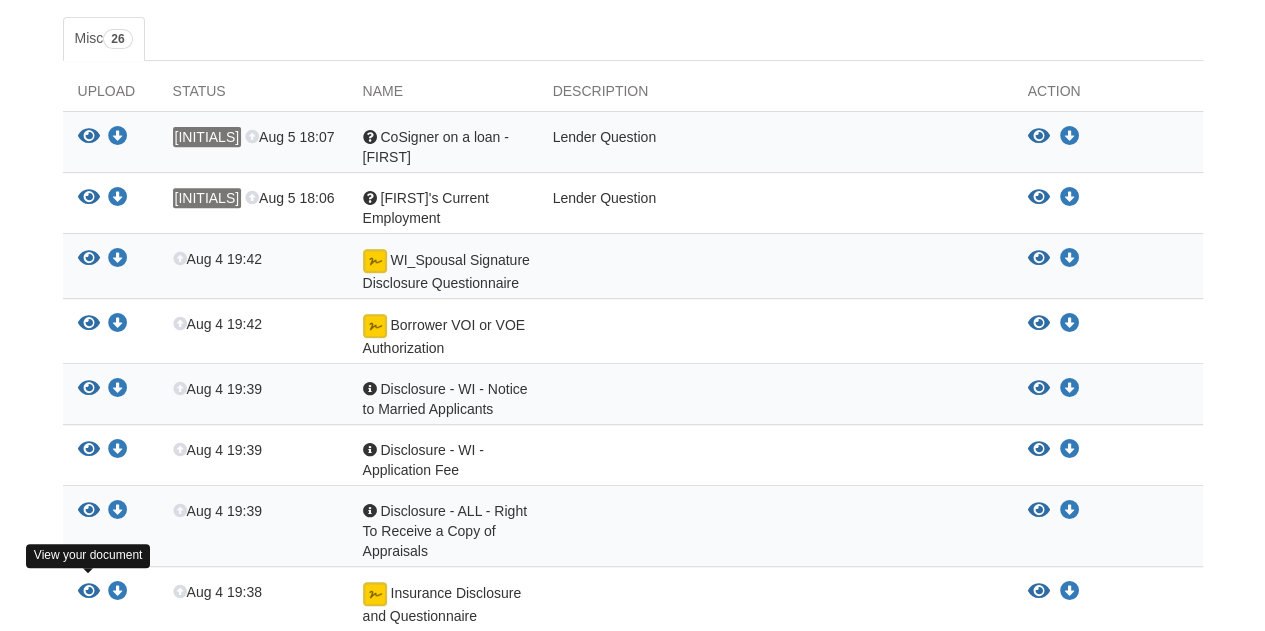 click at bounding box center [89, 592] 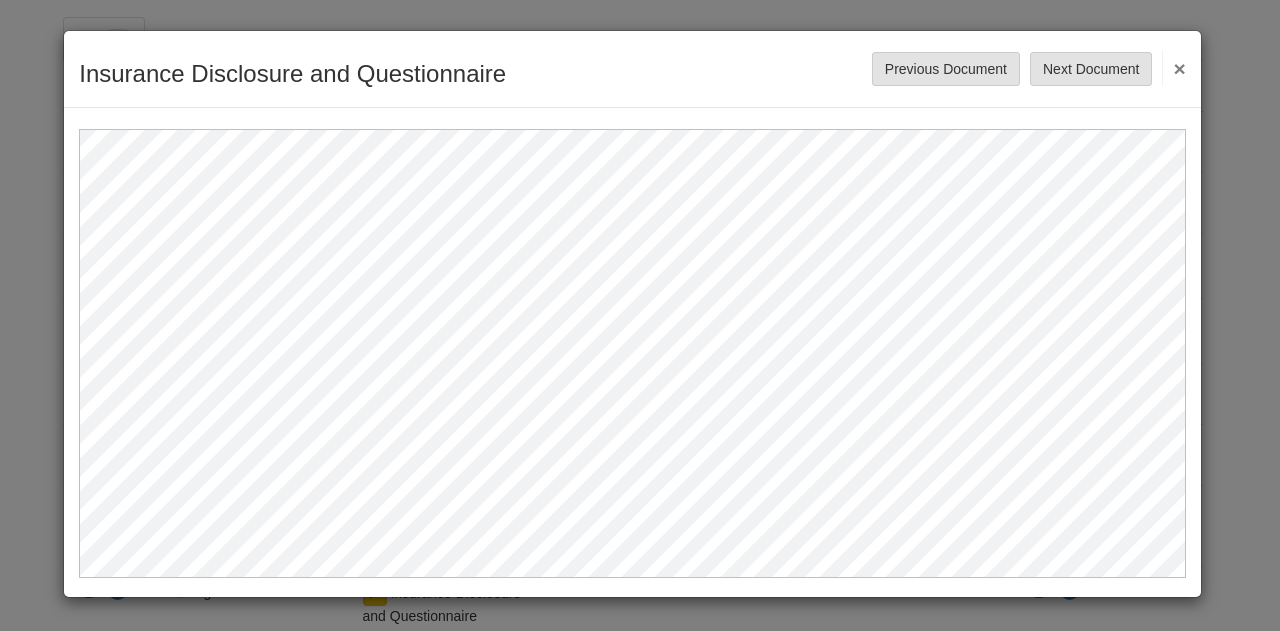 click on "Insurance Disclosure and Questionnaire
Save
Cancel
Previous Document
Next Document
×" at bounding box center [640, 315] 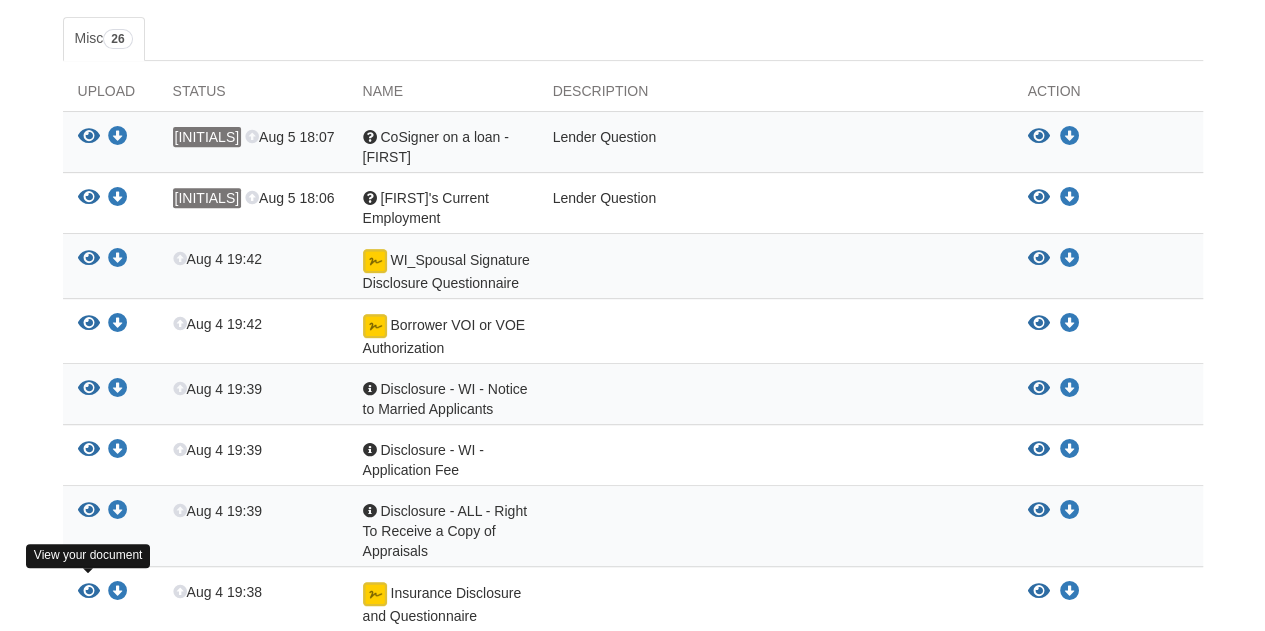 click at bounding box center (89, 592) 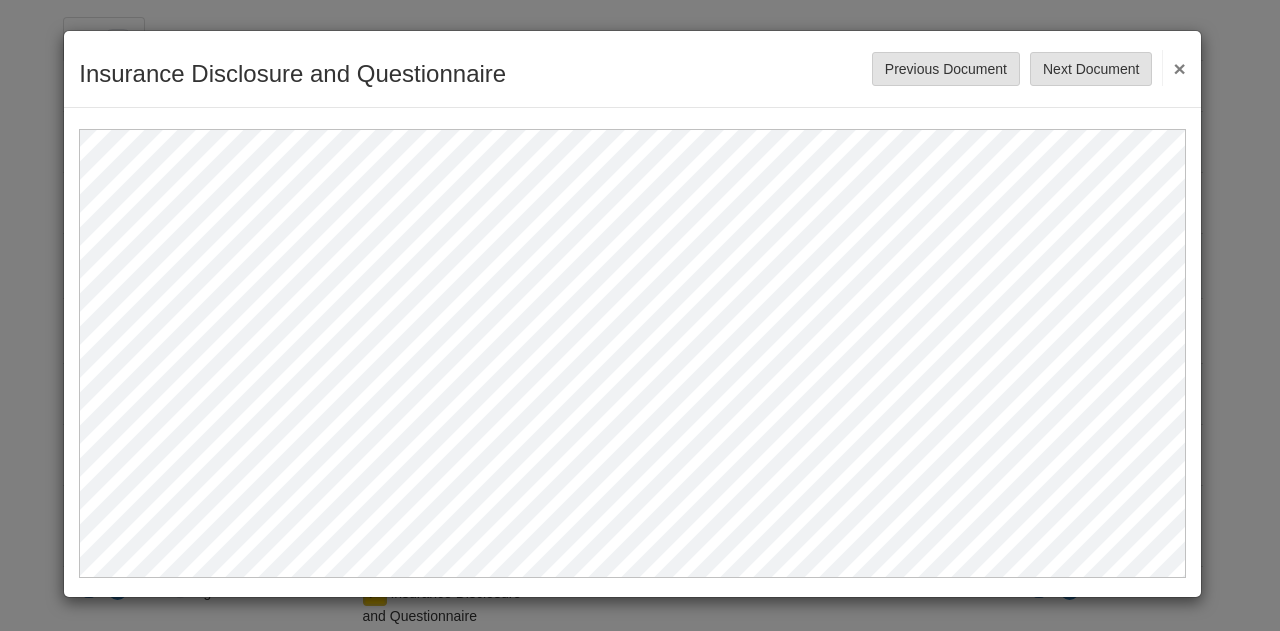 click on "Insurance Disclosure and Questionnaire
Save
Cancel
Previous Document
Next Document
×" at bounding box center [640, 315] 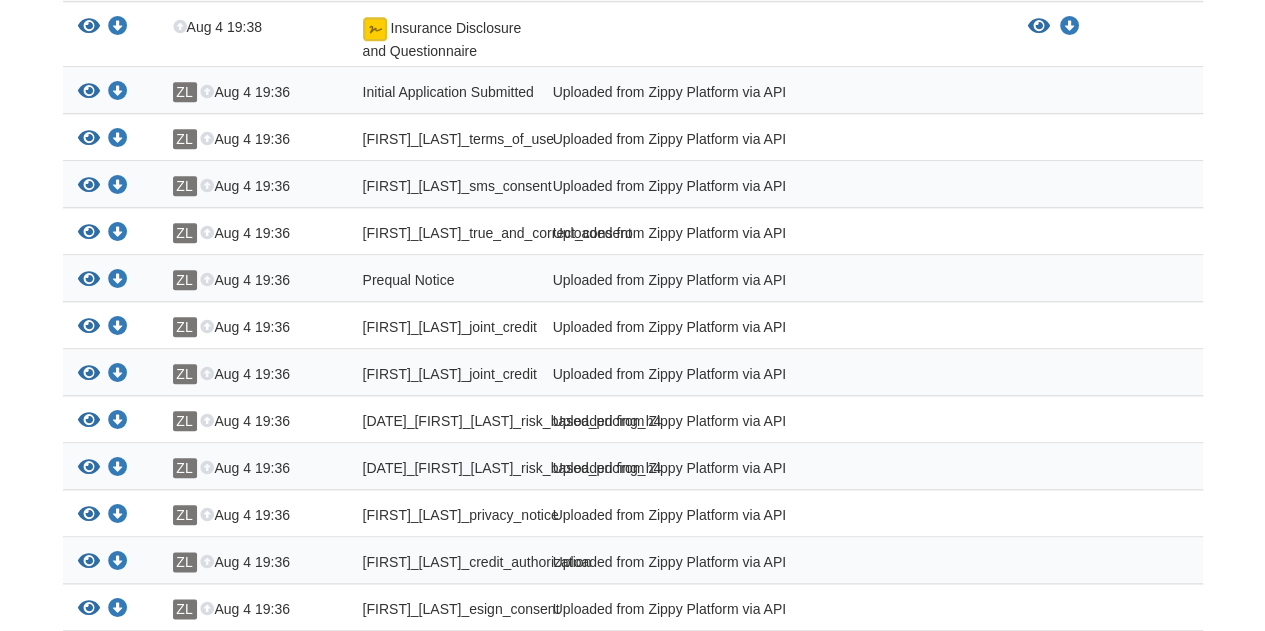 scroll, scrollTop: 895, scrollLeft: 0, axis: vertical 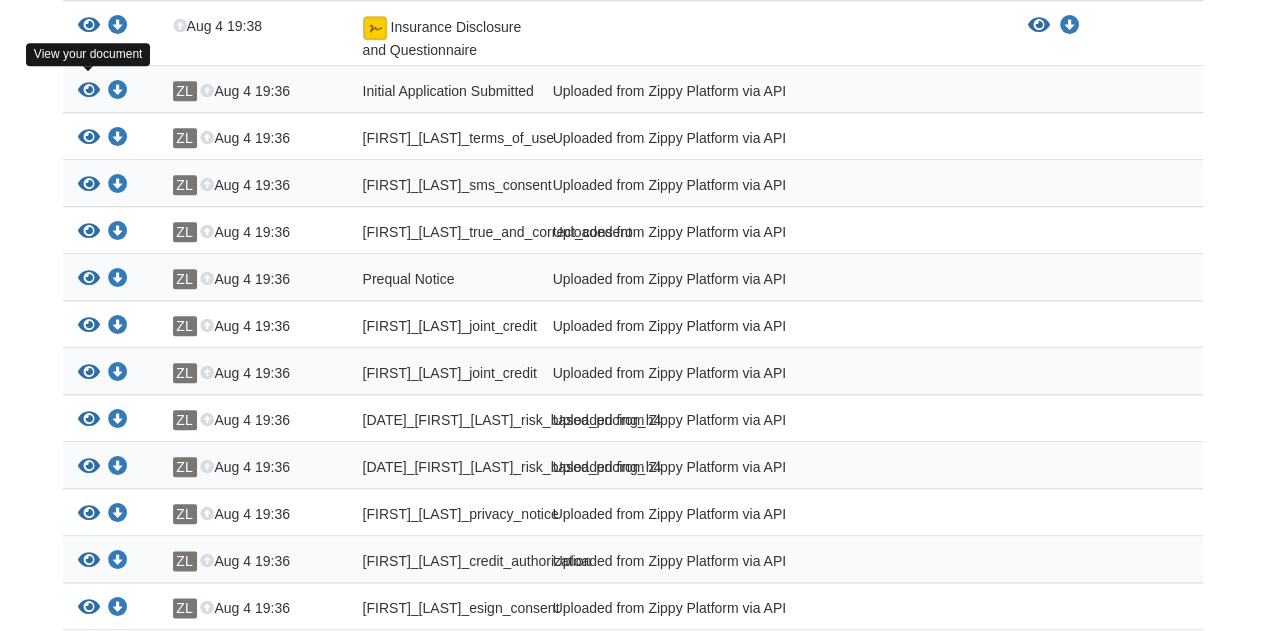 click at bounding box center (89, 91) 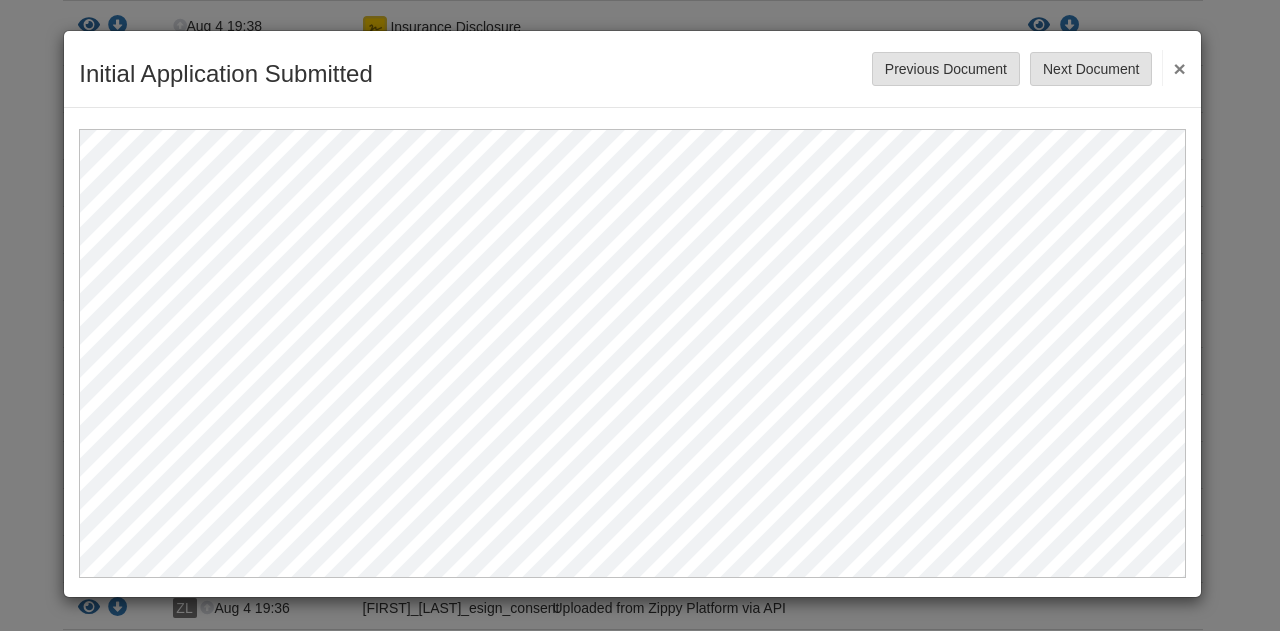 click on "Initial Application Submitted
Save
Cancel
Previous Document
Next Document
×" at bounding box center [640, 315] 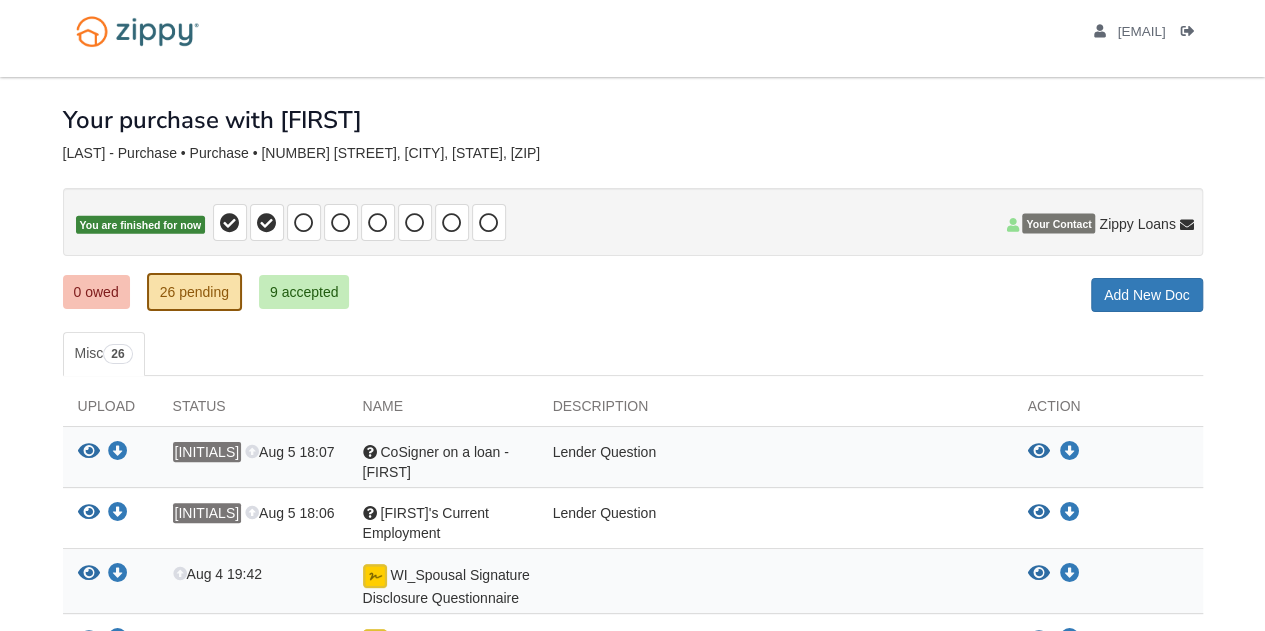 scroll, scrollTop: 0, scrollLeft: 0, axis: both 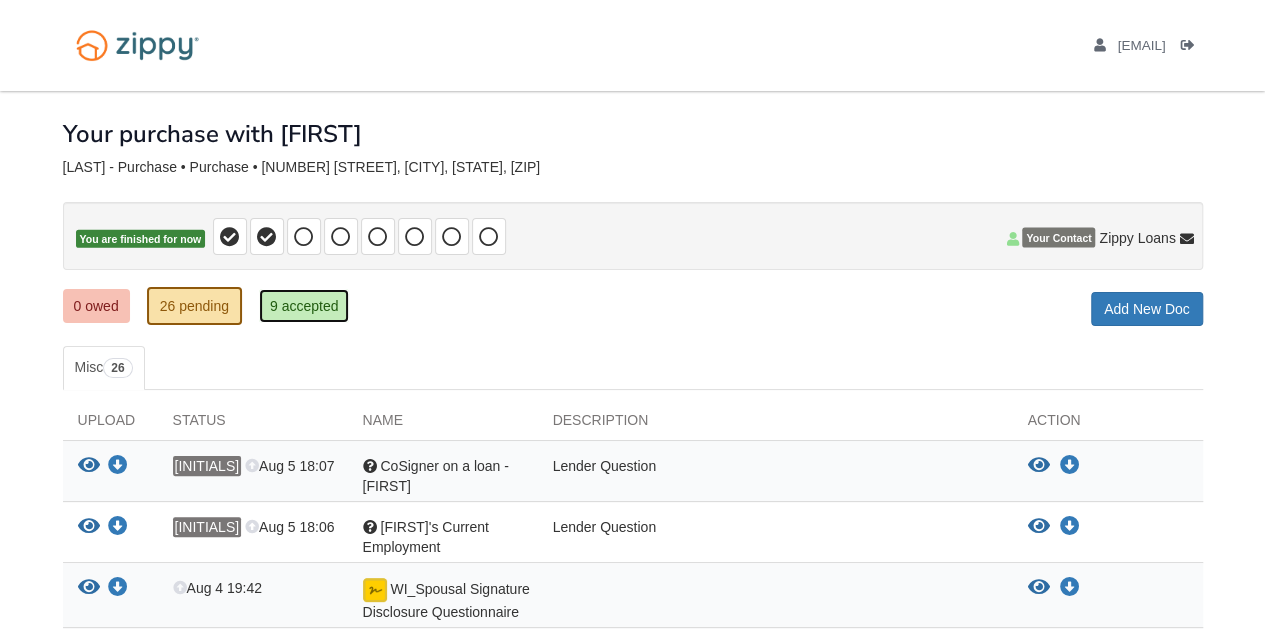 click on "9 accepted" at bounding box center [304, 306] 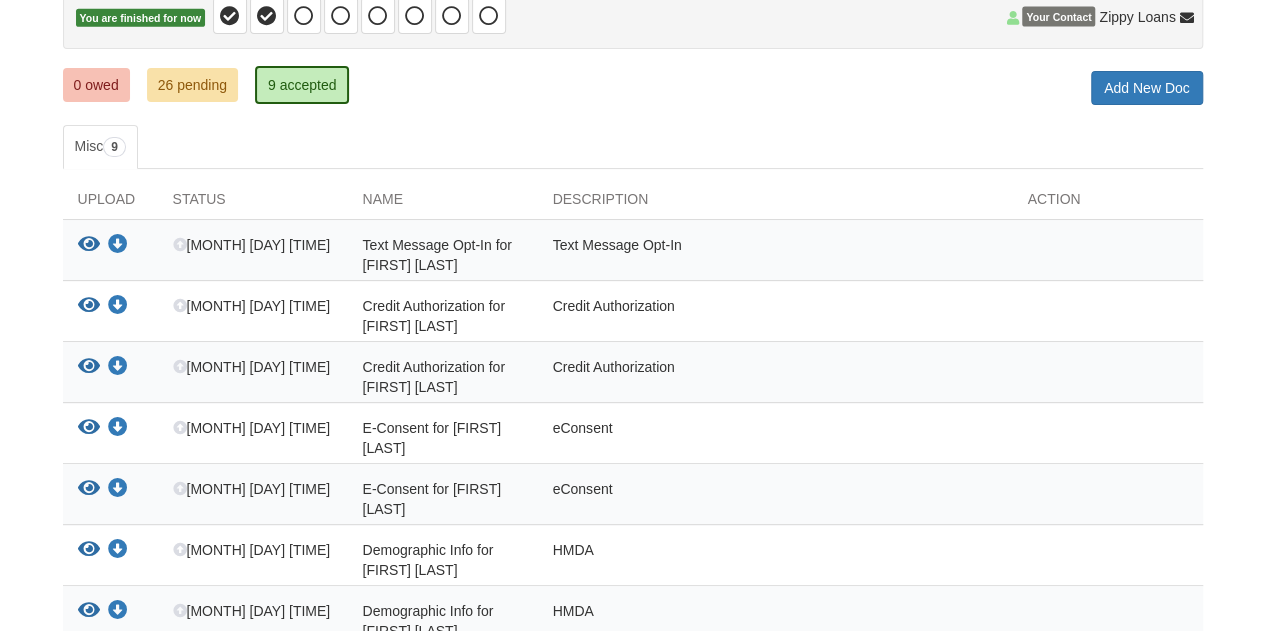 scroll, scrollTop: 222, scrollLeft: 0, axis: vertical 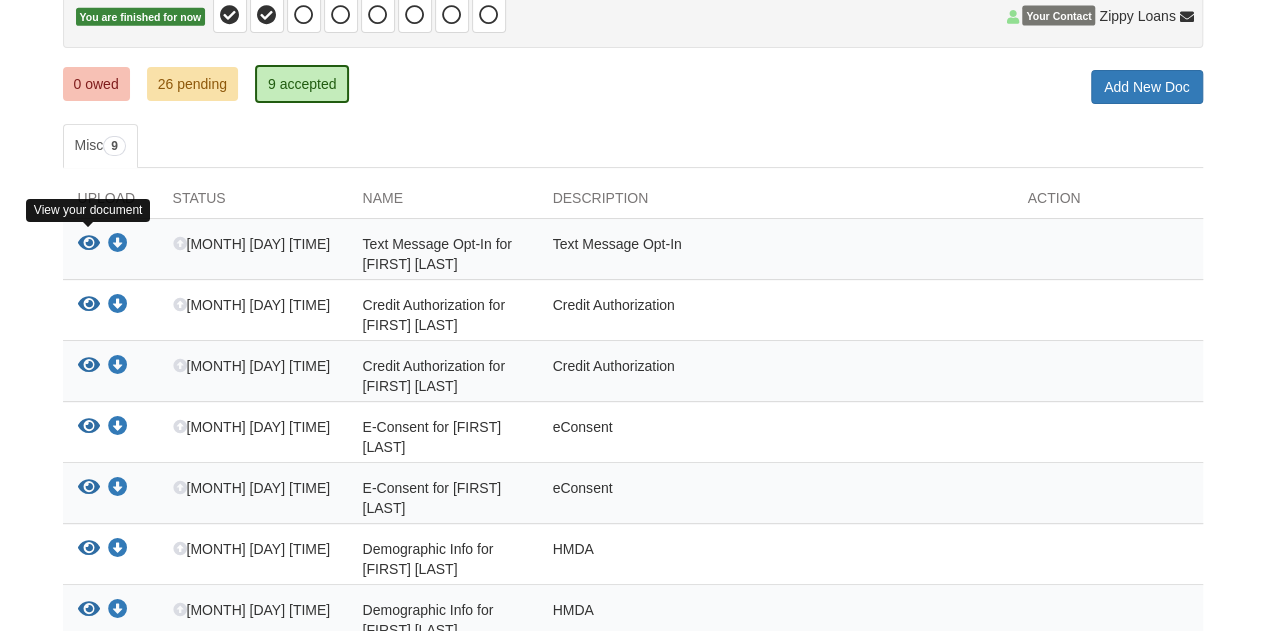 click at bounding box center (89, 244) 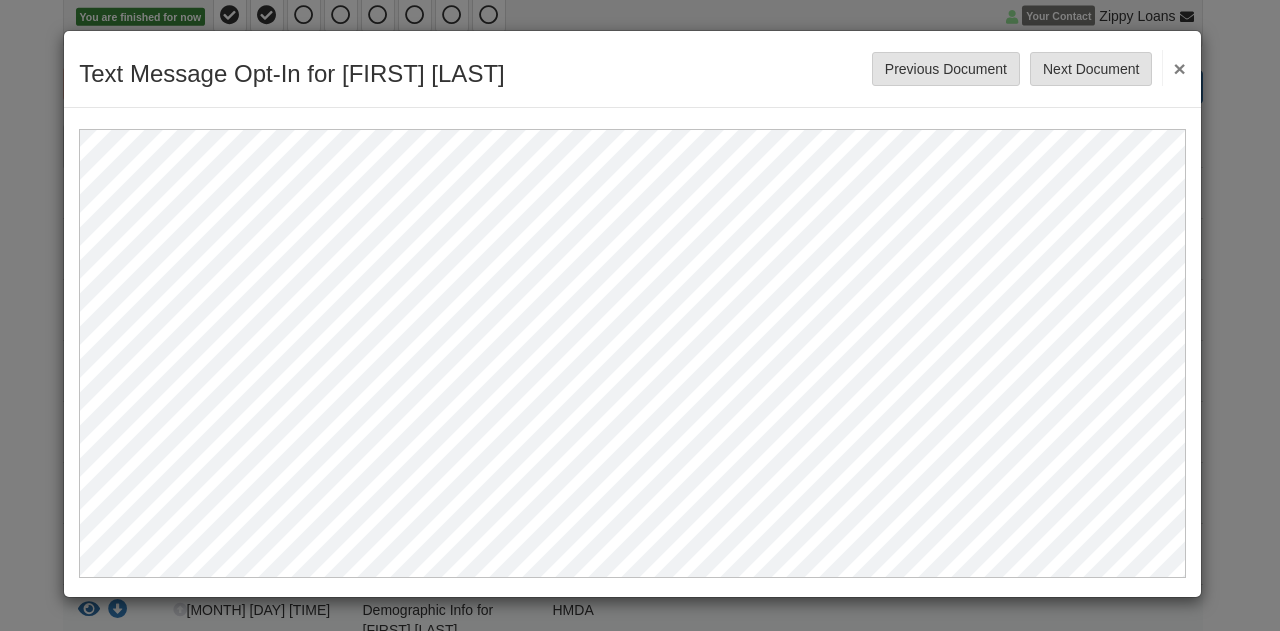 click on "Text Message Opt-In for damien peterson
Save
Cancel
Previous Document
Next Document
×" at bounding box center (640, 315) 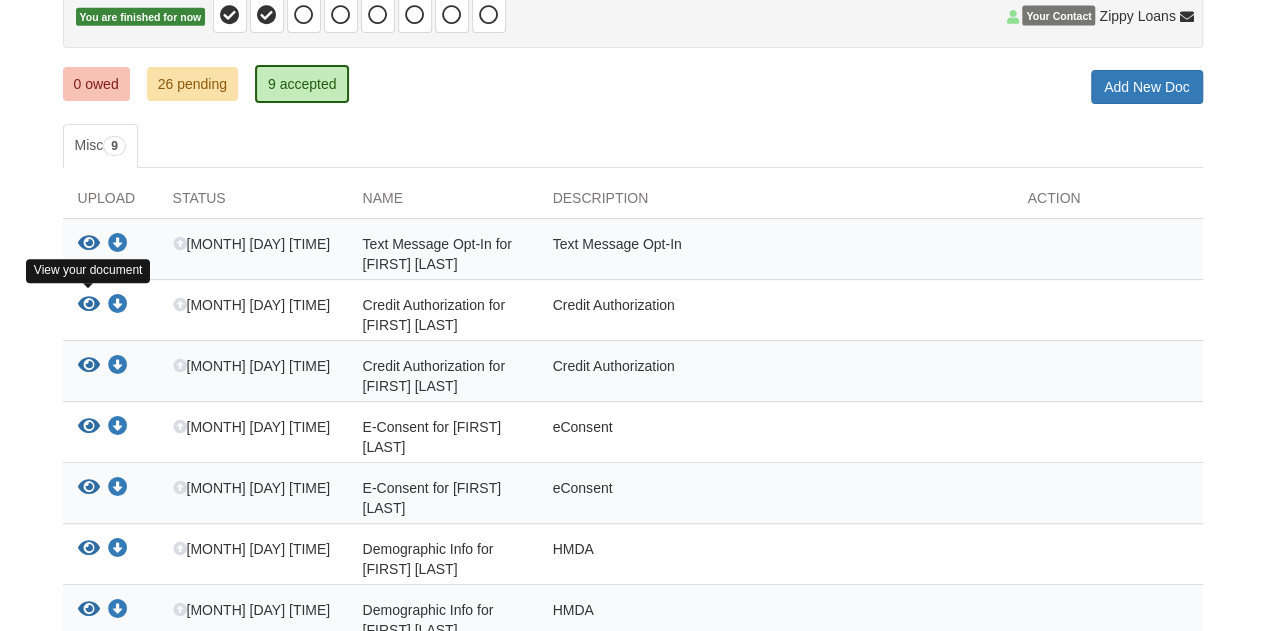 click at bounding box center [89, 305] 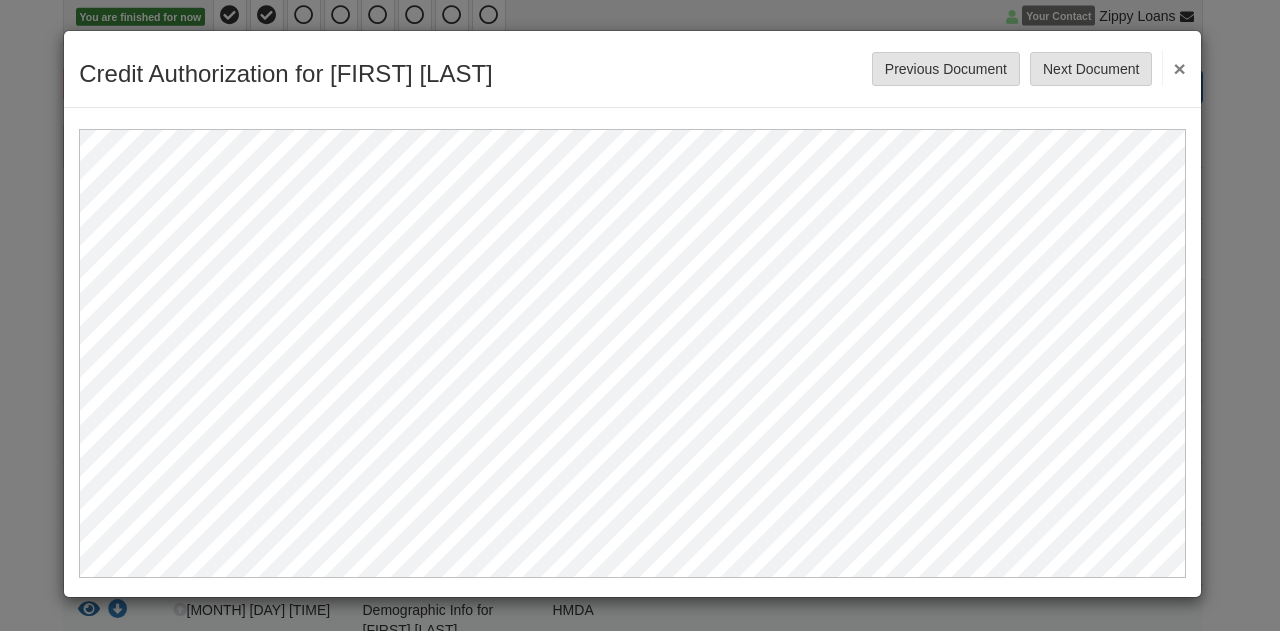click on "Credit Authorization for damien peterson
Save
Cancel
Previous Document
Next Document
×" at bounding box center [640, 315] 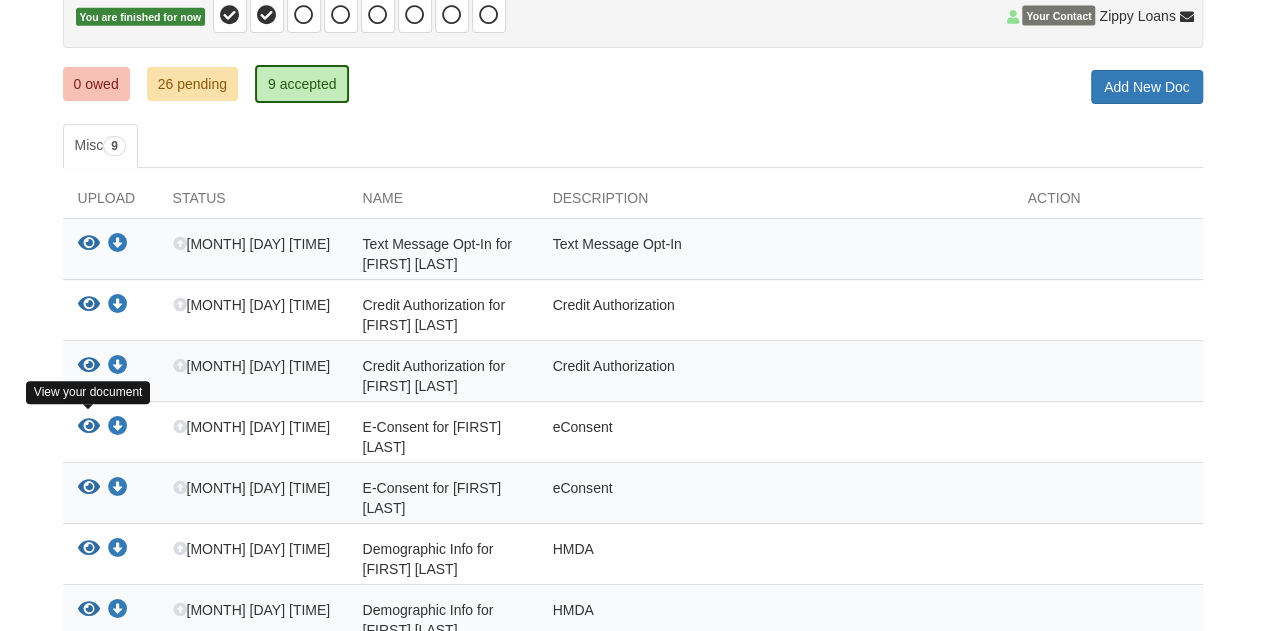 click at bounding box center (89, 427) 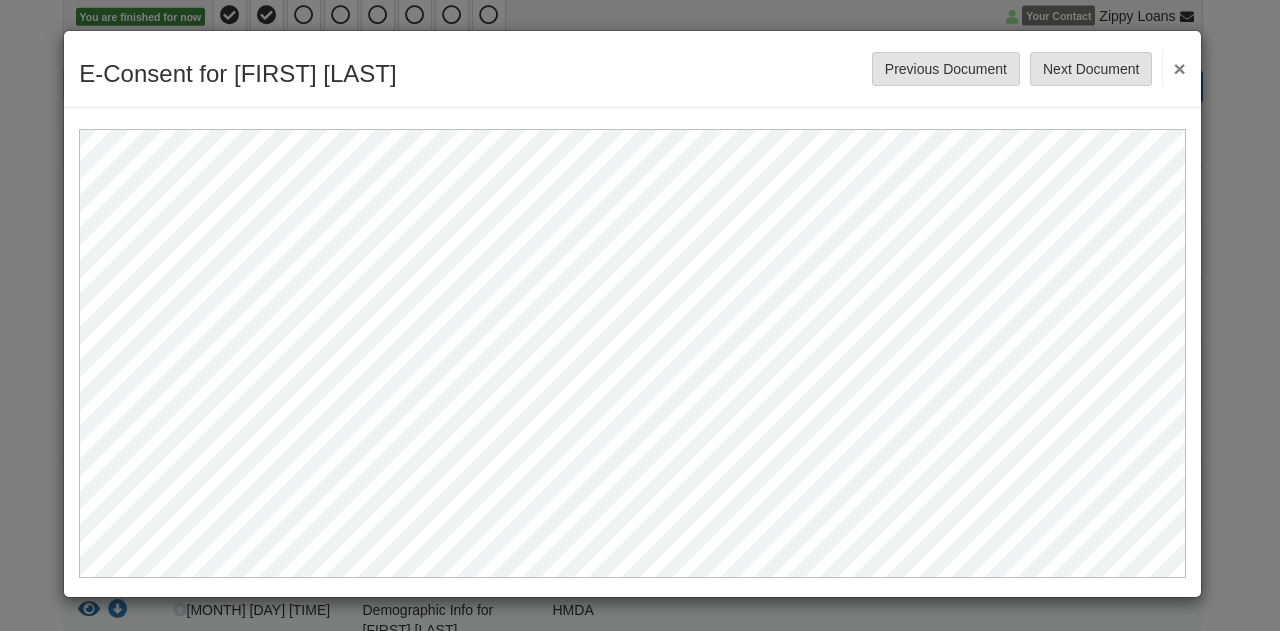 click on "E-Consent for damien peterson
Save
Cancel
Previous Document
Next Document
×" at bounding box center (640, 315) 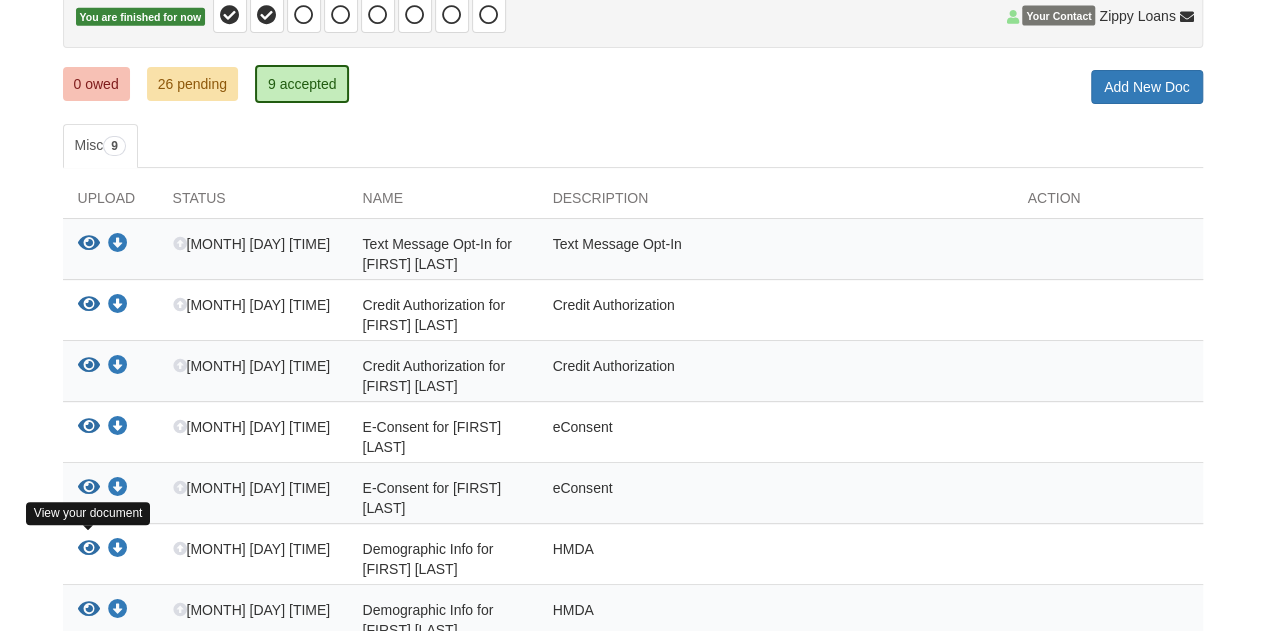 click at bounding box center (89, 549) 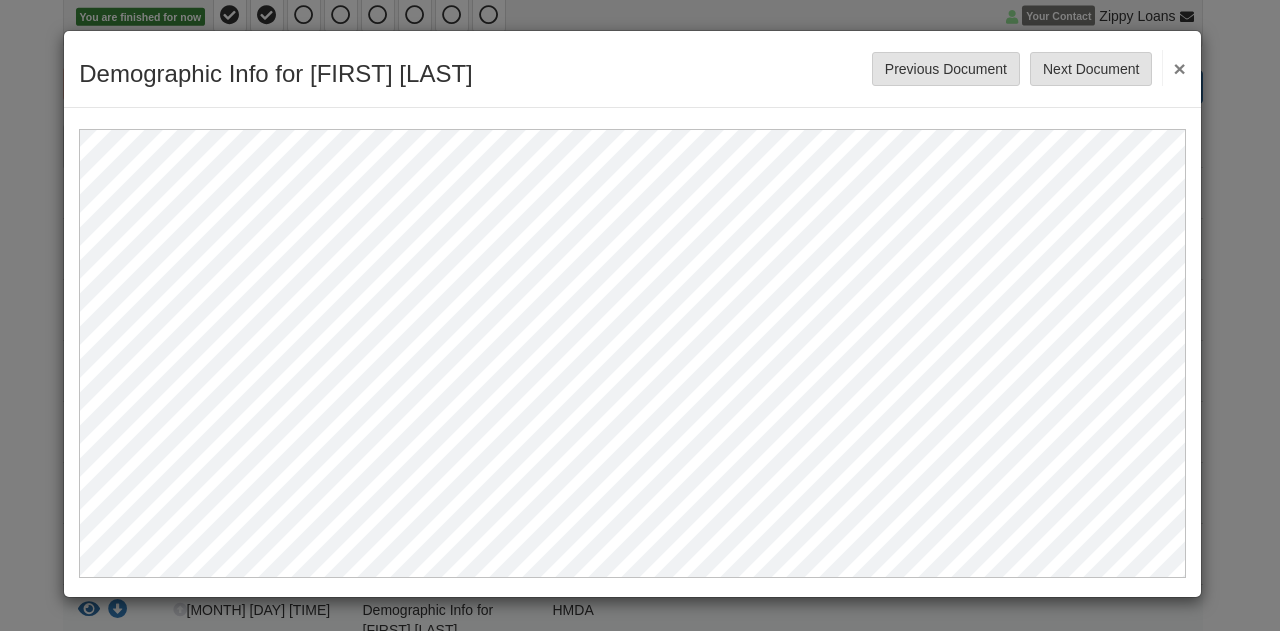click on "Demographic Info for damien peterson
Save
Cancel
Previous Document
Next Document
×" at bounding box center (640, 315) 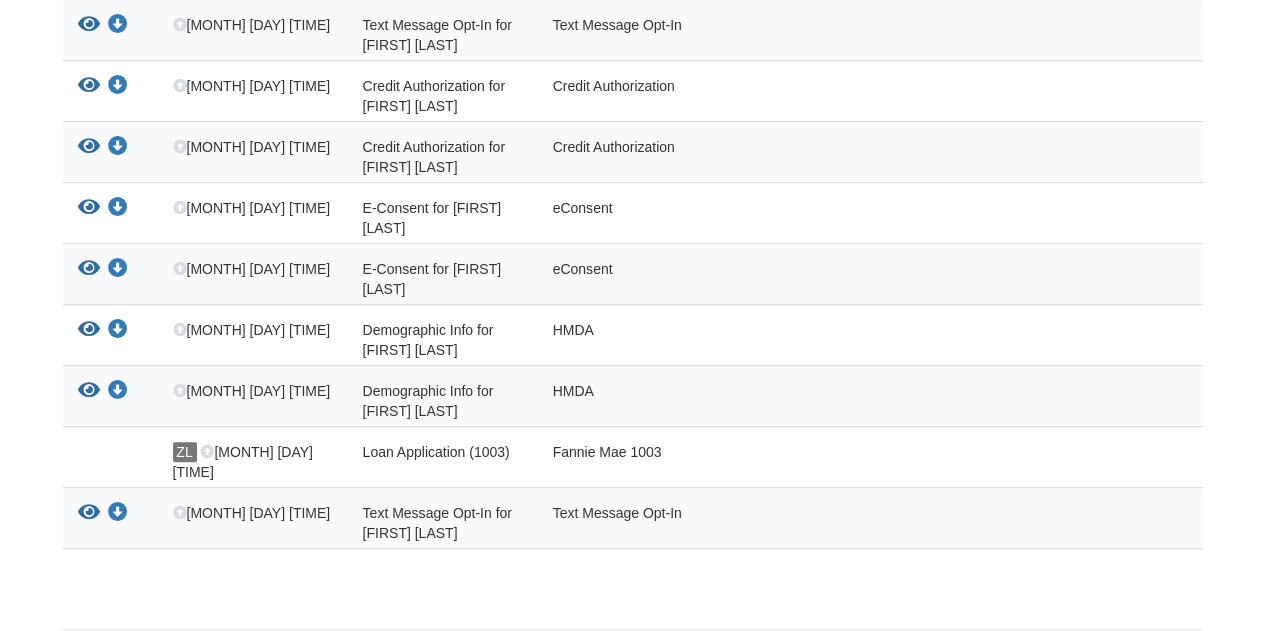 scroll, scrollTop: 492, scrollLeft: 0, axis: vertical 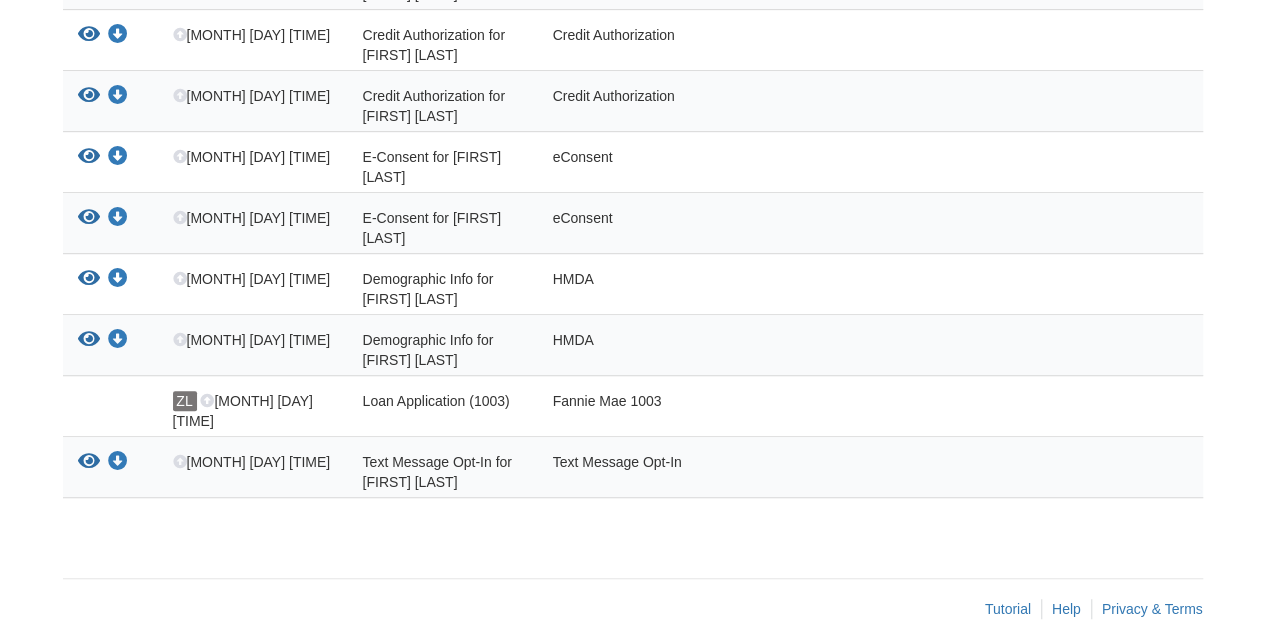 click at bounding box center [110, 411] 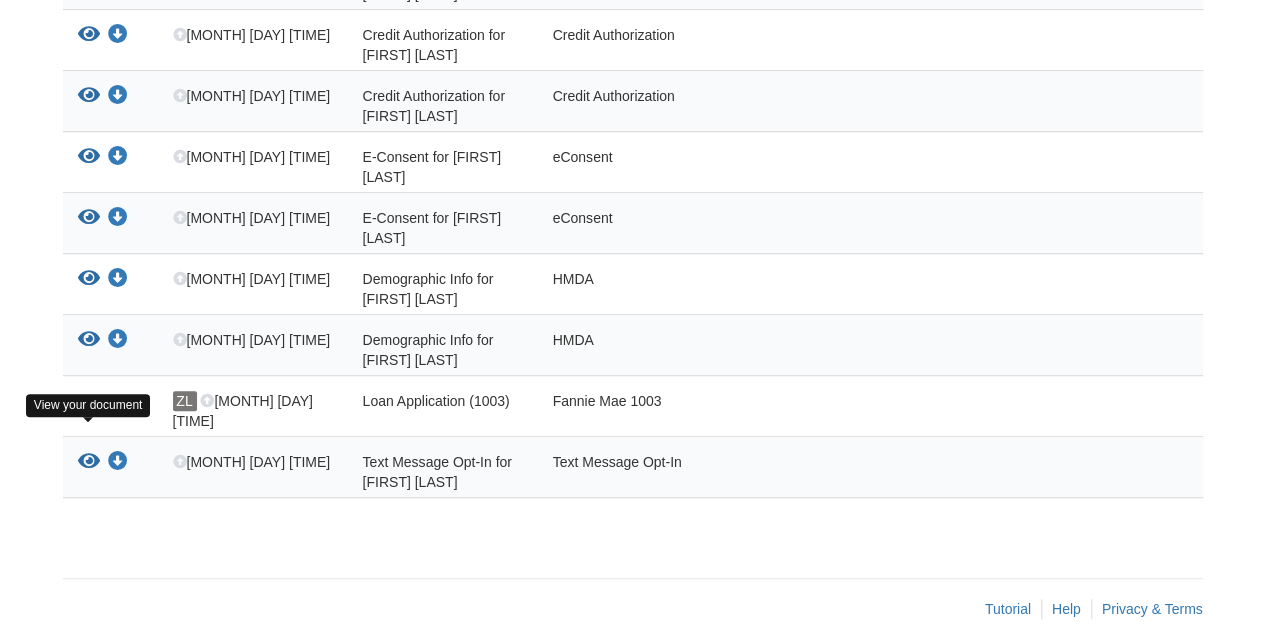 click at bounding box center (89, 462) 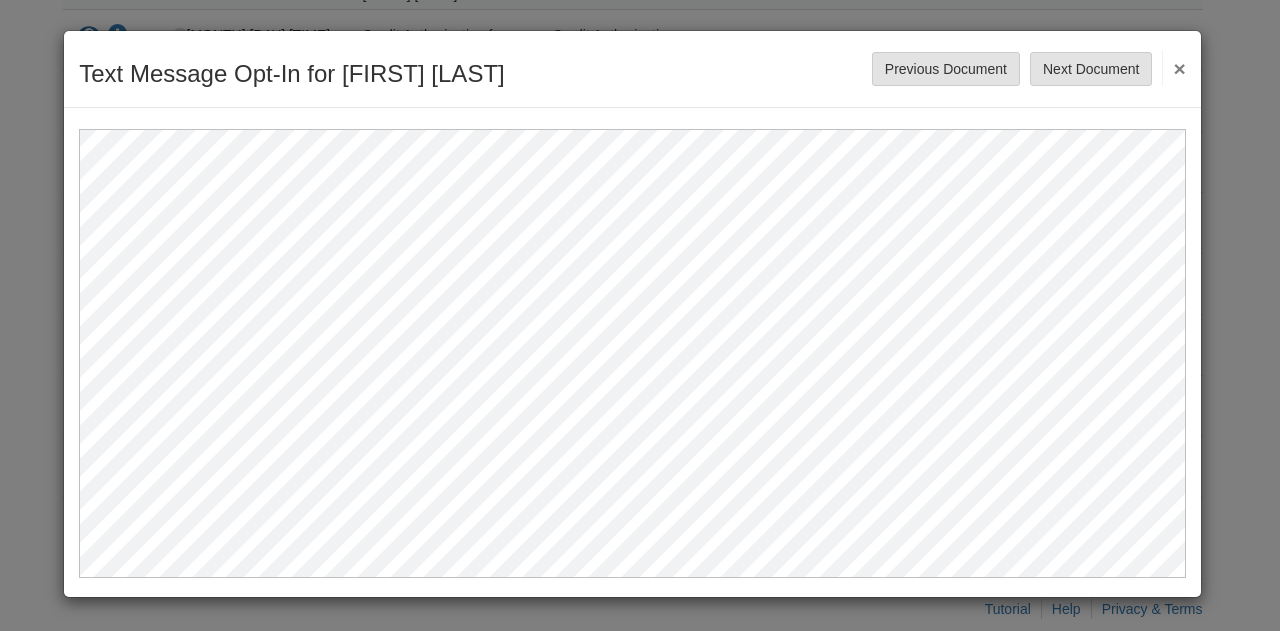 click on "Text Message Opt-In for Jasmine peterson
Save
Cancel
Previous Document
Next Document
×" at bounding box center [640, 315] 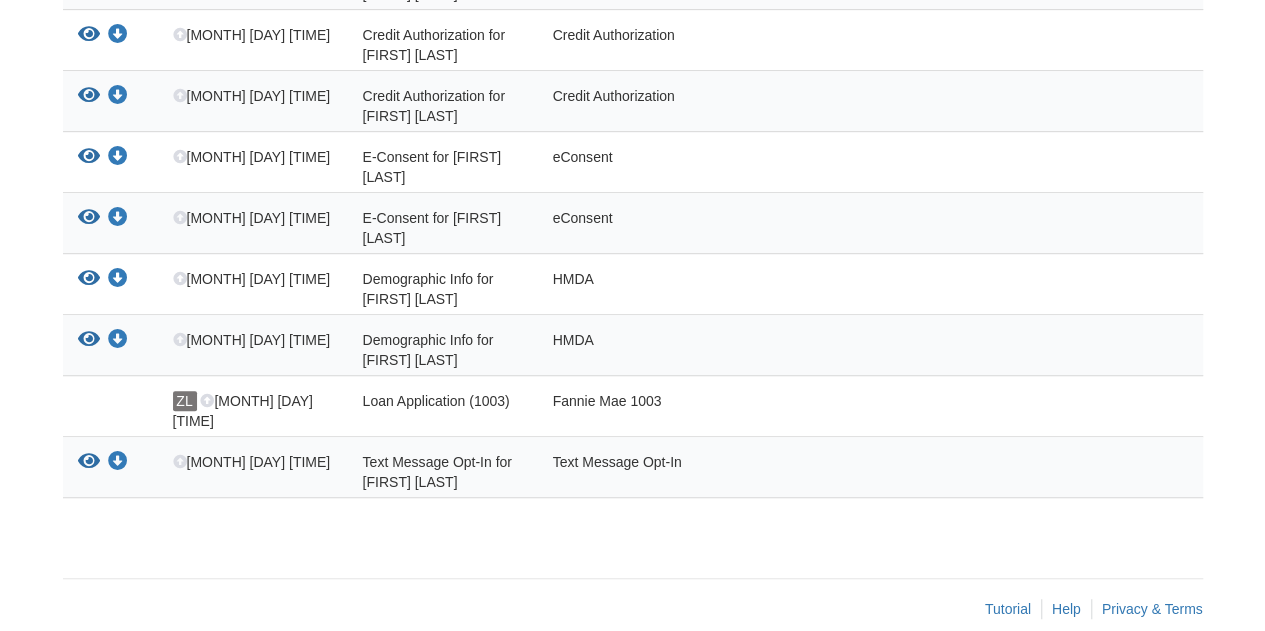 scroll, scrollTop: 0, scrollLeft: 0, axis: both 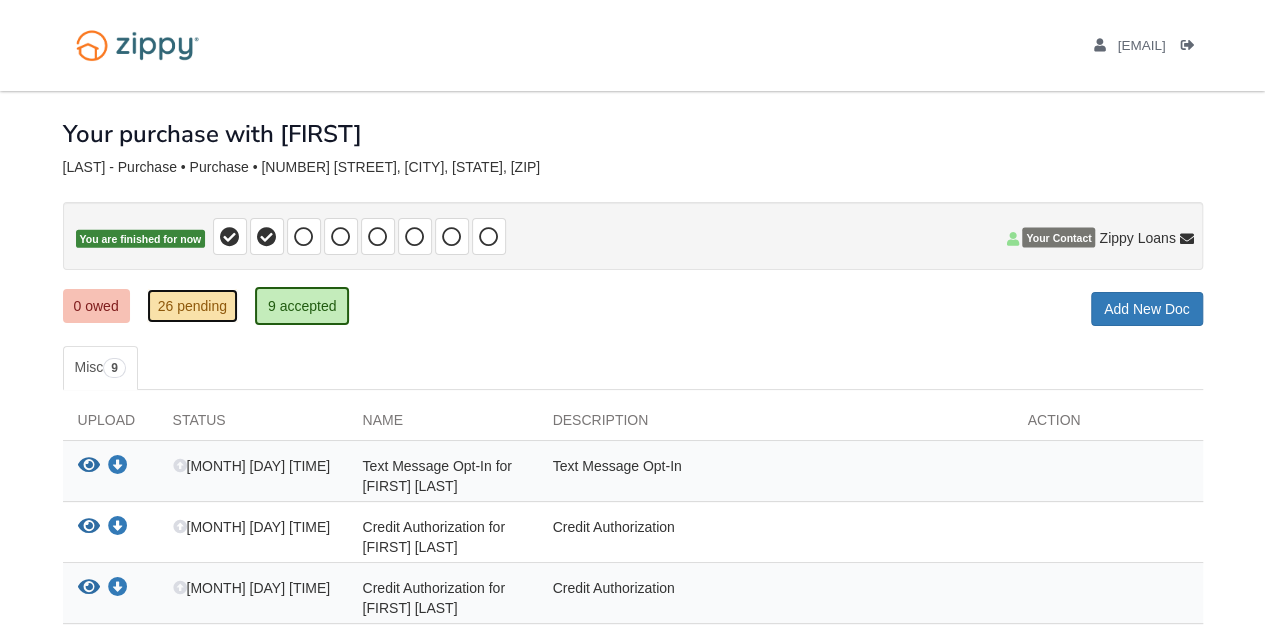 click on "26 pending" at bounding box center [192, 306] 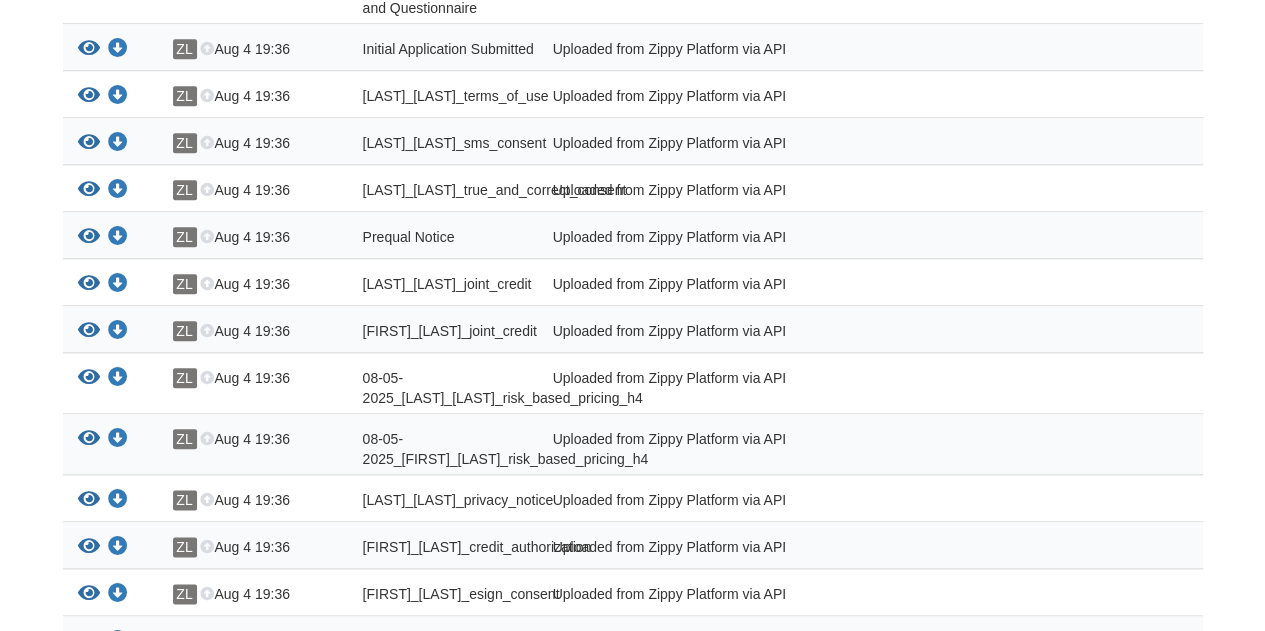 scroll, scrollTop: 938, scrollLeft: 0, axis: vertical 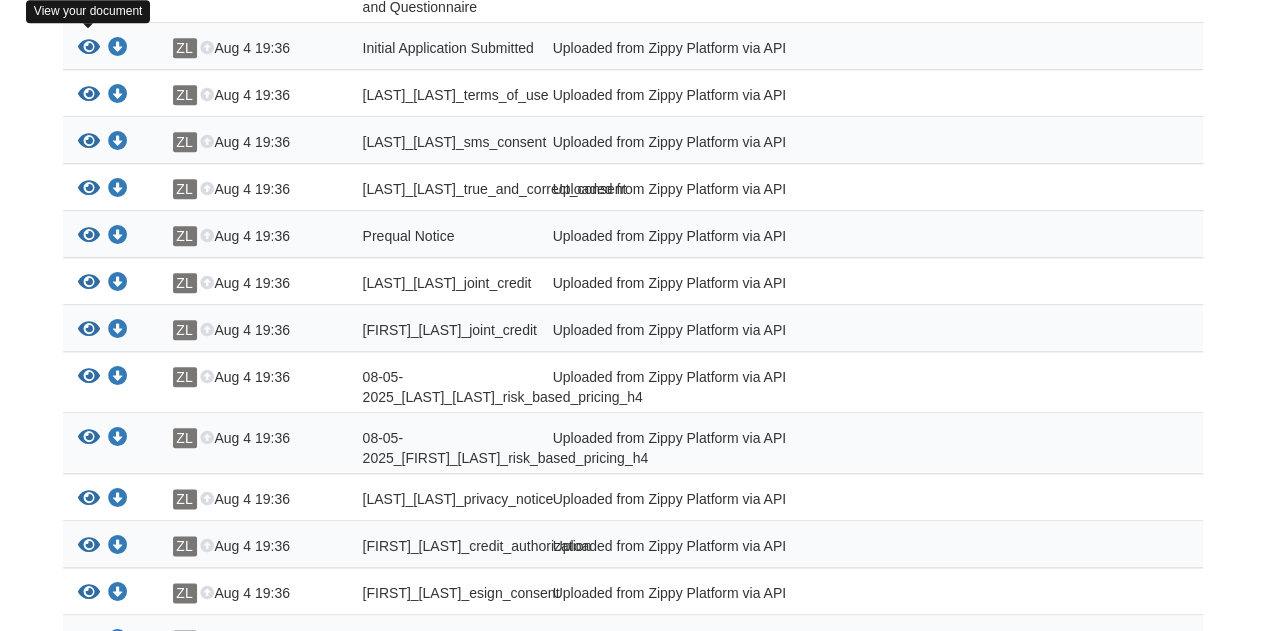 click at bounding box center (89, 48) 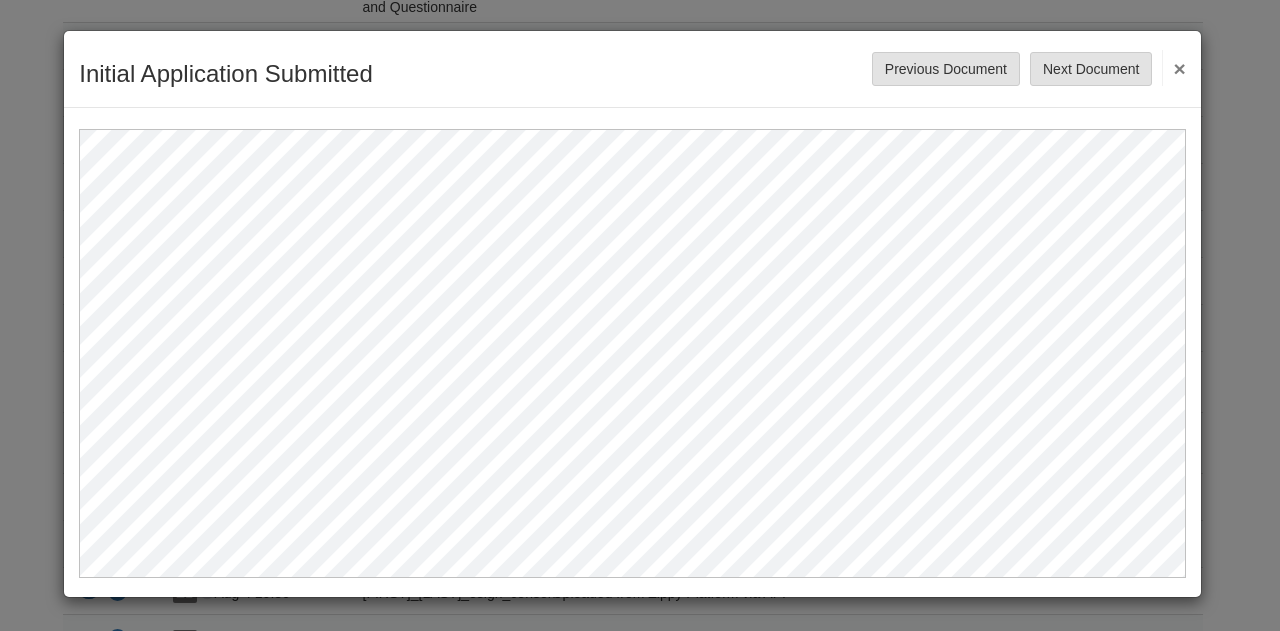 click on "Initial Application Submitted
Save
Cancel
Previous Document
Next Document
×" at bounding box center (640, 315) 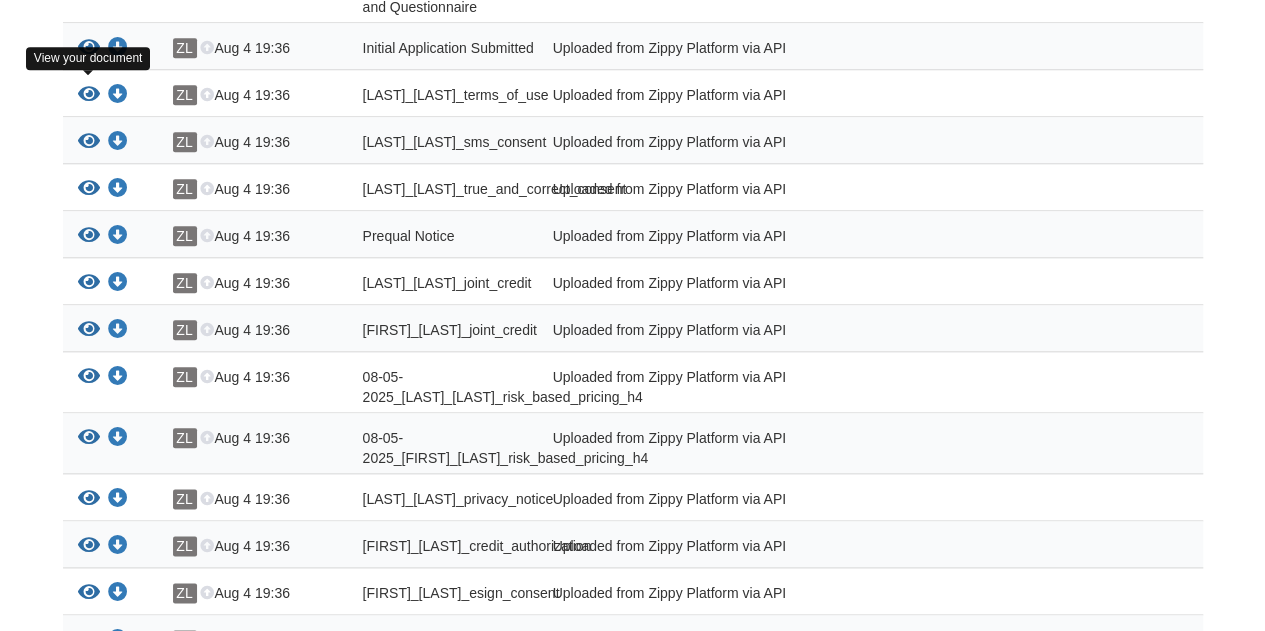 click at bounding box center (89, 95) 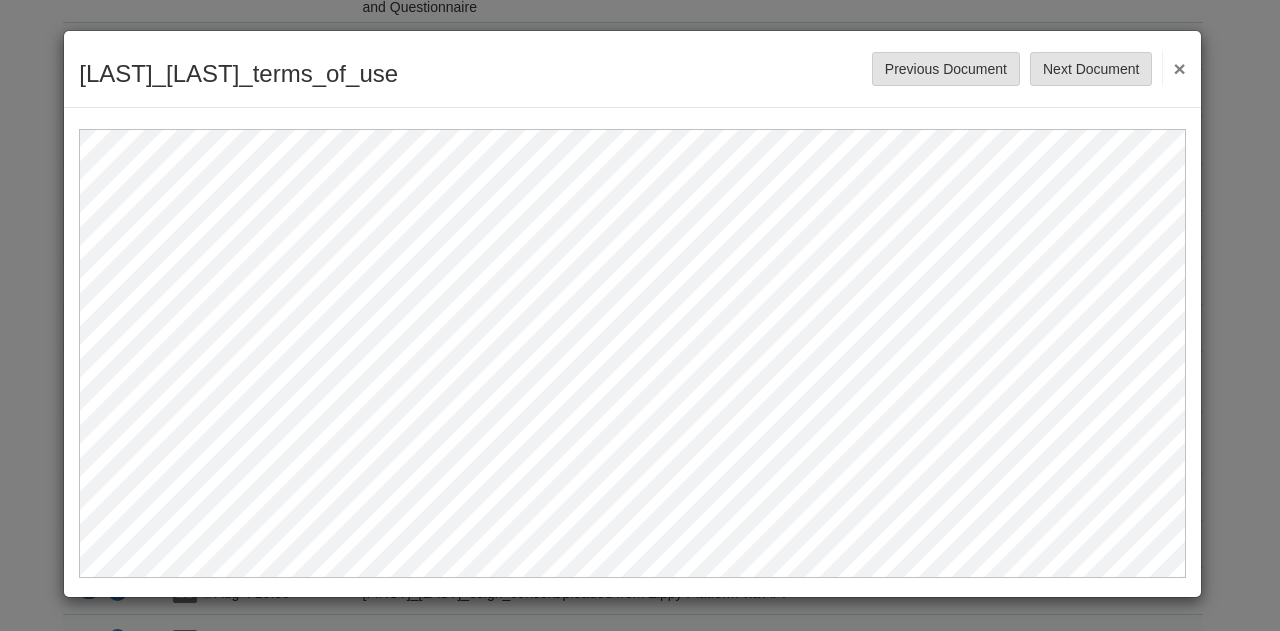 click on "[LAST]_[LAST]_terms_of_use
Save
Cancel
Previous Document
Next Document
×" at bounding box center [640, 315] 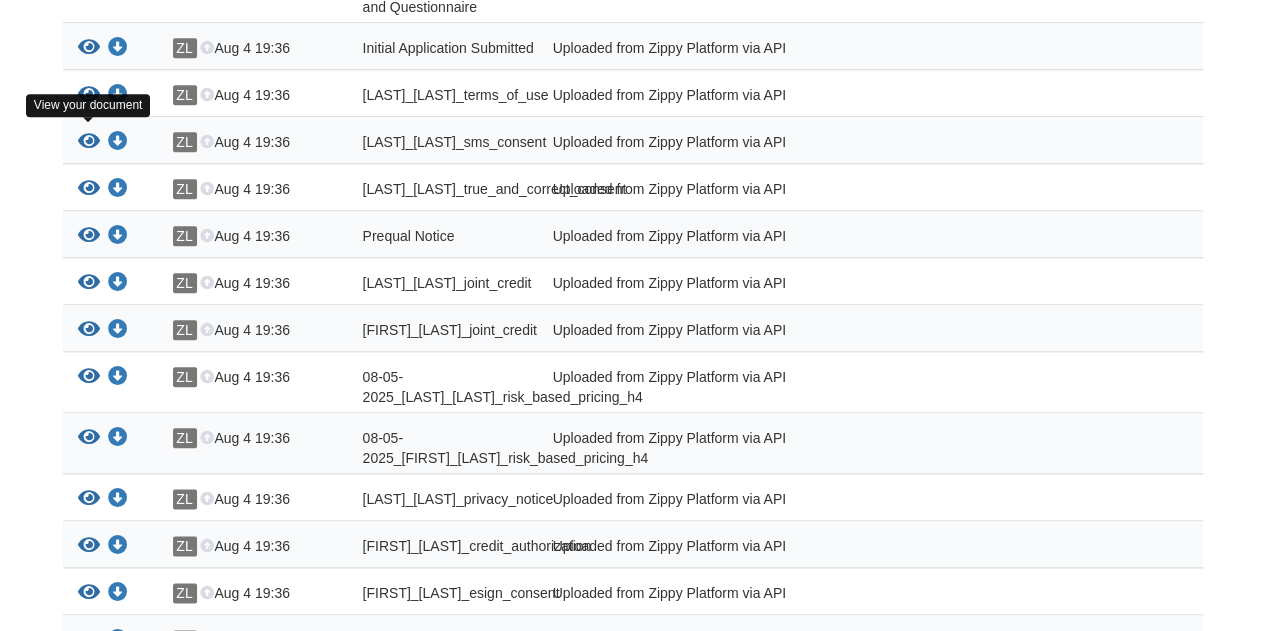 click at bounding box center (89, 142) 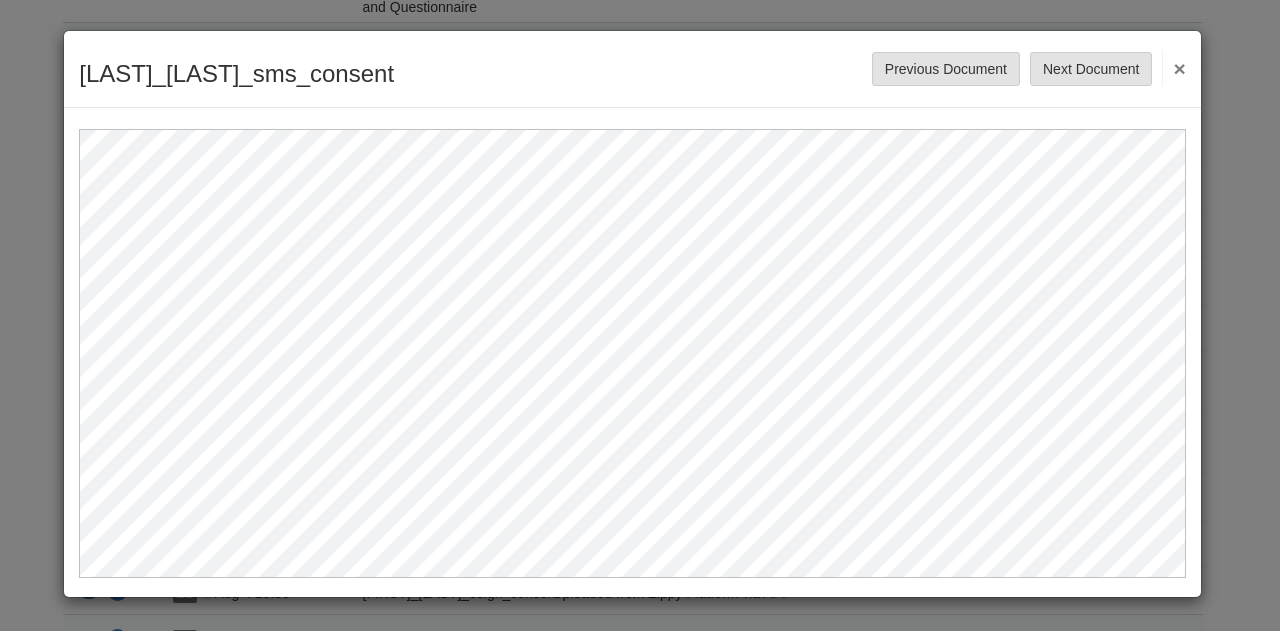 click on "[LAST]_[LAST]_sms_consent
Save
Cancel
Previous Document
Next Document
×" at bounding box center [640, 315] 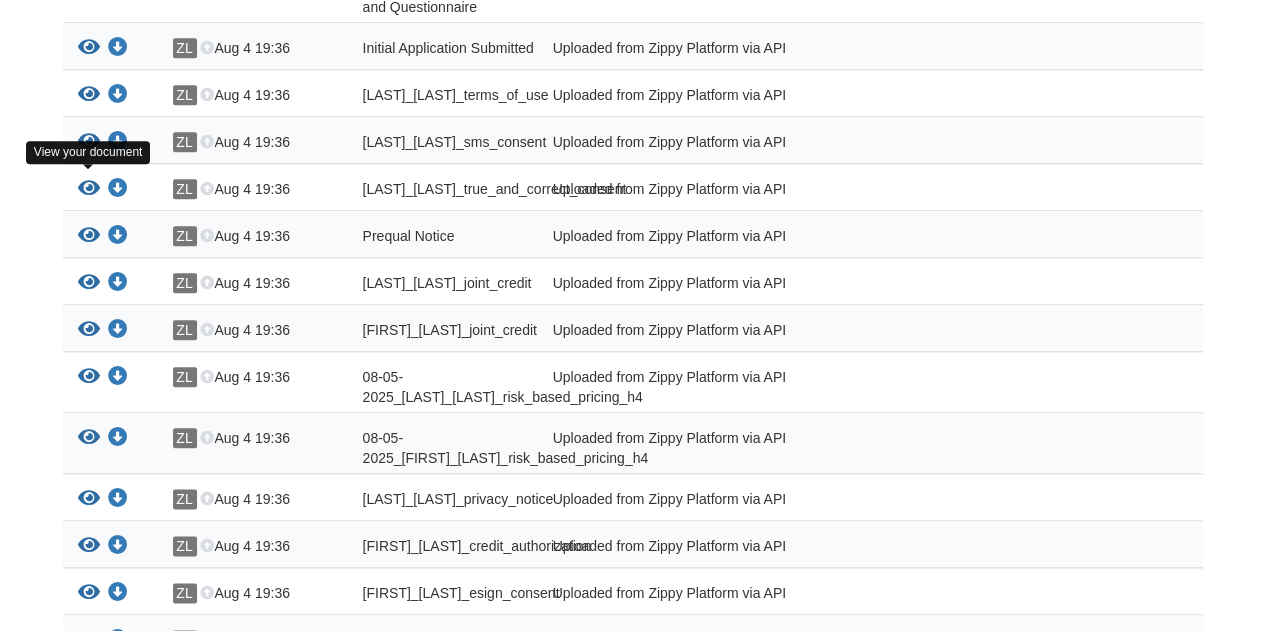 click at bounding box center [89, 189] 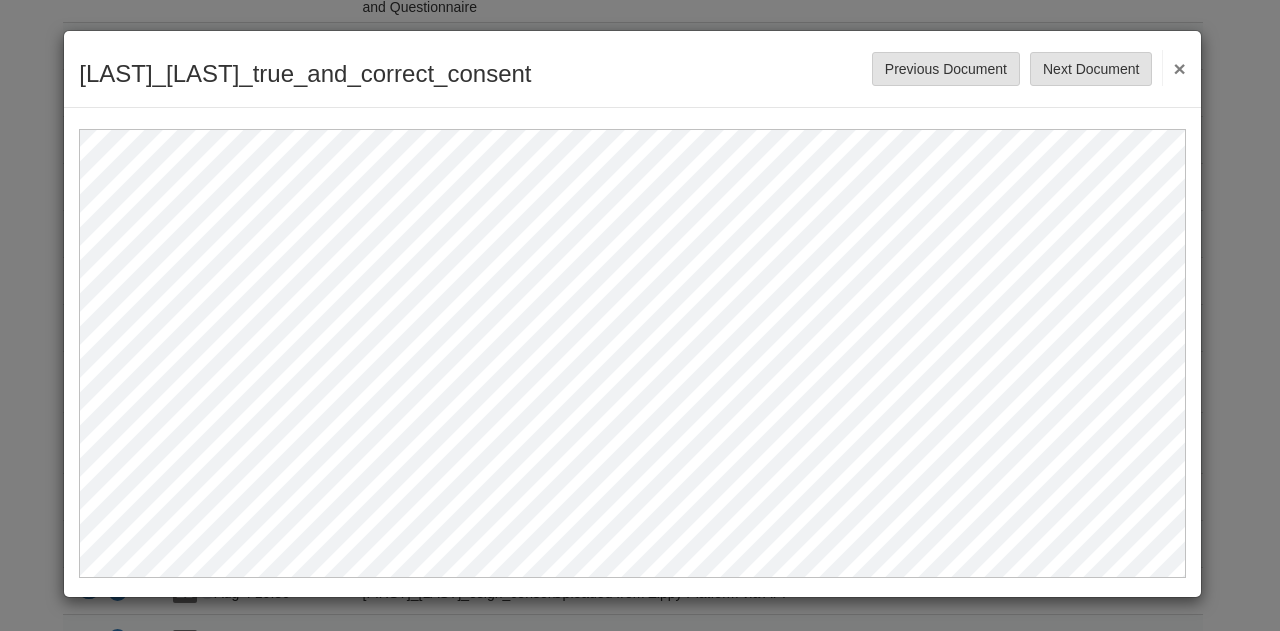 click on "[LAST]_[LAST]_true_and_correct_consent
Save
Cancel
Previous Document
Next Document
×" at bounding box center [640, 315] 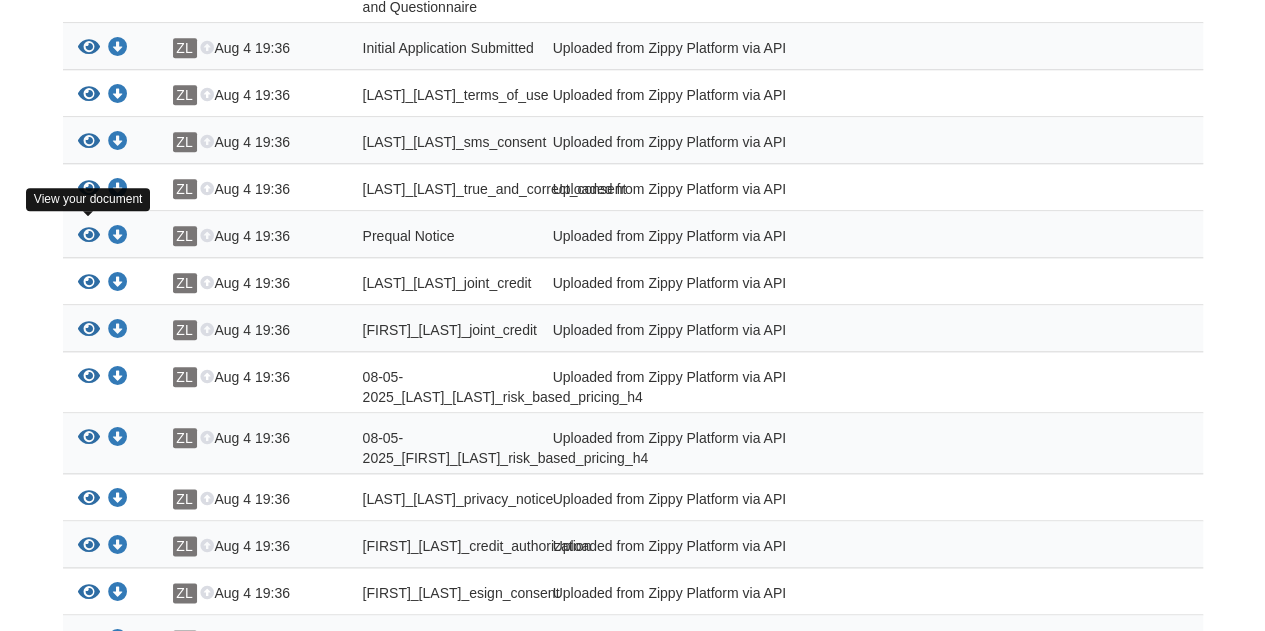 click at bounding box center [89, 236] 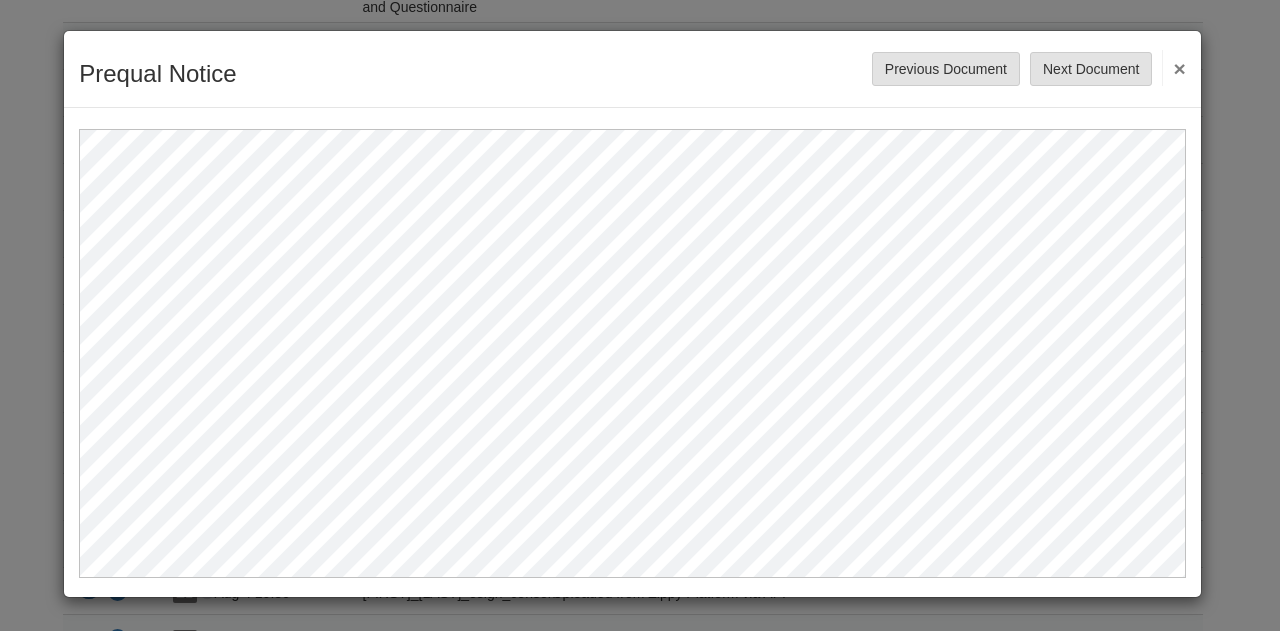 click on "Prequal Notice
Save
Cancel
Previous Document
Next Document
×" at bounding box center (640, 315) 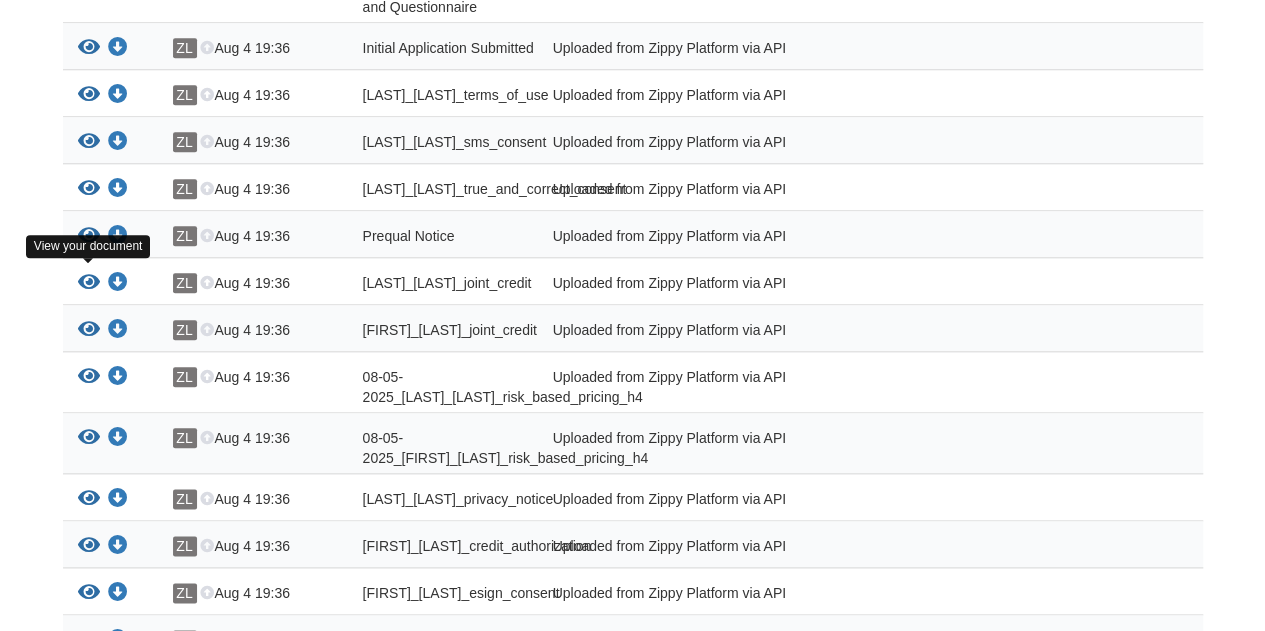 click at bounding box center [89, 283] 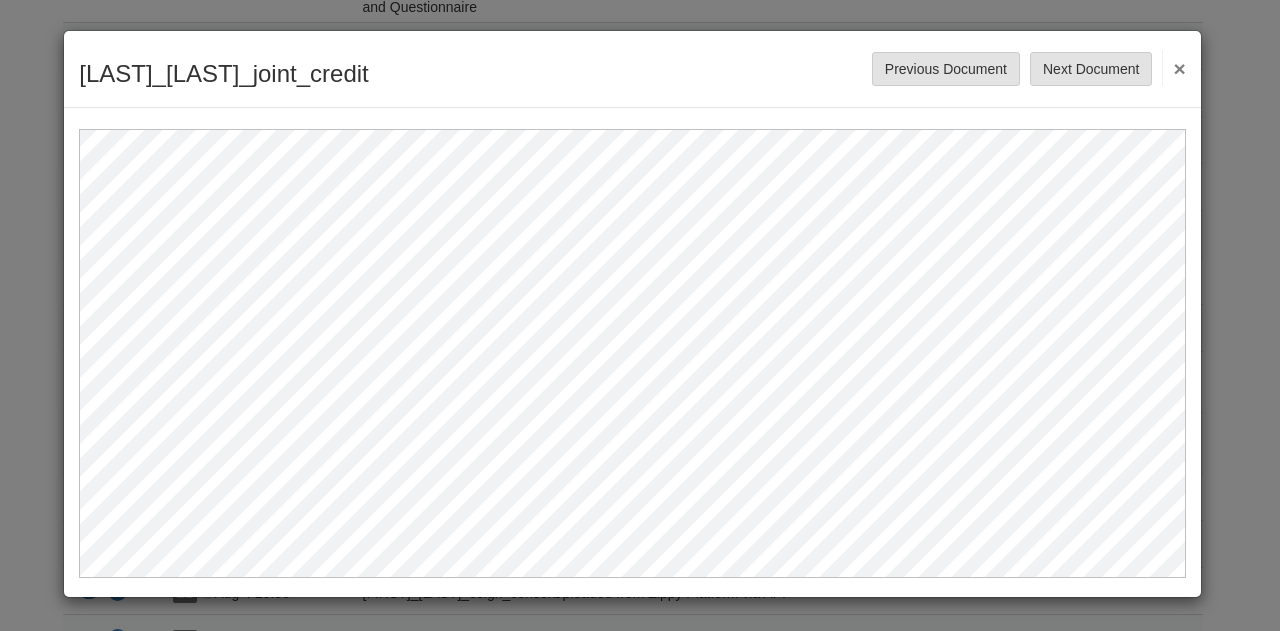 click on "[LAST]_[LAST]_joint_credit
Save
Cancel
Previous Document
Next Document
×" at bounding box center (640, 315) 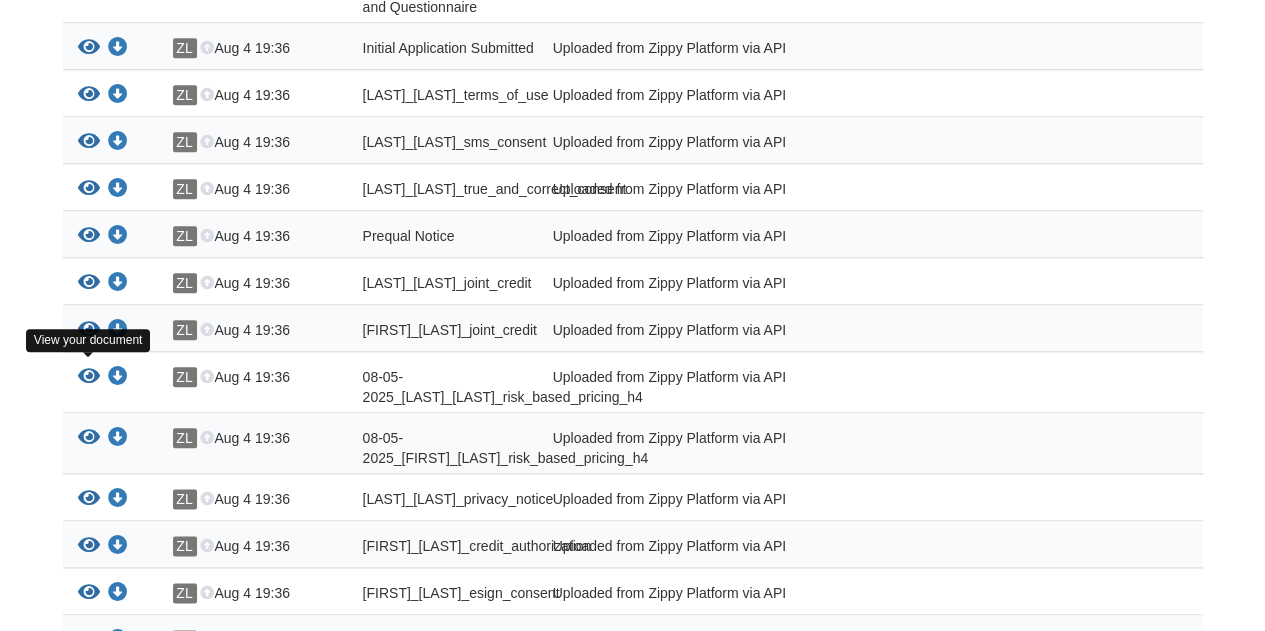 click at bounding box center (89, 377) 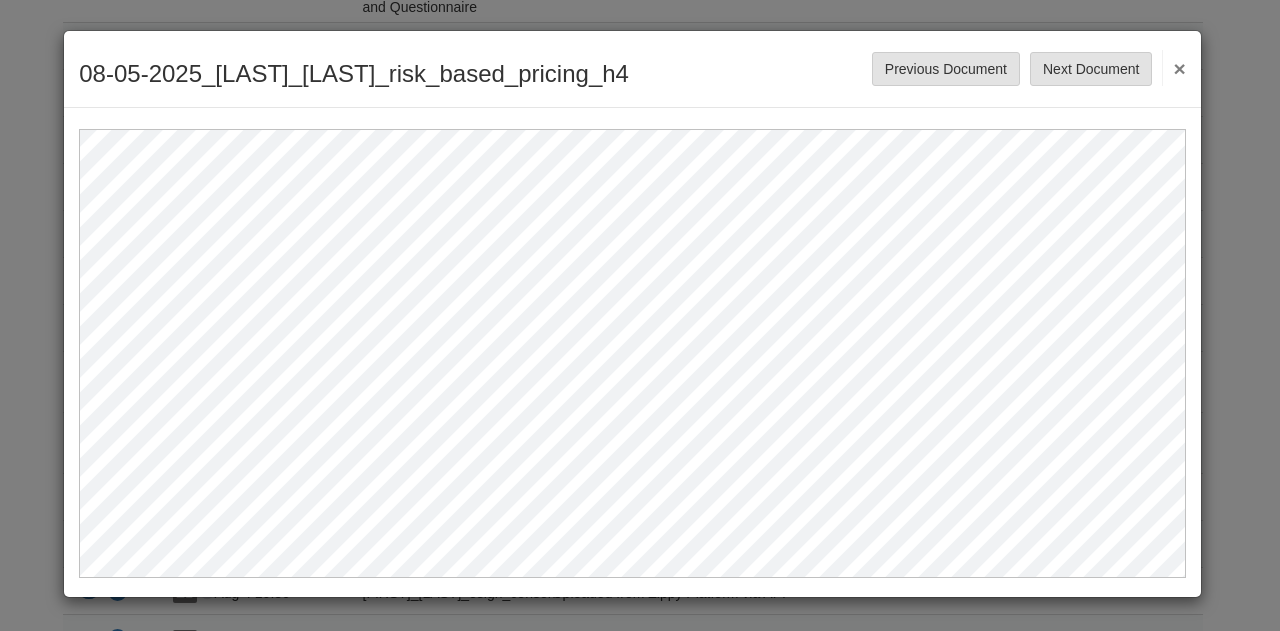 click on "08-05-2025_[LAST]_[LAST]_risk_based_pricing_h4
Save
Cancel
Previous Document
Next Document
×" at bounding box center (640, 315) 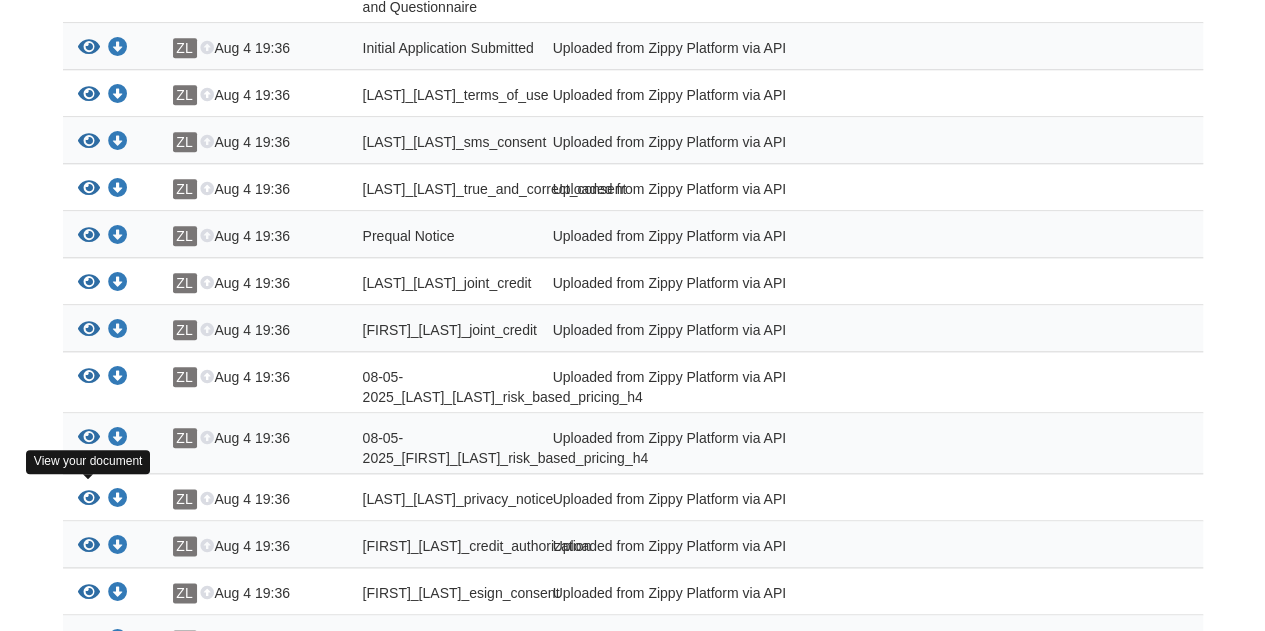 click at bounding box center [89, 499] 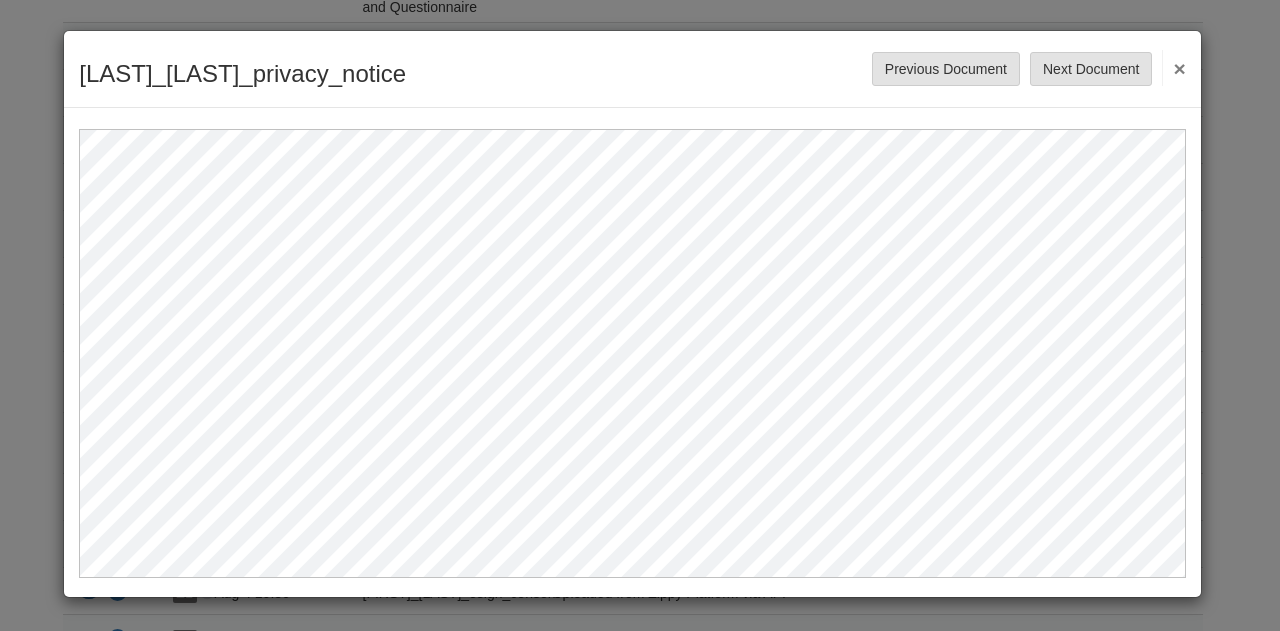click on "[LAST]_[LAST]_privacy_notice
Save
Cancel
Previous Document
Next Document
×" at bounding box center [640, 315] 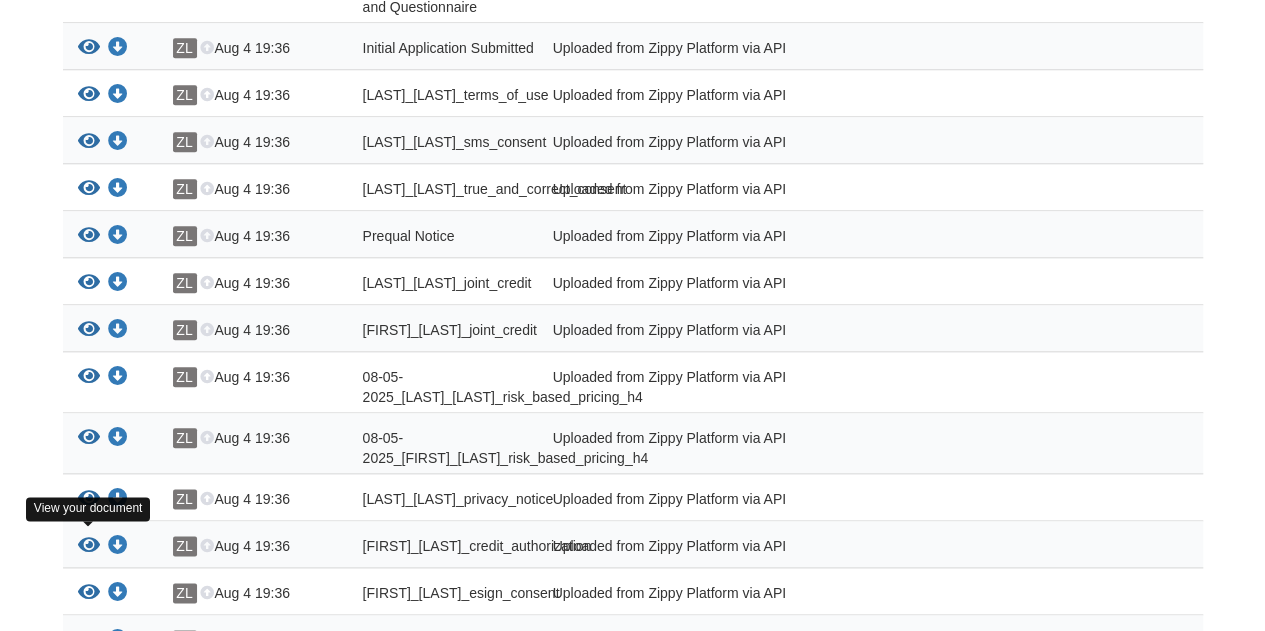 click at bounding box center [89, 546] 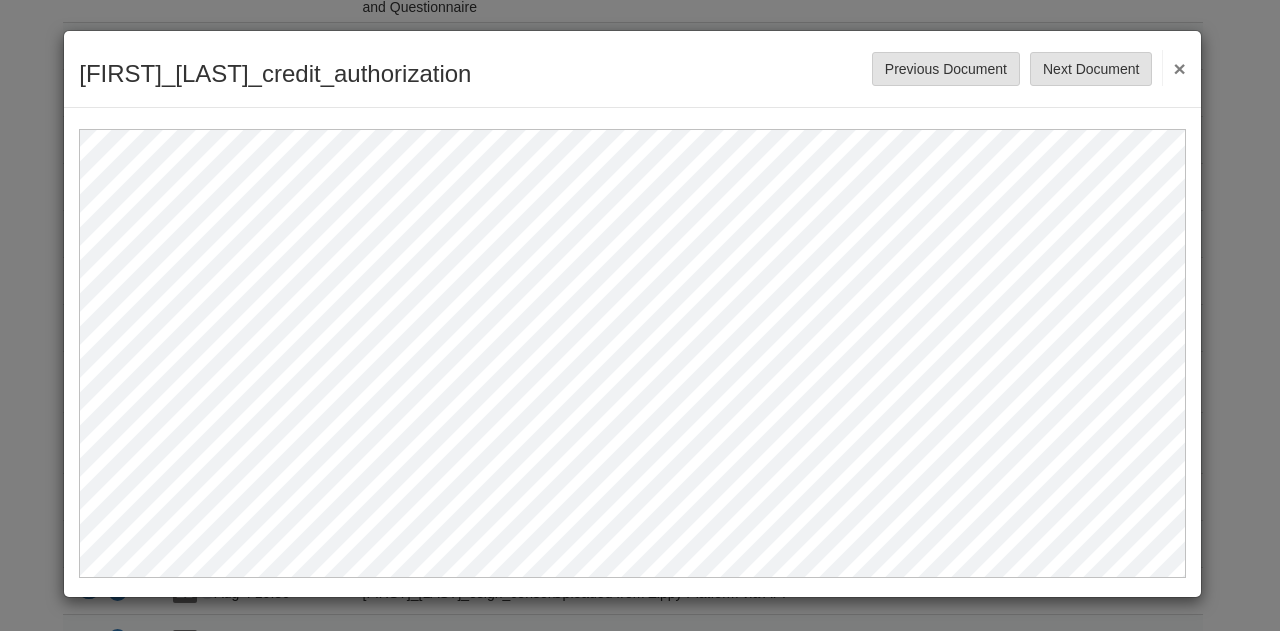 click on "[FIRST]_[LAST]_credit_authorization
Save
Cancel
Previous Document
Next Document
×" at bounding box center [640, 315] 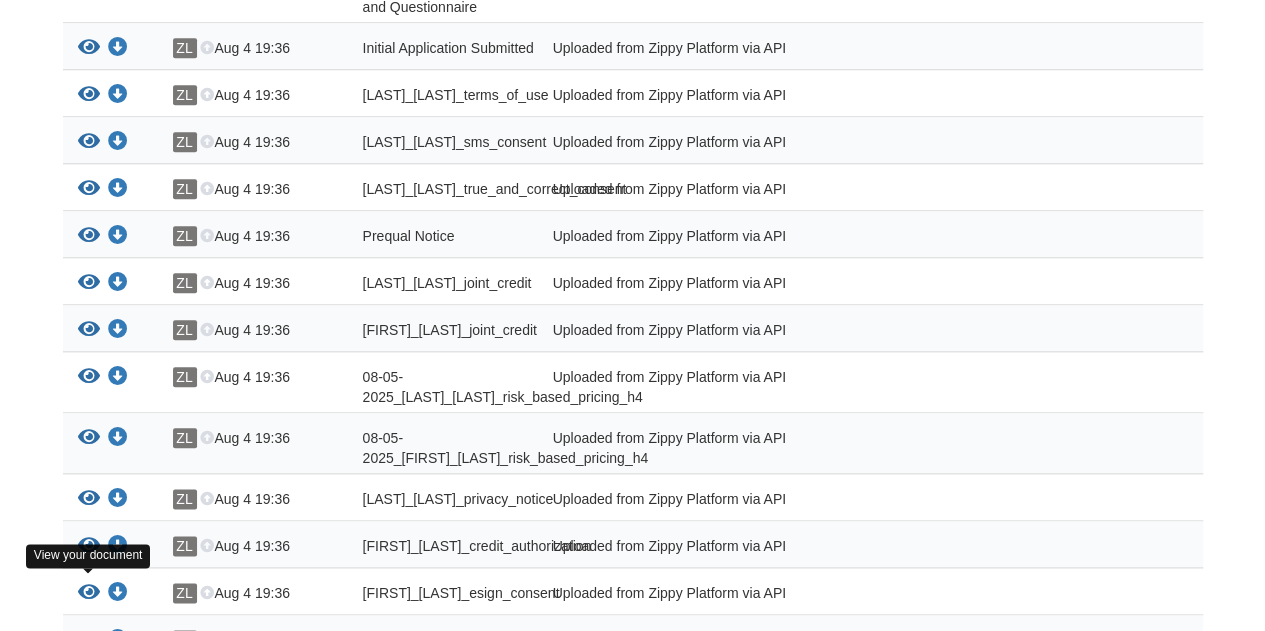 click at bounding box center [89, 593] 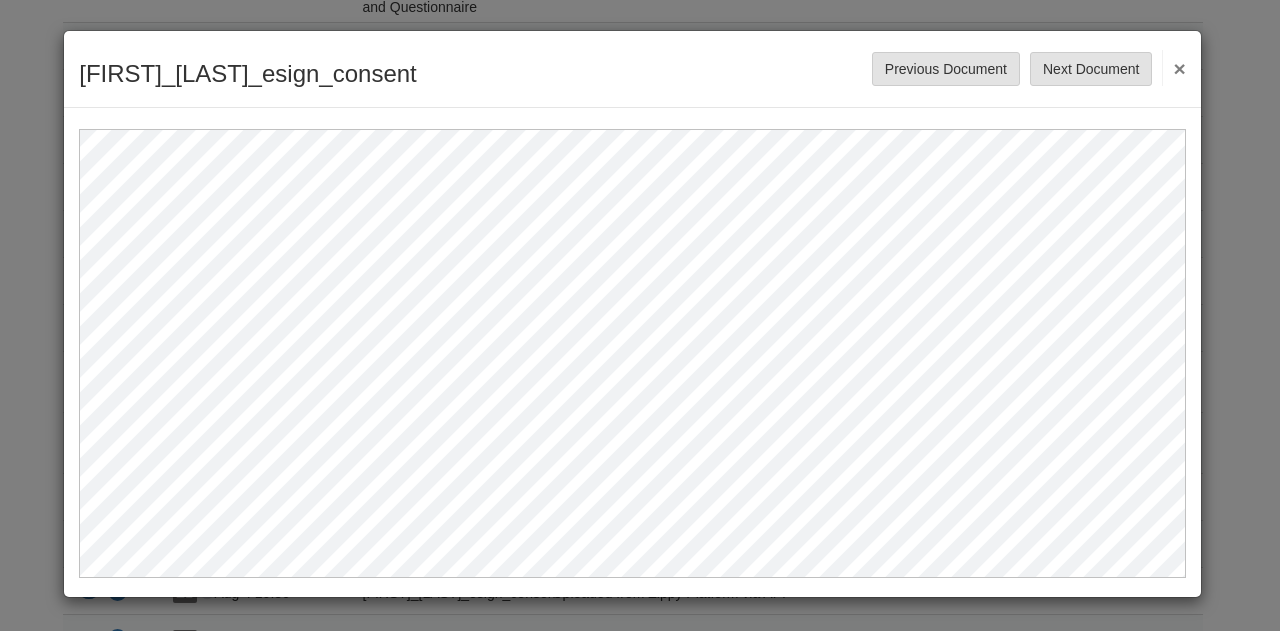 click on "[FIRST]_[LAST]_esign_consent
Save
Cancel
Previous Document
Next Document
×" at bounding box center (640, 315) 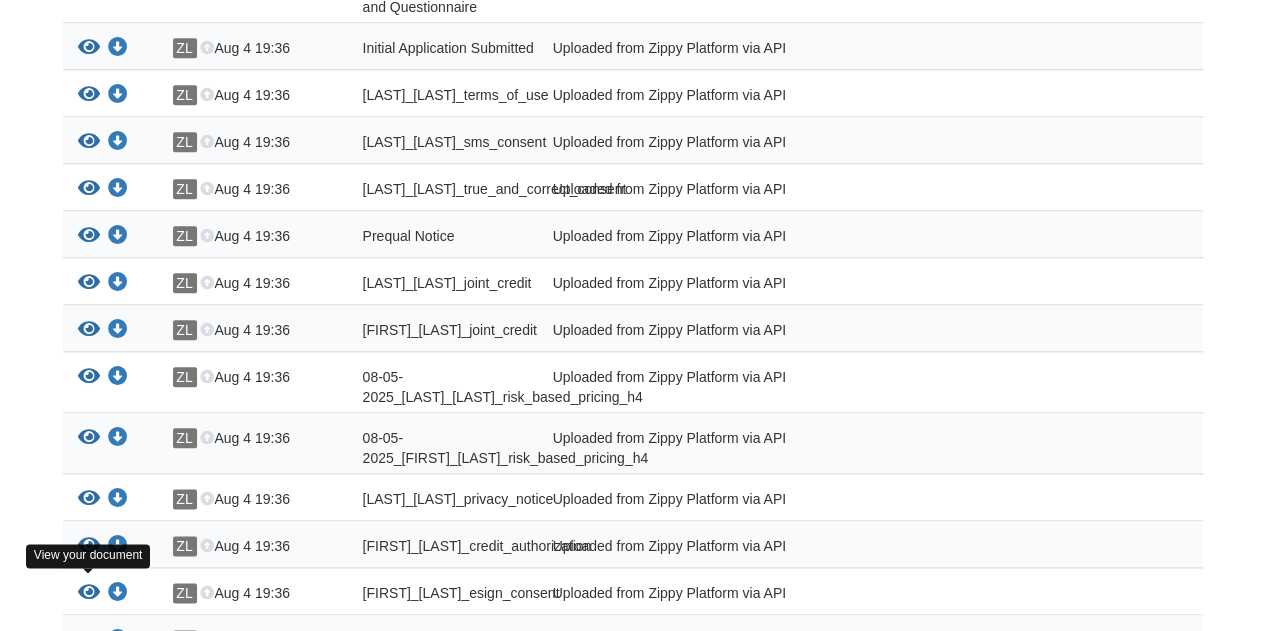 click at bounding box center (89, 593) 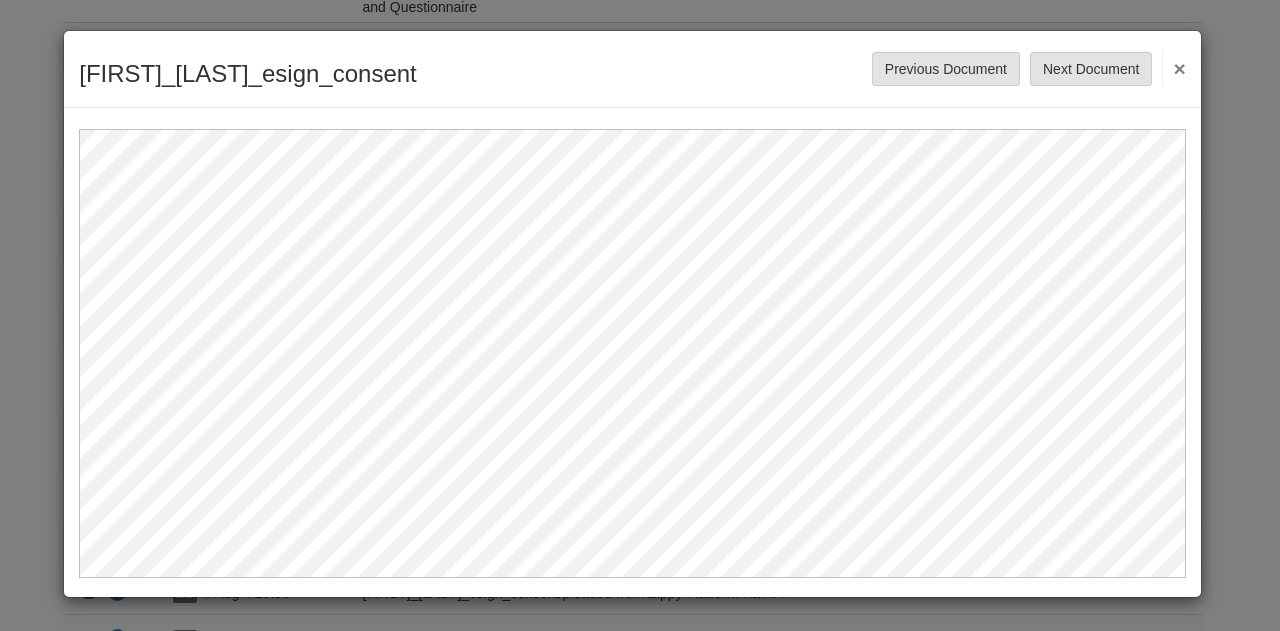 click on "[FIRST]_[LAST]_esign_consent
Save
Cancel
Previous Document
Next Document
×" at bounding box center (640, 315) 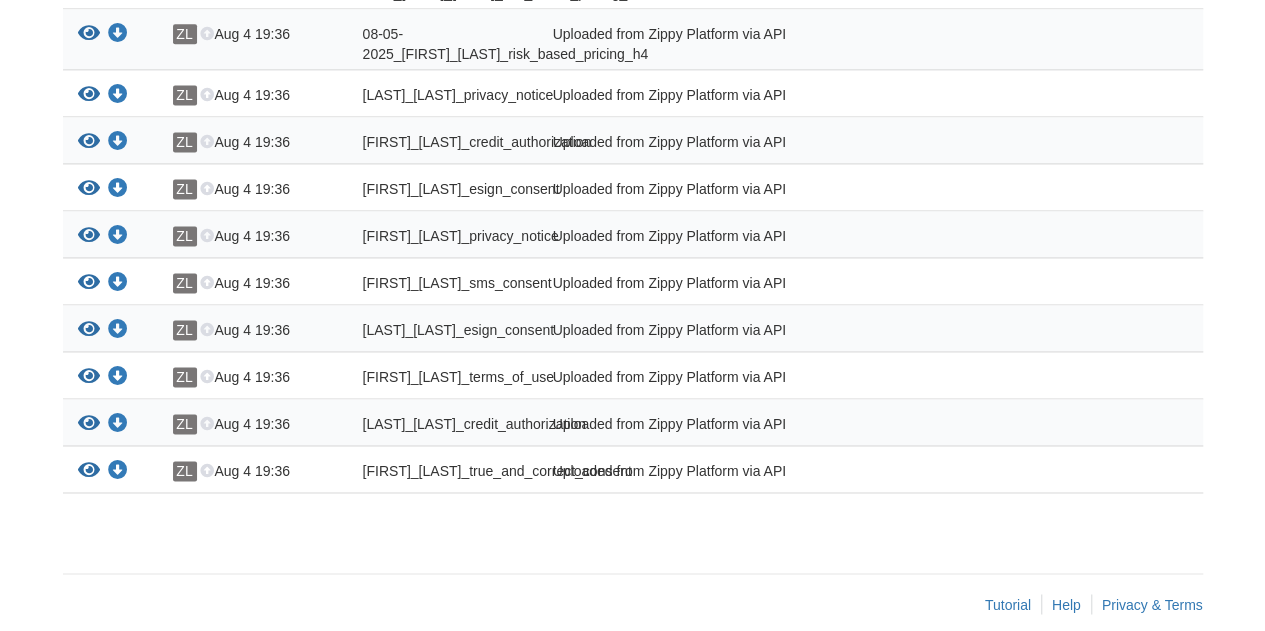 scroll, scrollTop: 1356, scrollLeft: 0, axis: vertical 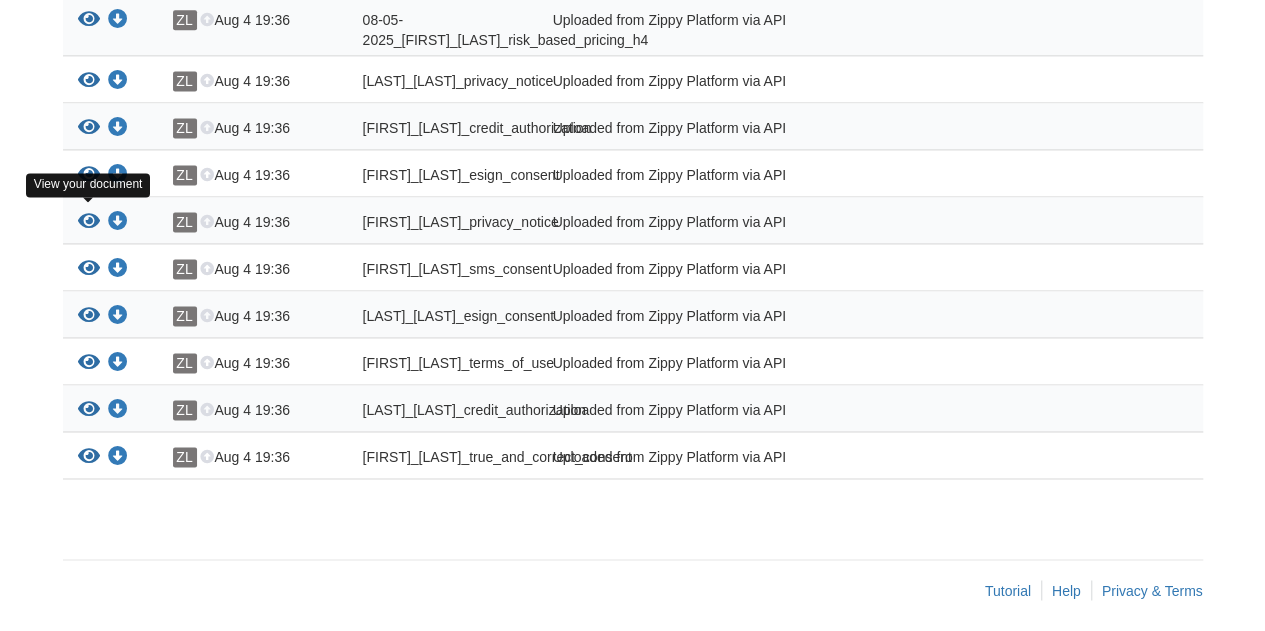click at bounding box center (89, 222) 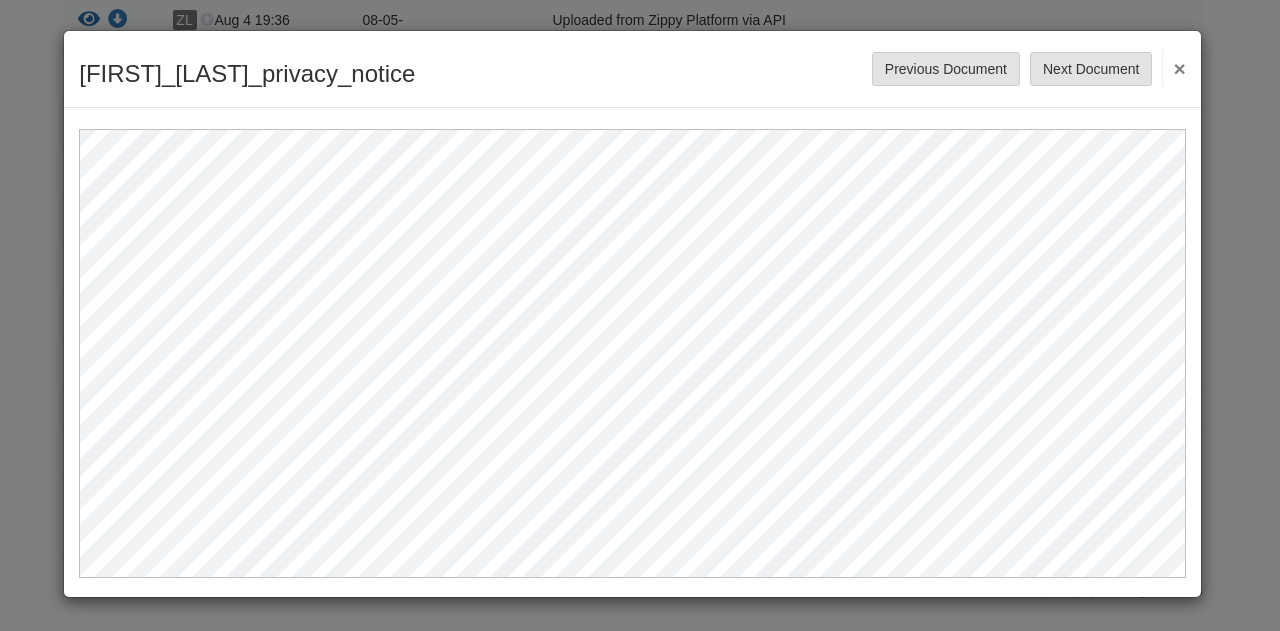click on "[FIRST]_[LAST]_privacy_notice
Save
Cancel
Previous Document
Next Document
×" at bounding box center (640, 315) 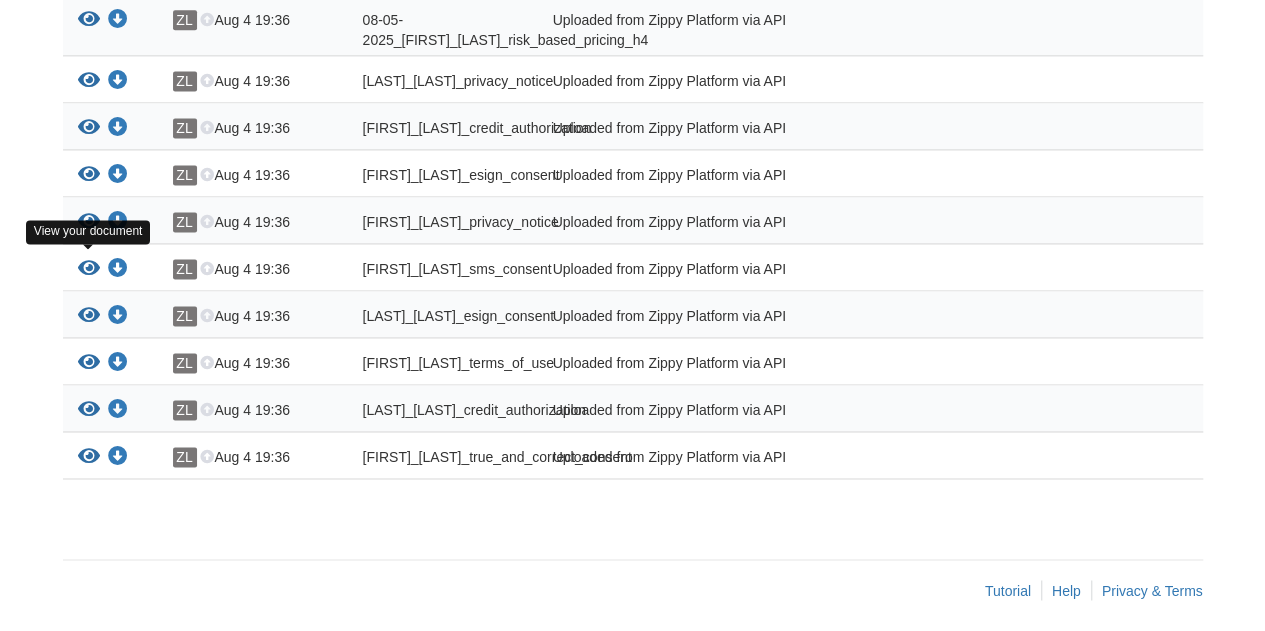 click at bounding box center (89, 269) 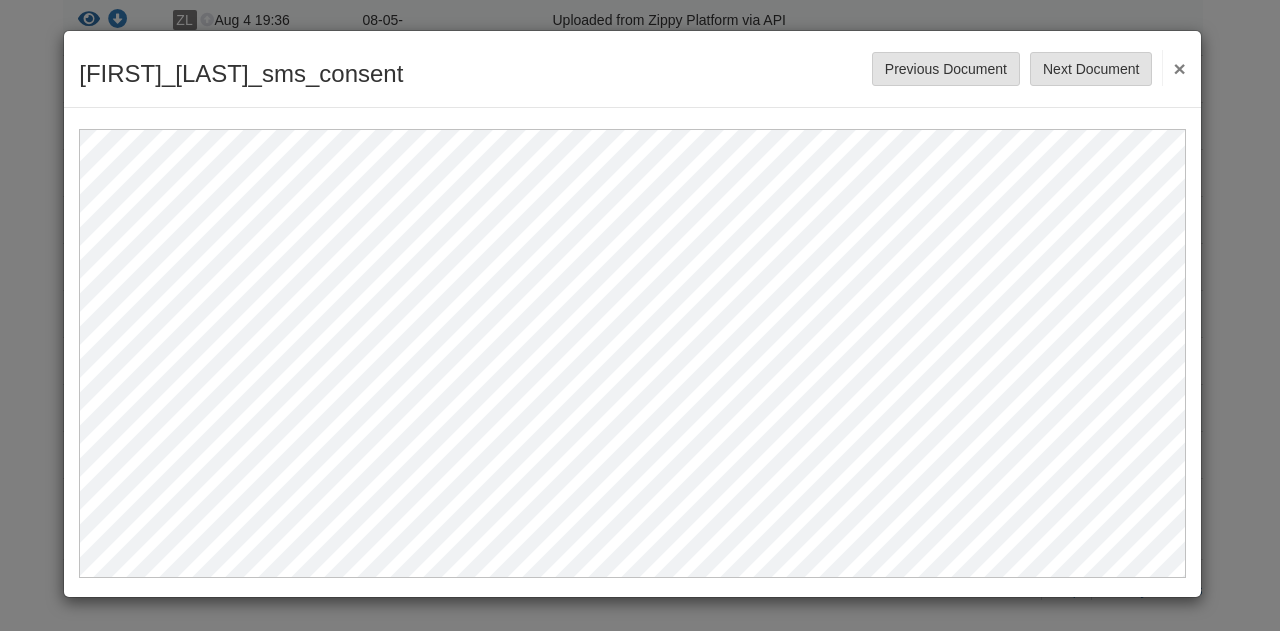 click on "[FIRST]_[LAST]_sms_consent
Save
Cancel
Previous Document
Next Document
×" at bounding box center (640, 315) 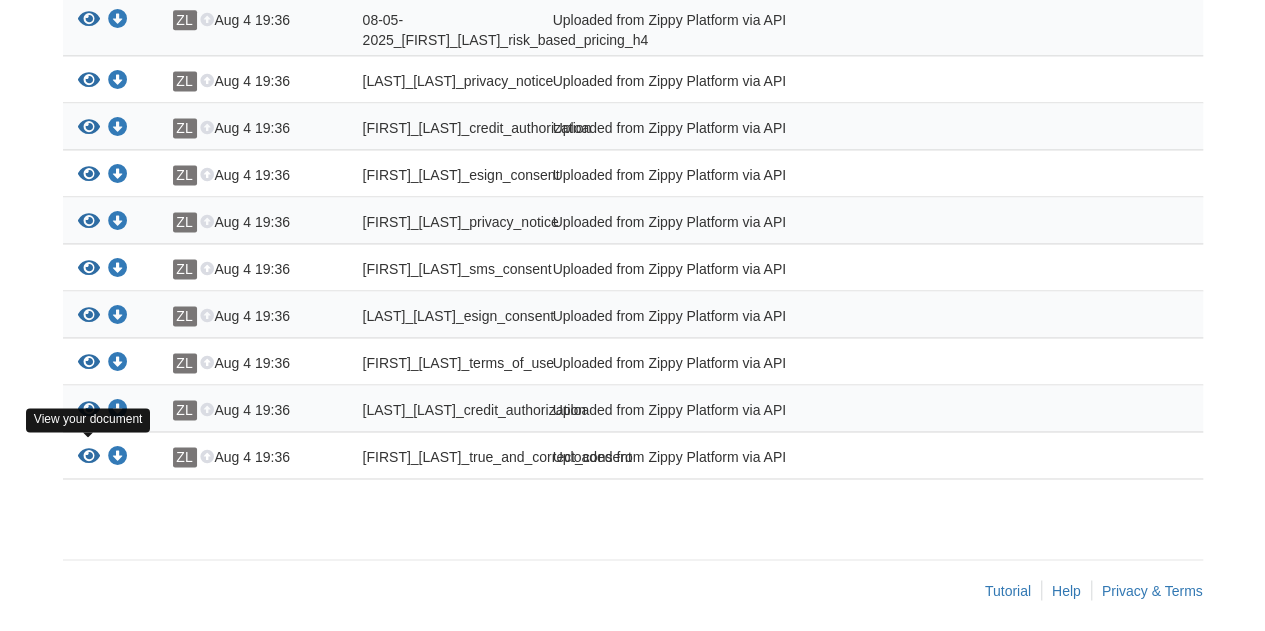 click at bounding box center [89, 457] 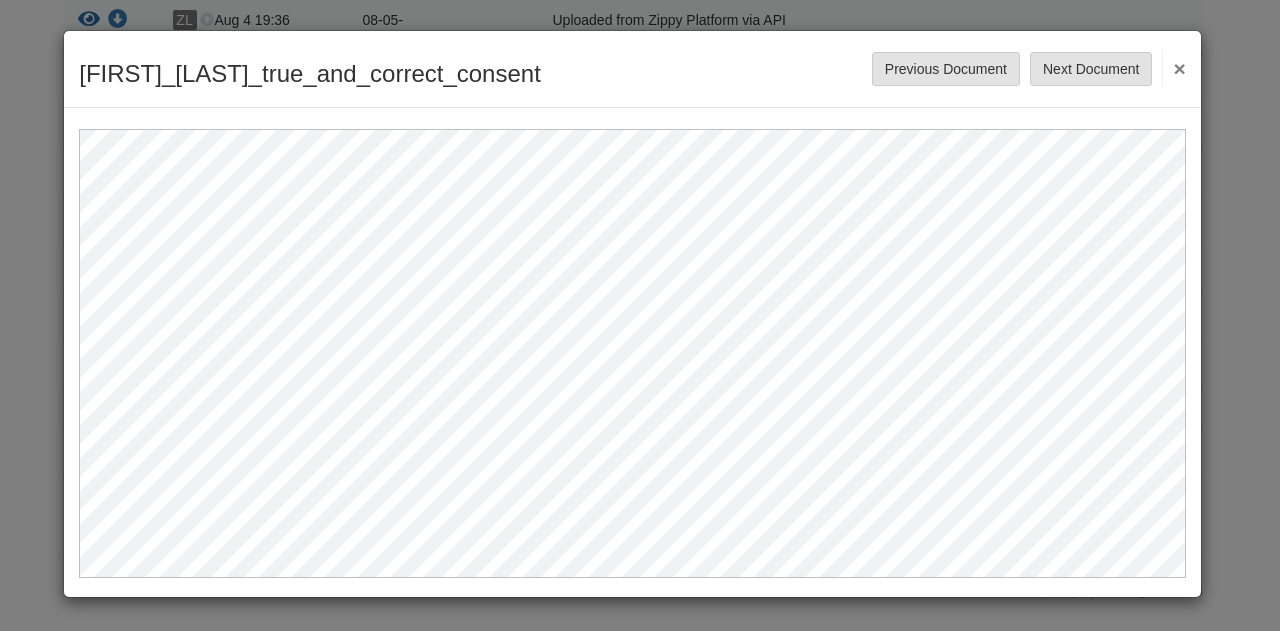 click on "[FIRST]_[LAST]_true_and_correct_consent
Save
Cancel
Previous Document
Next Document
×" at bounding box center (640, 315) 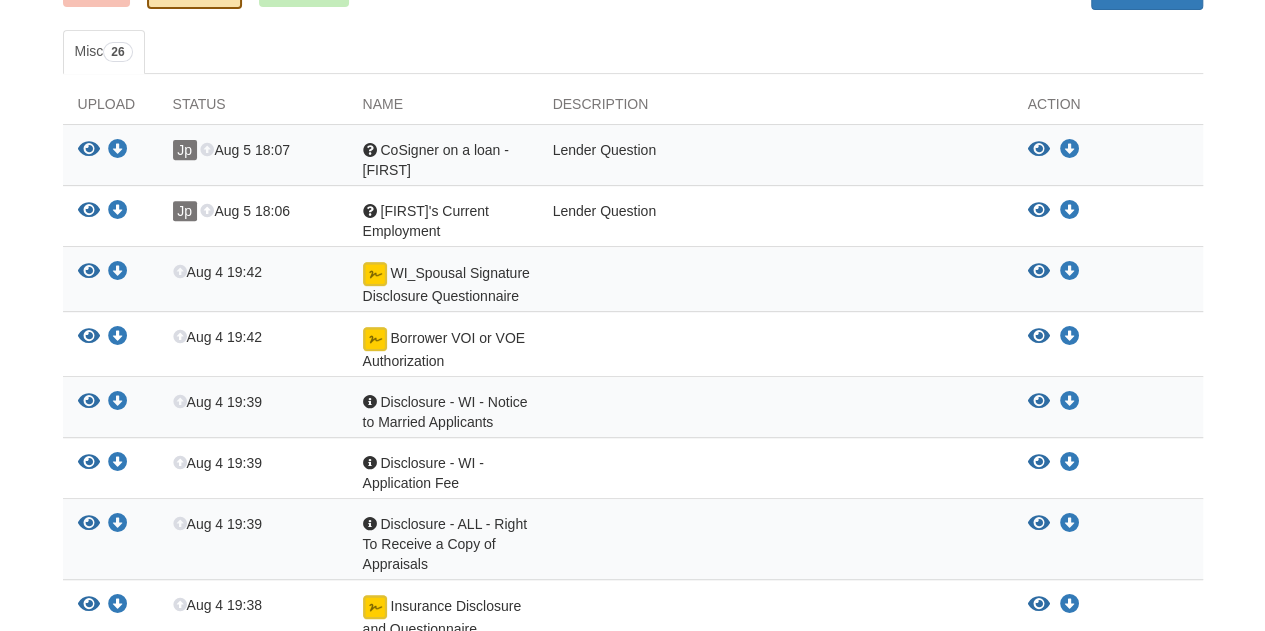 scroll, scrollTop: 0, scrollLeft: 0, axis: both 